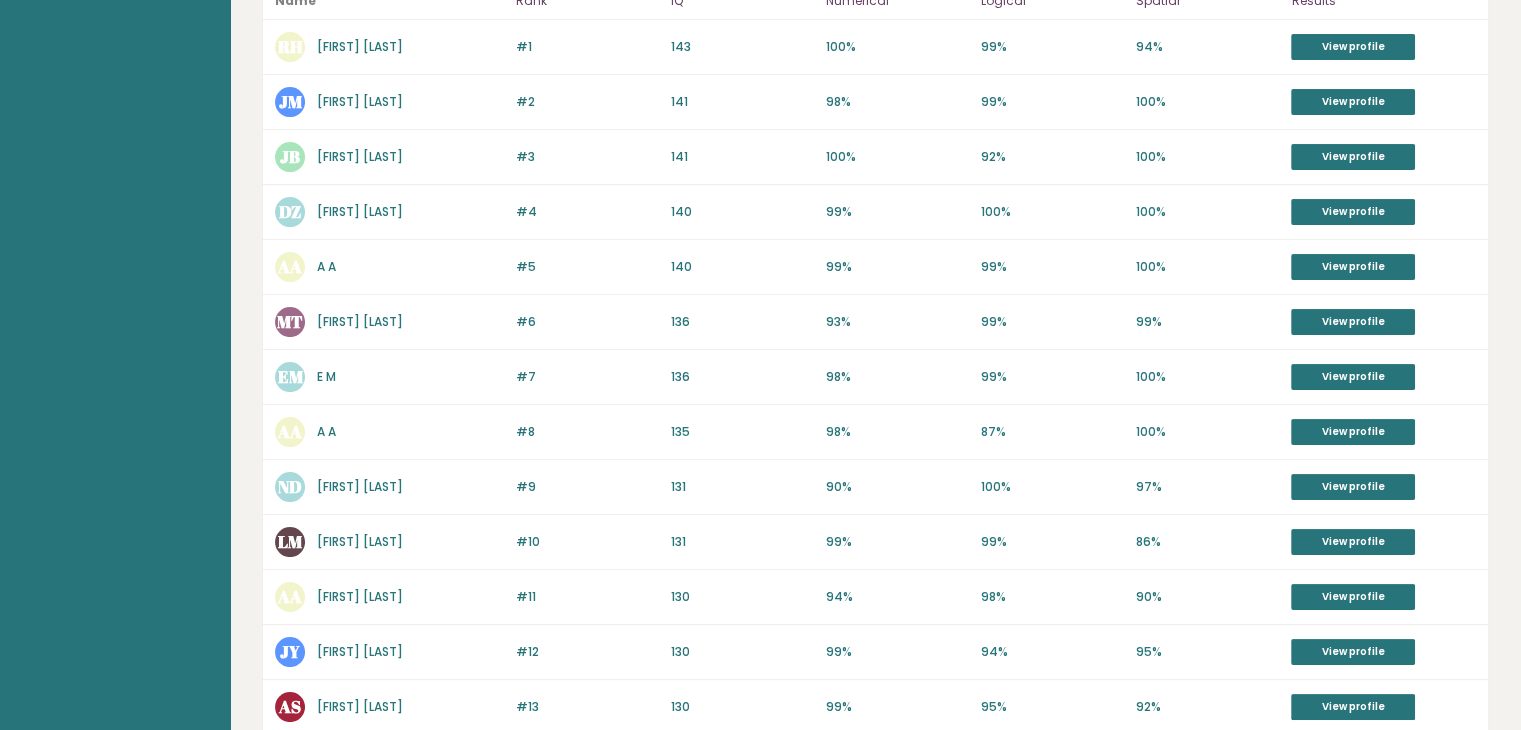 scroll, scrollTop: 206, scrollLeft: 0, axis: vertical 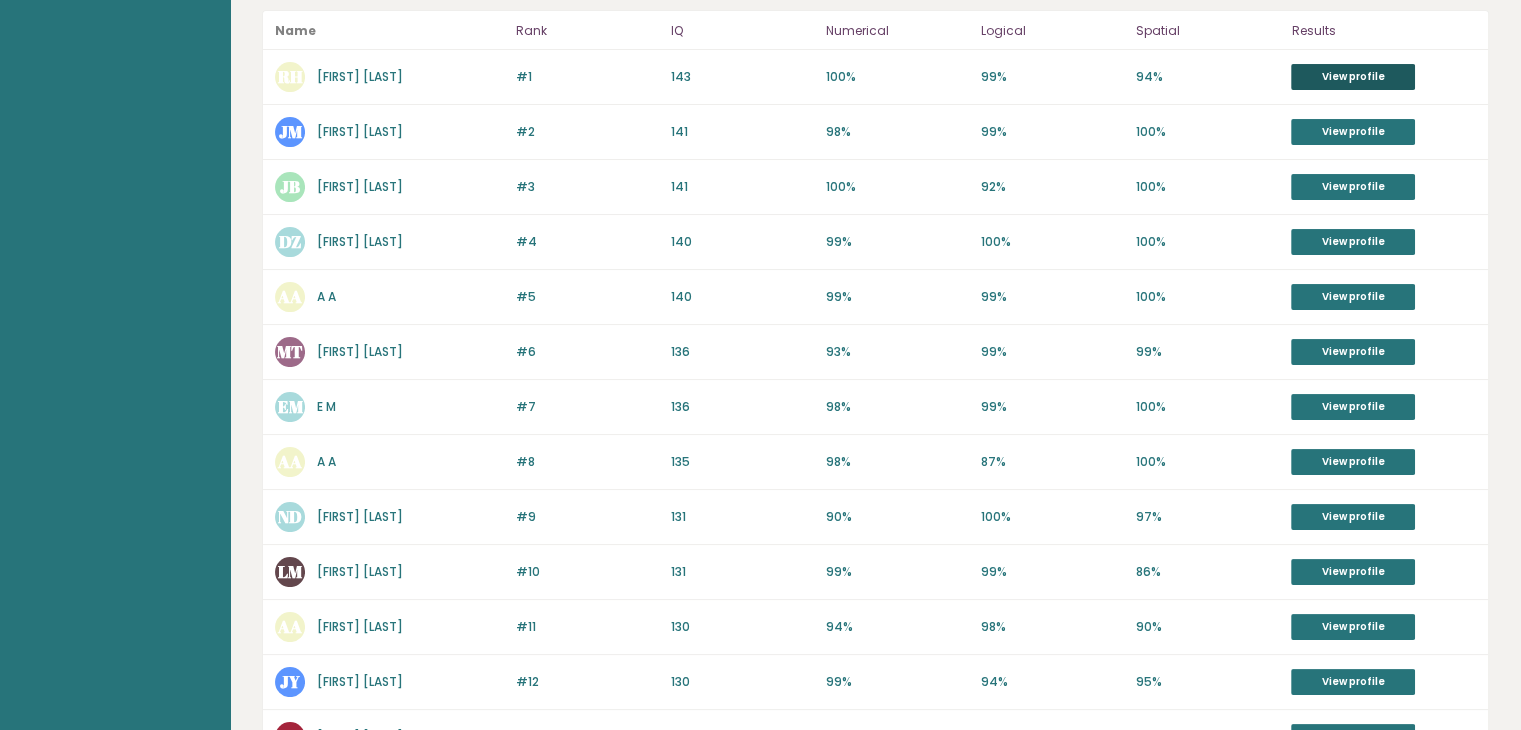 click on "View profile" at bounding box center (1353, 77) 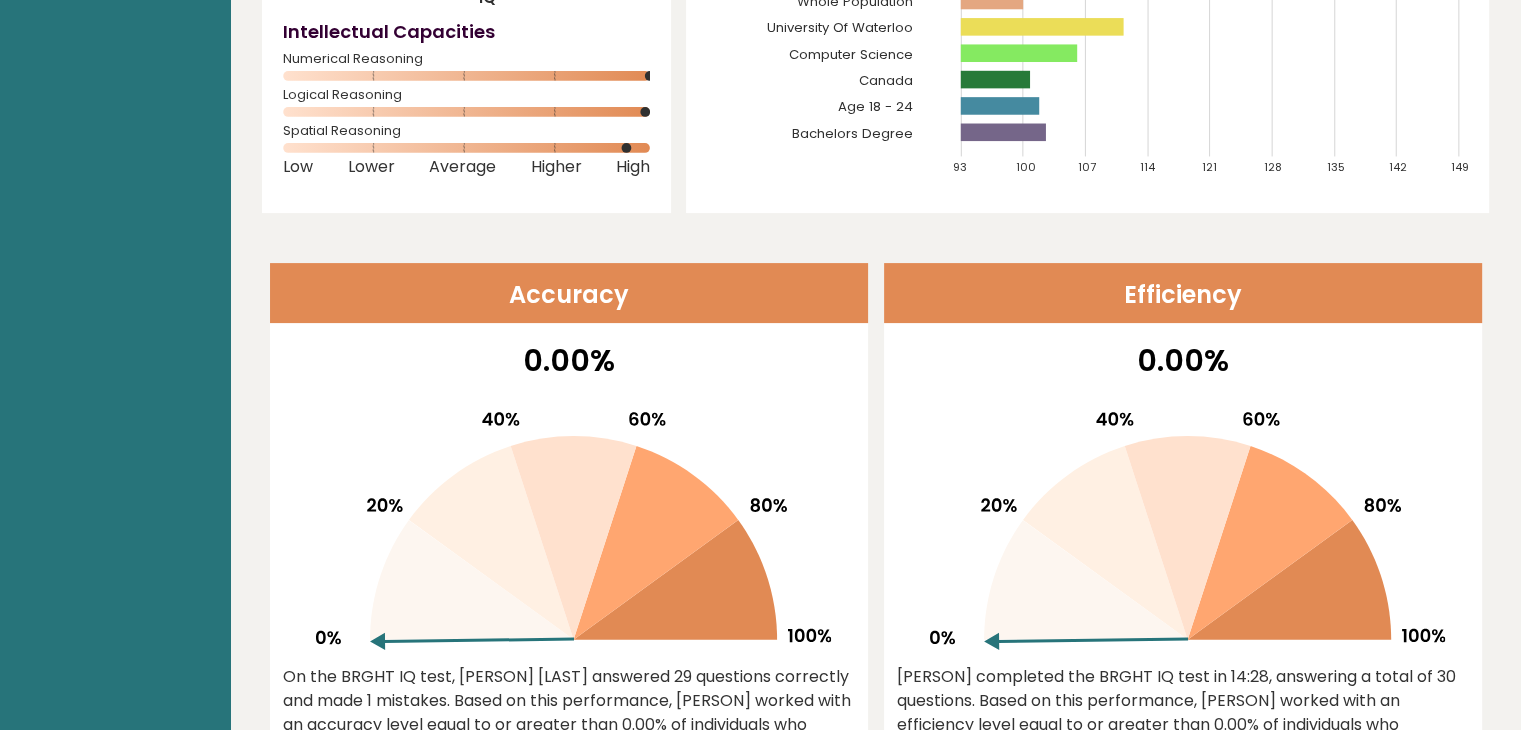 scroll, scrollTop: 0, scrollLeft: 0, axis: both 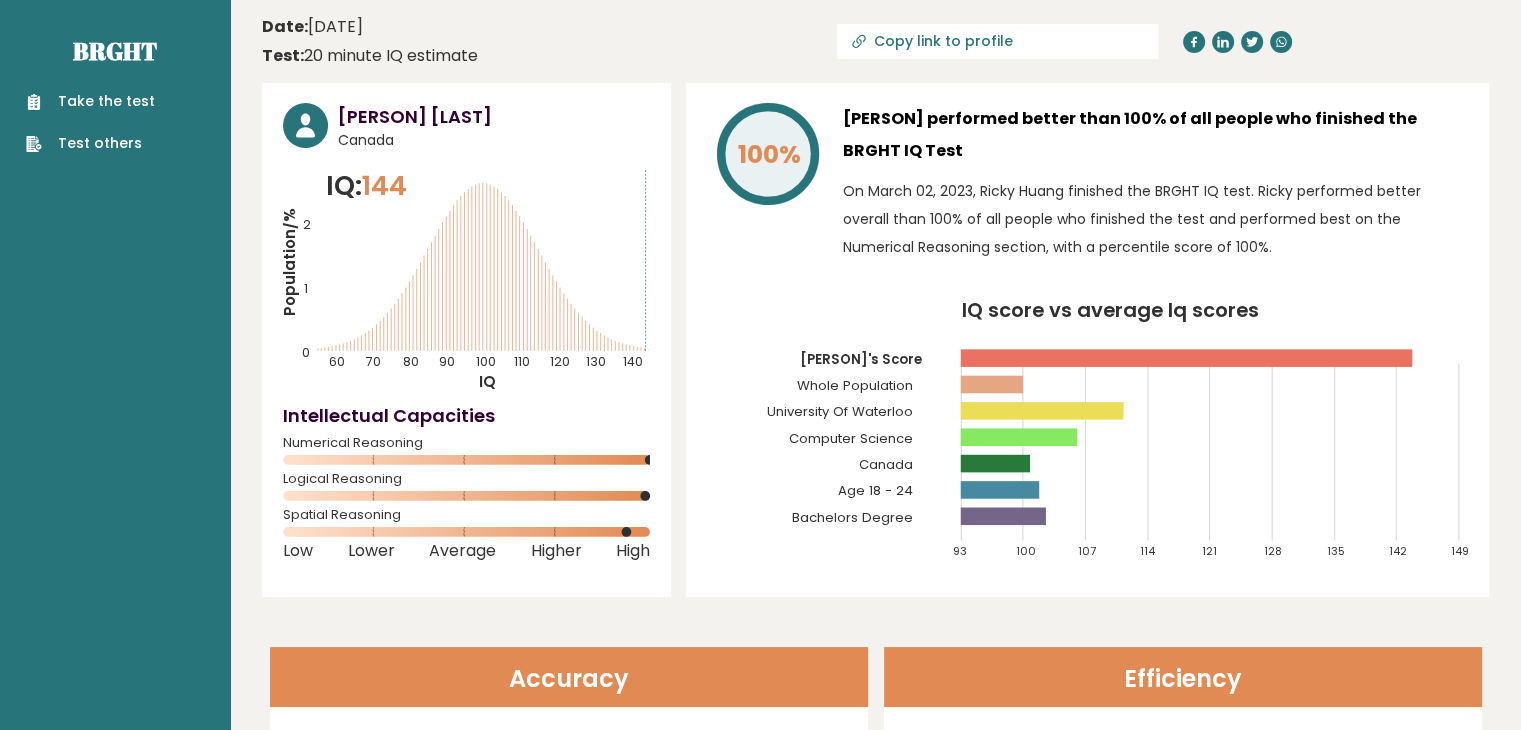 click on "Take the test
Test others" at bounding box center (115, 110) 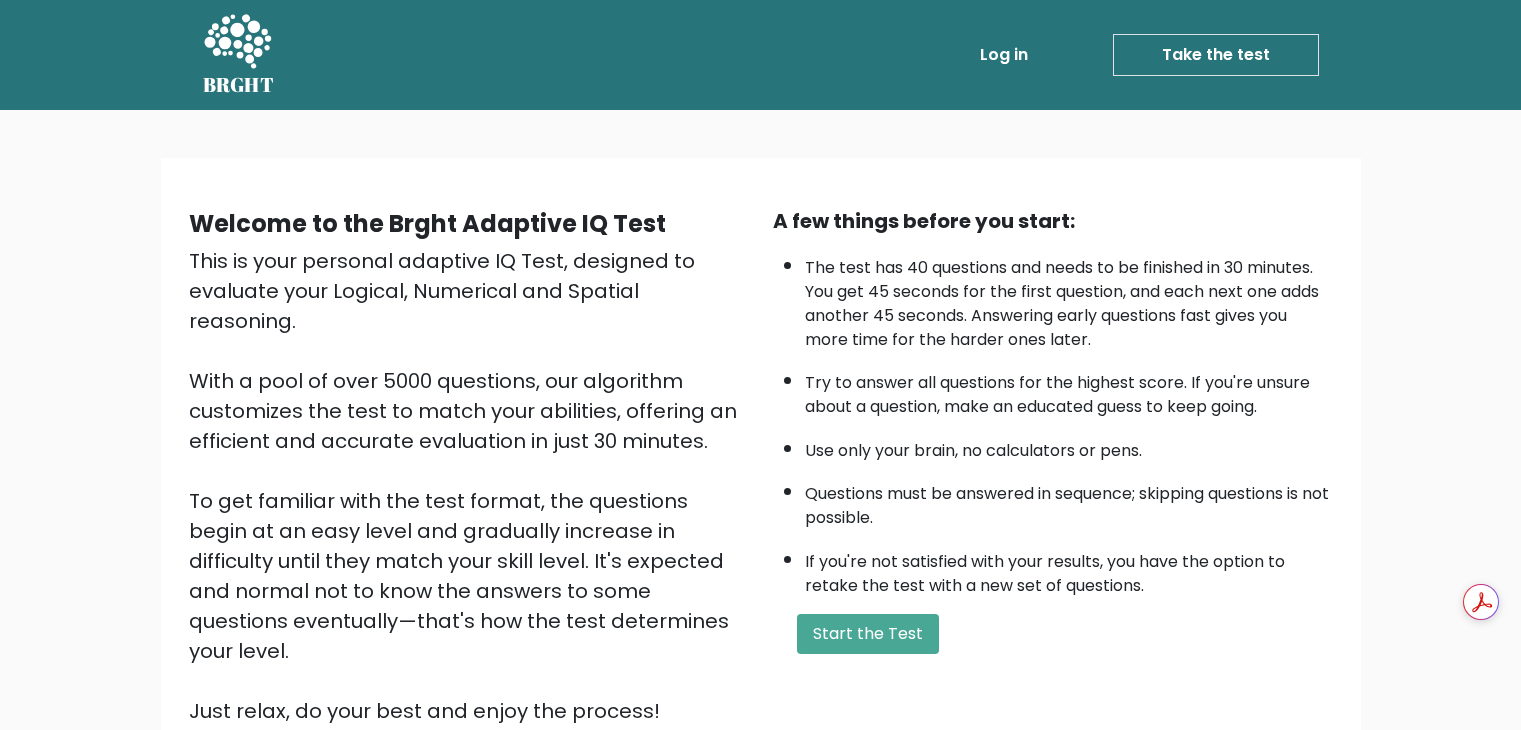 scroll, scrollTop: 0, scrollLeft: 0, axis: both 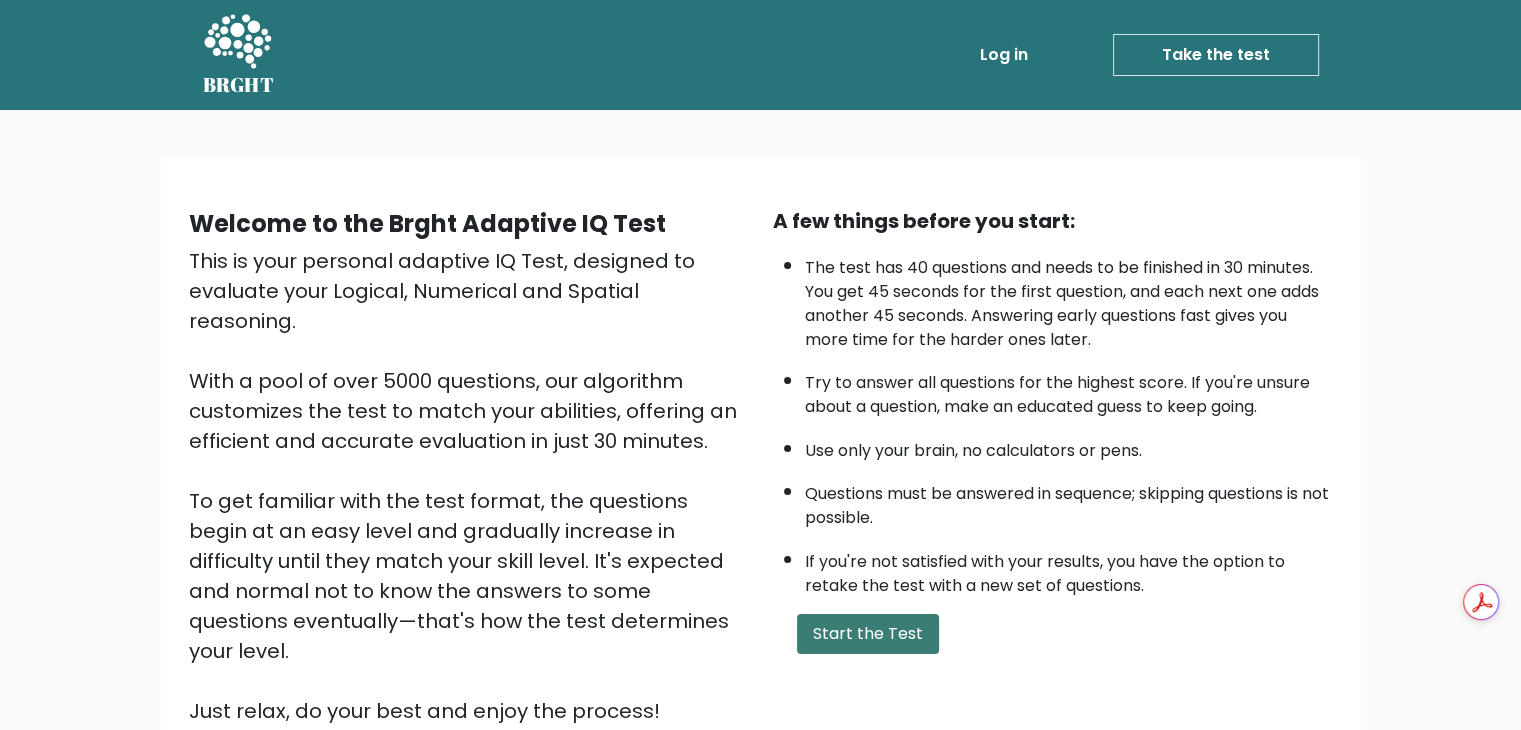 click on "Start the Test" at bounding box center (868, 634) 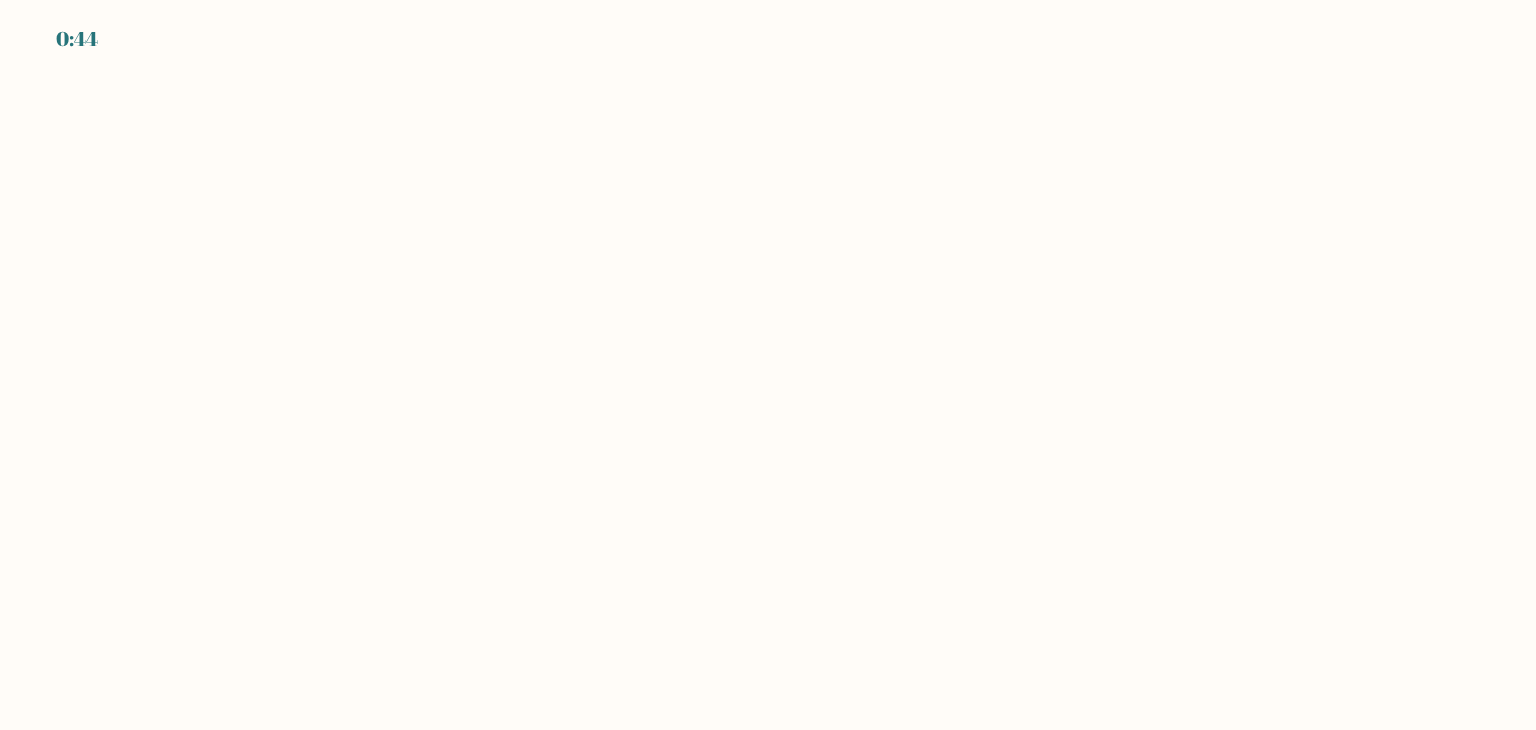 scroll, scrollTop: 0, scrollLeft: 0, axis: both 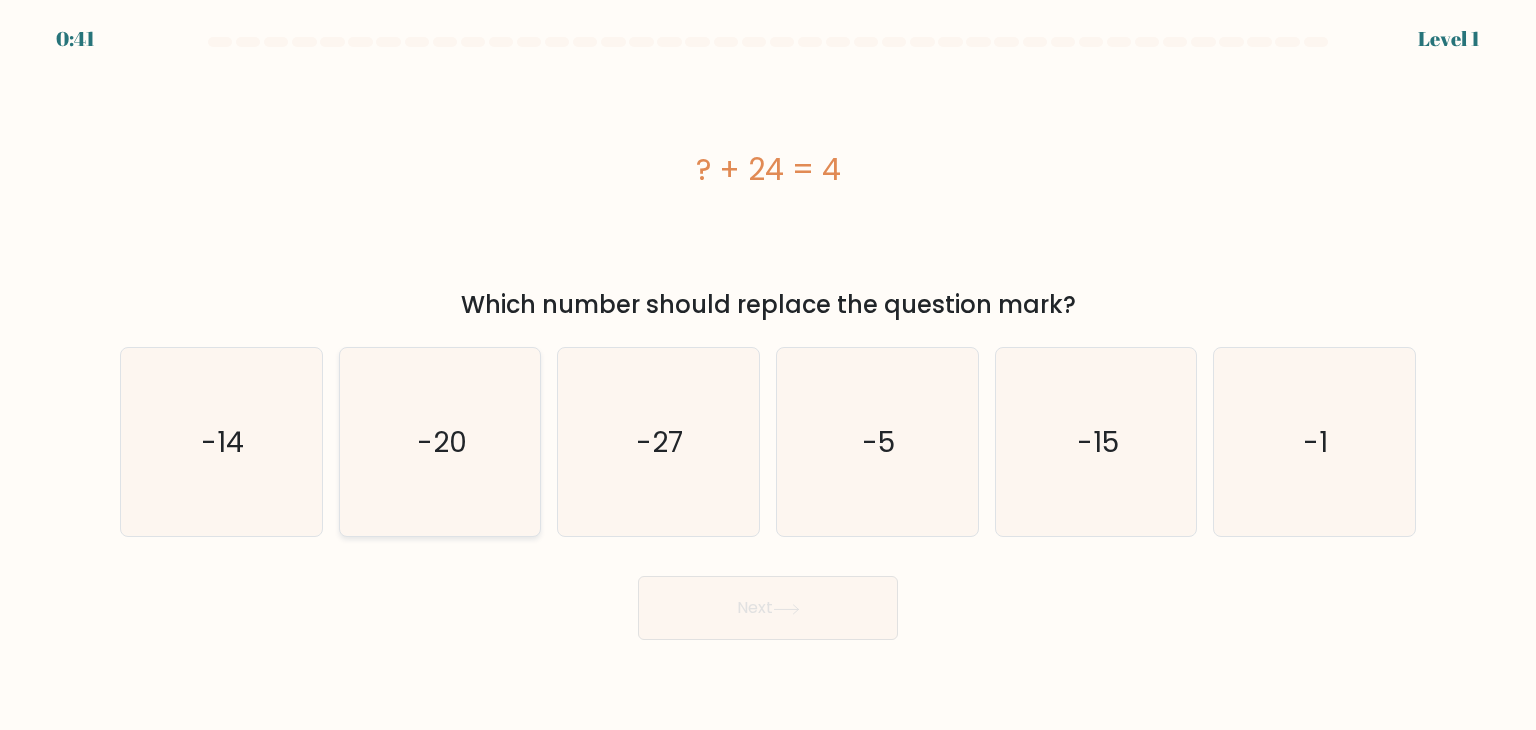 click on "-20" 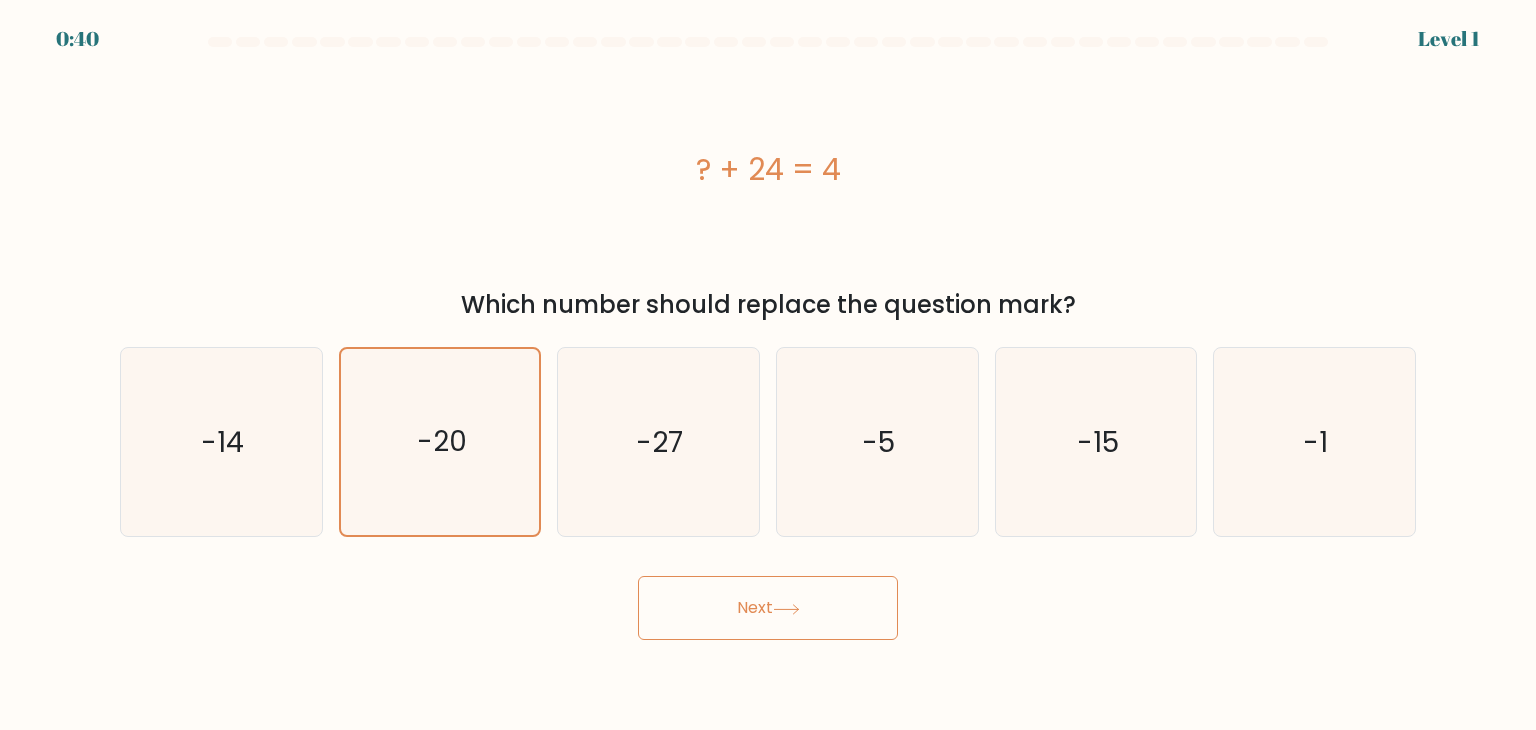 click on "Next" at bounding box center [768, 608] 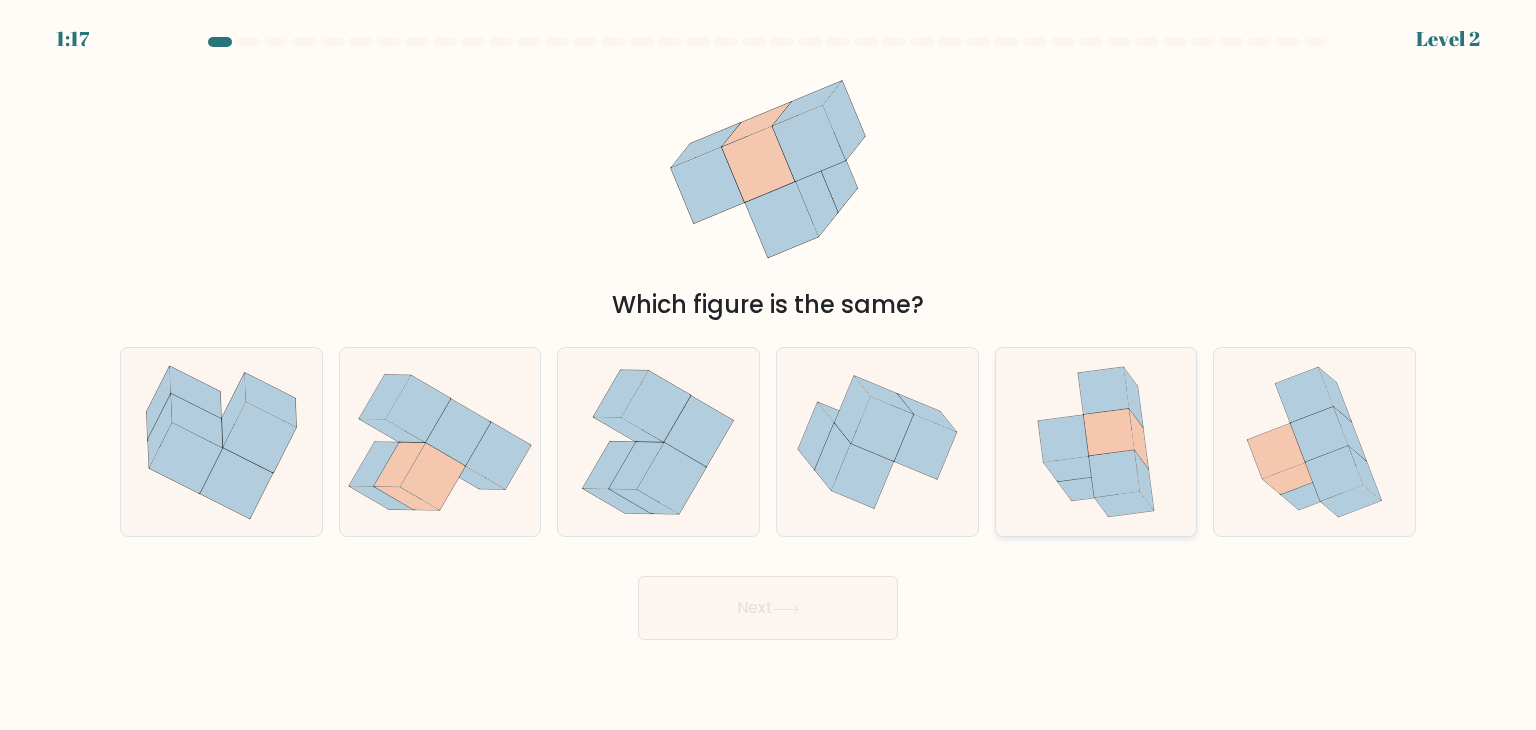 click 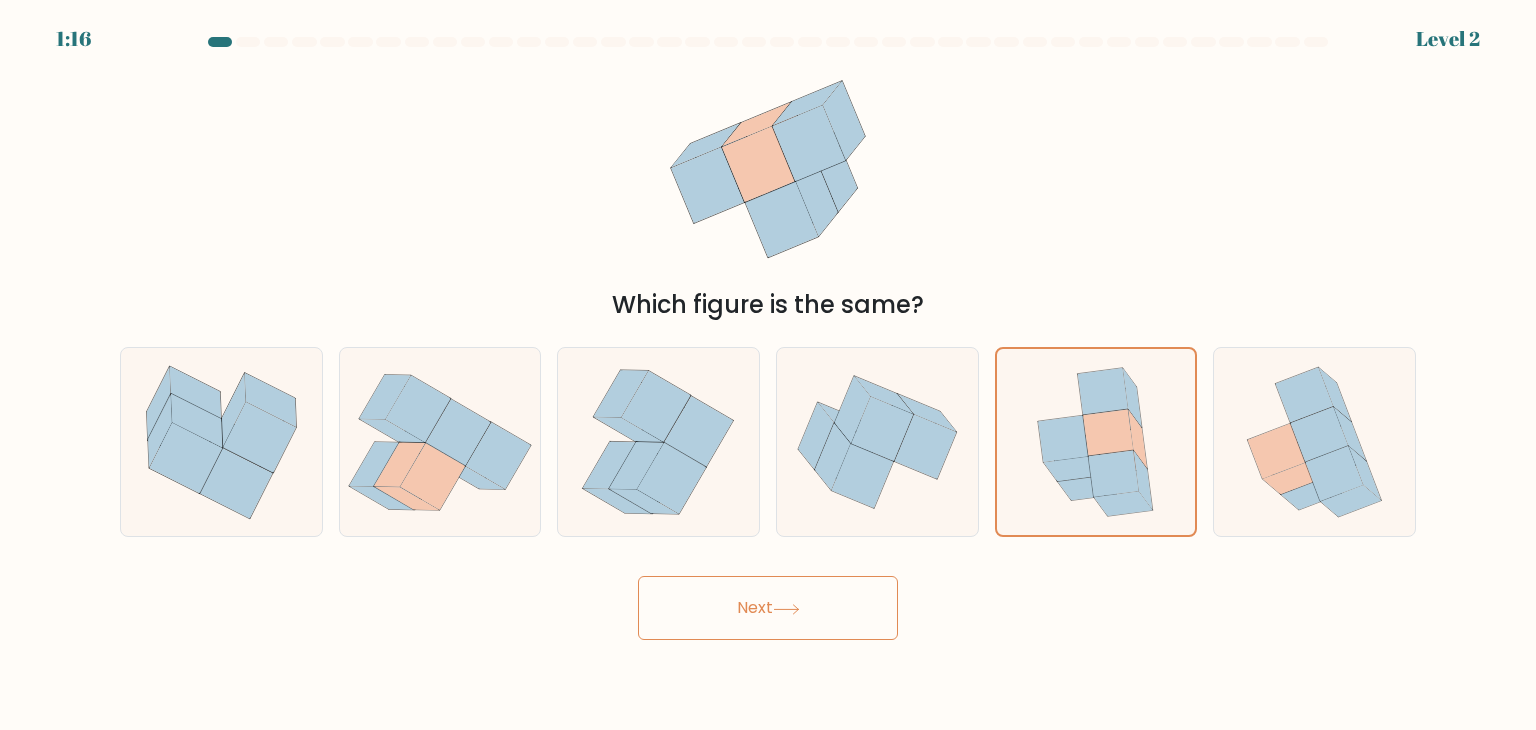 click on "Next" at bounding box center (768, 608) 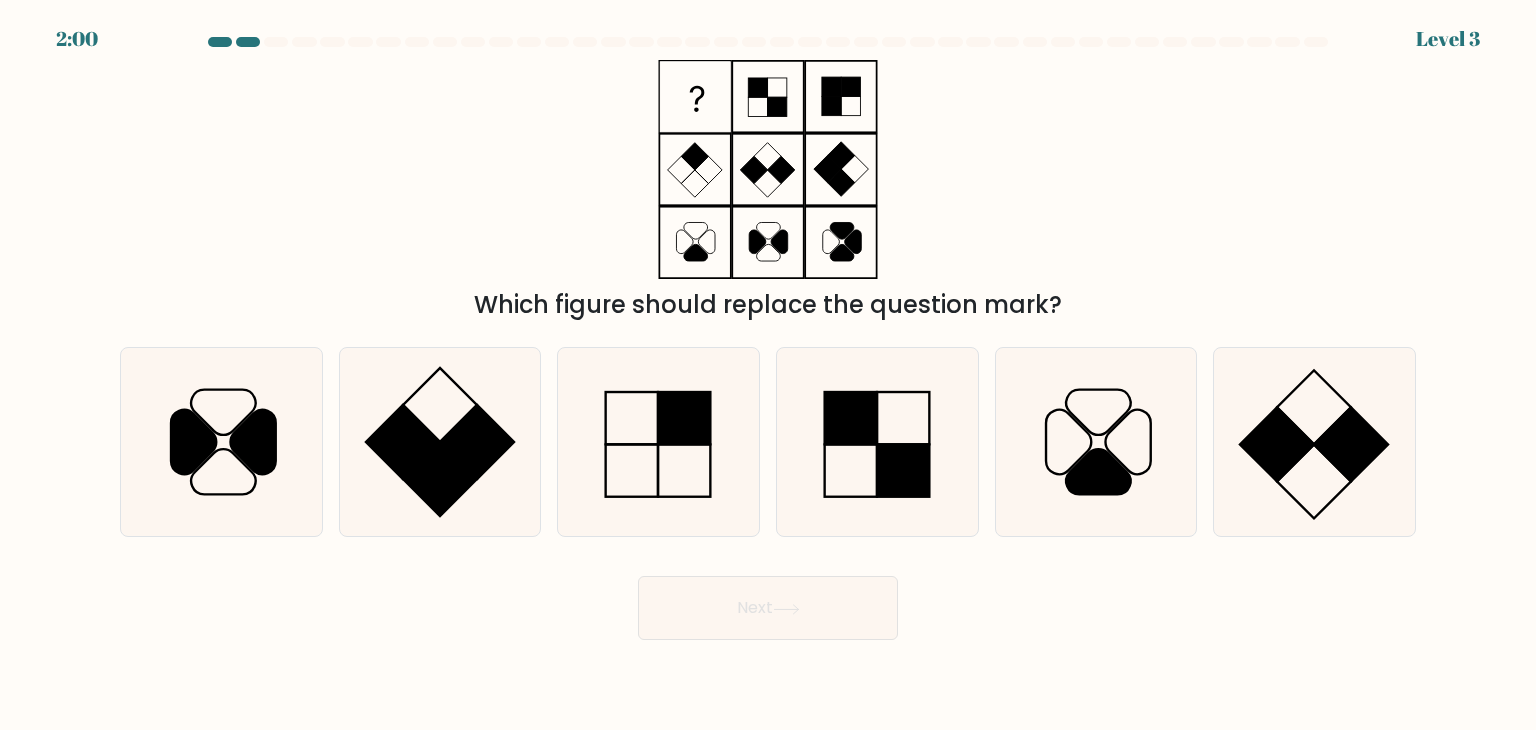 drag, startPoint x: 773, startPoint y: 599, endPoint x: 536, endPoint y: 740, distance: 275.77164 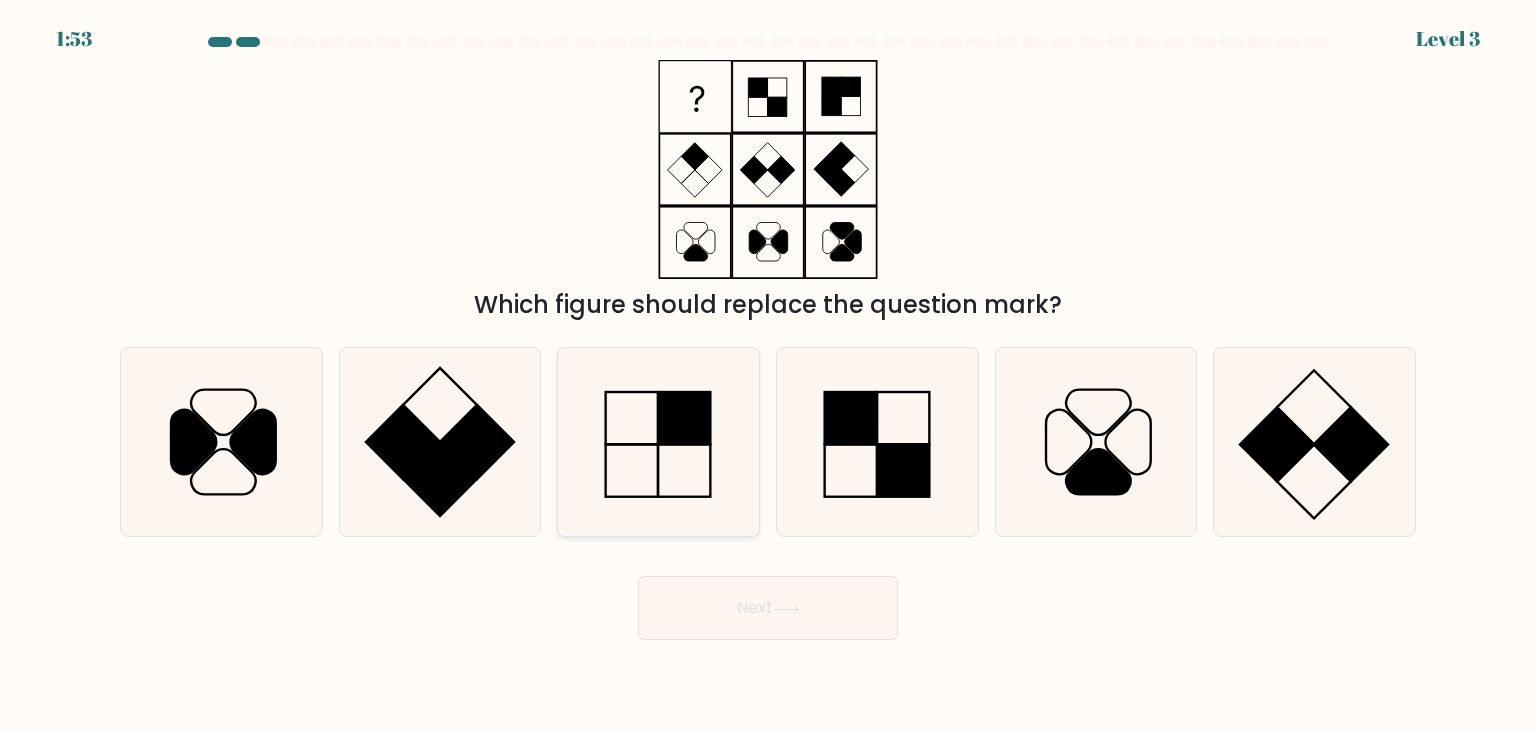 click 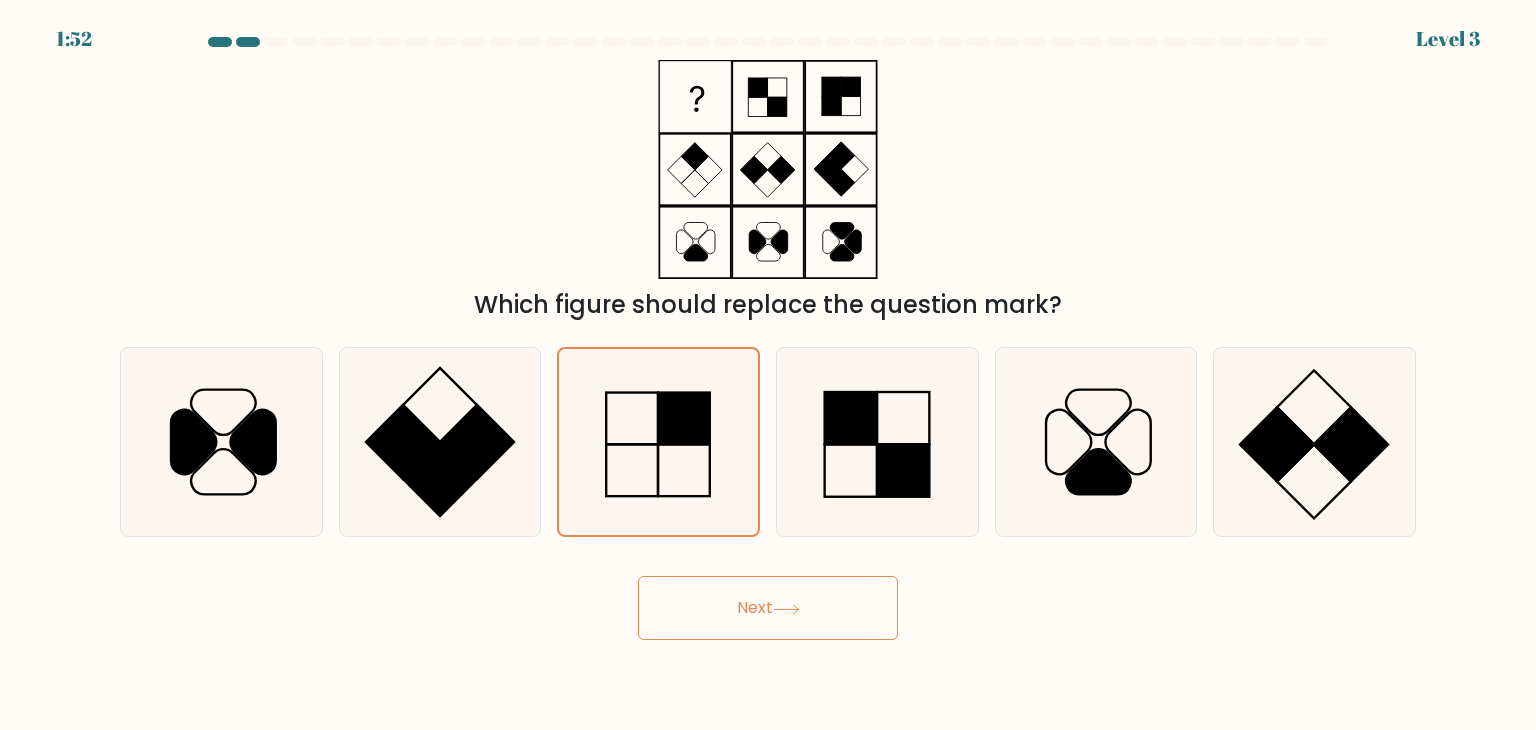 click on "Next" at bounding box center (768, 608) 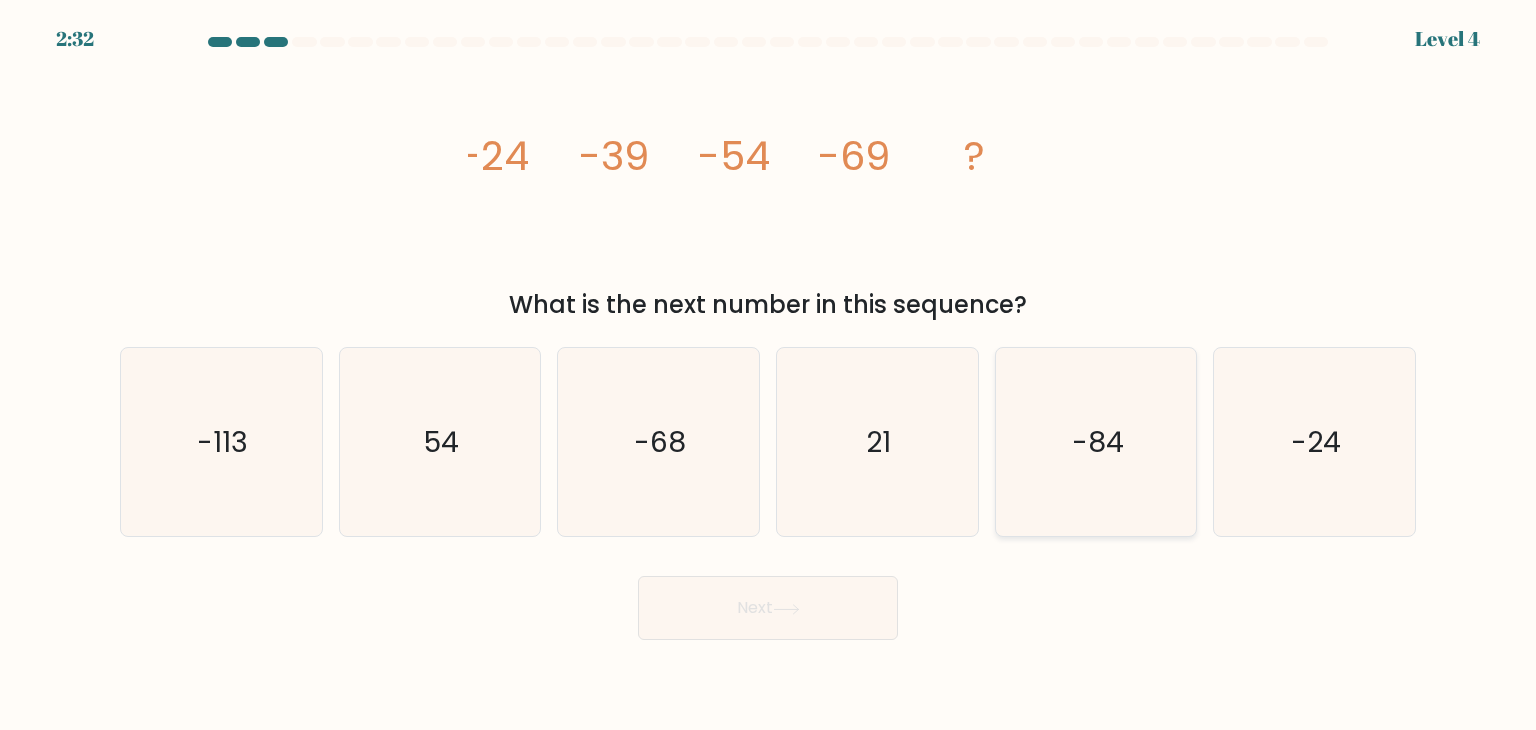 click on "-84" at bounding box center [1096, 442] 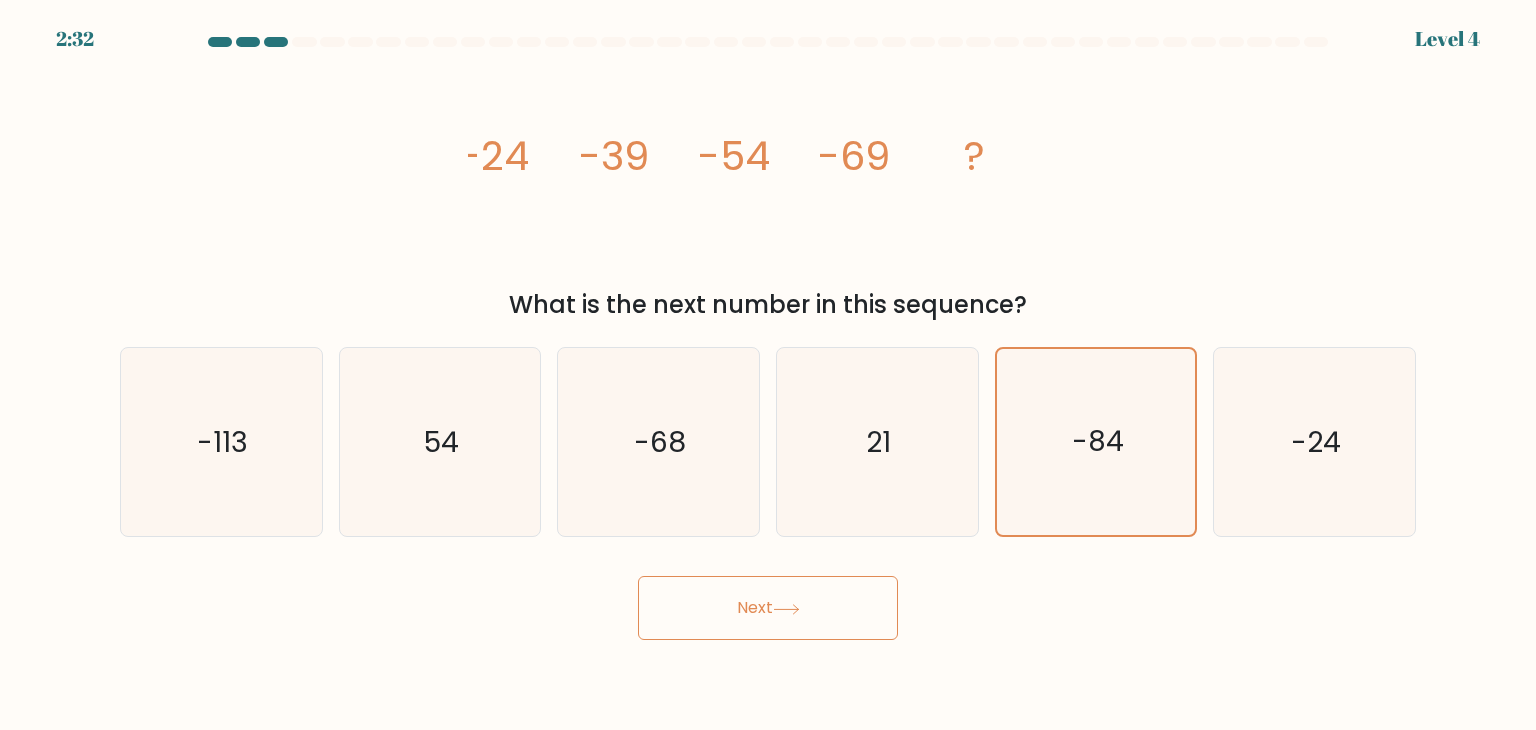 click on "Next" at bounding box center [768, 608] 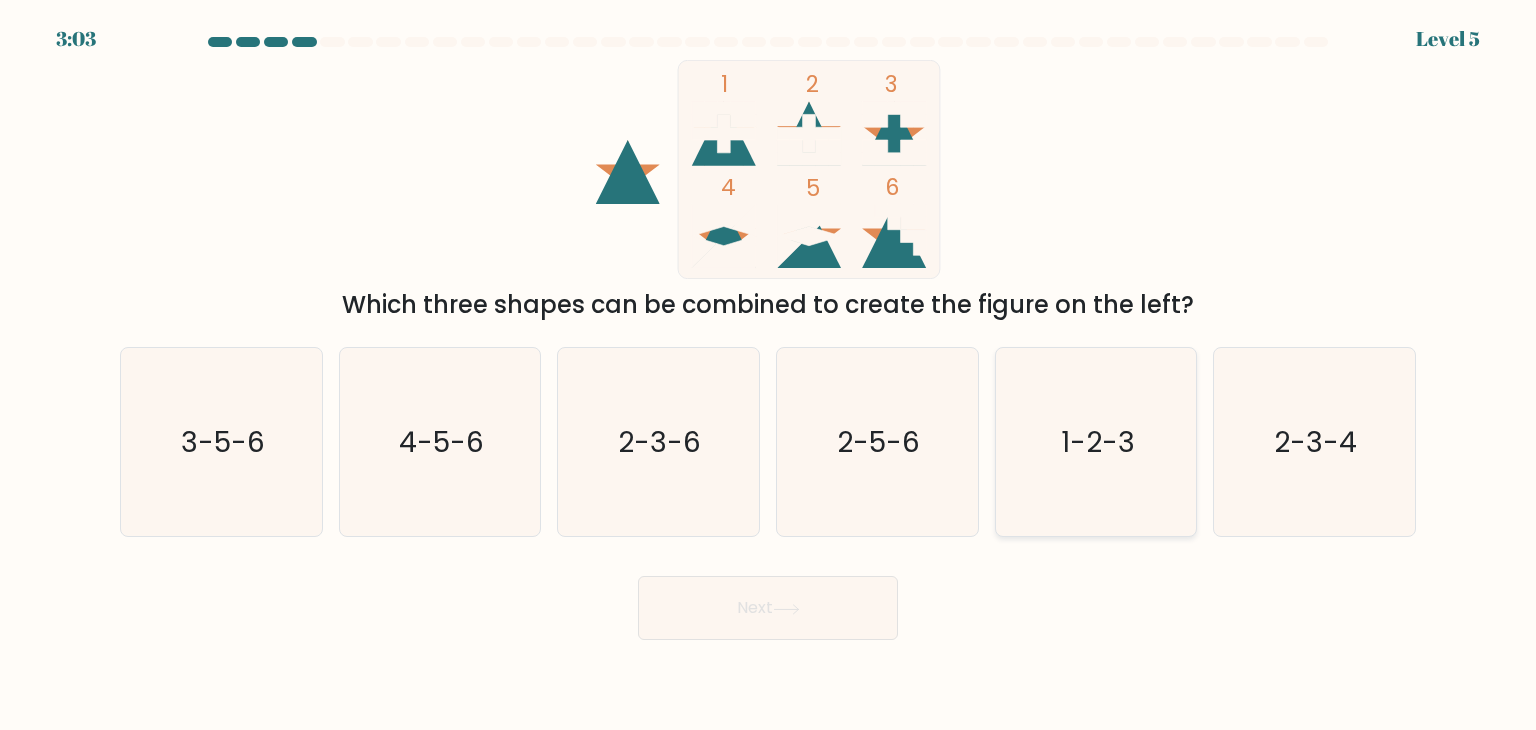 click on "1-2-3" 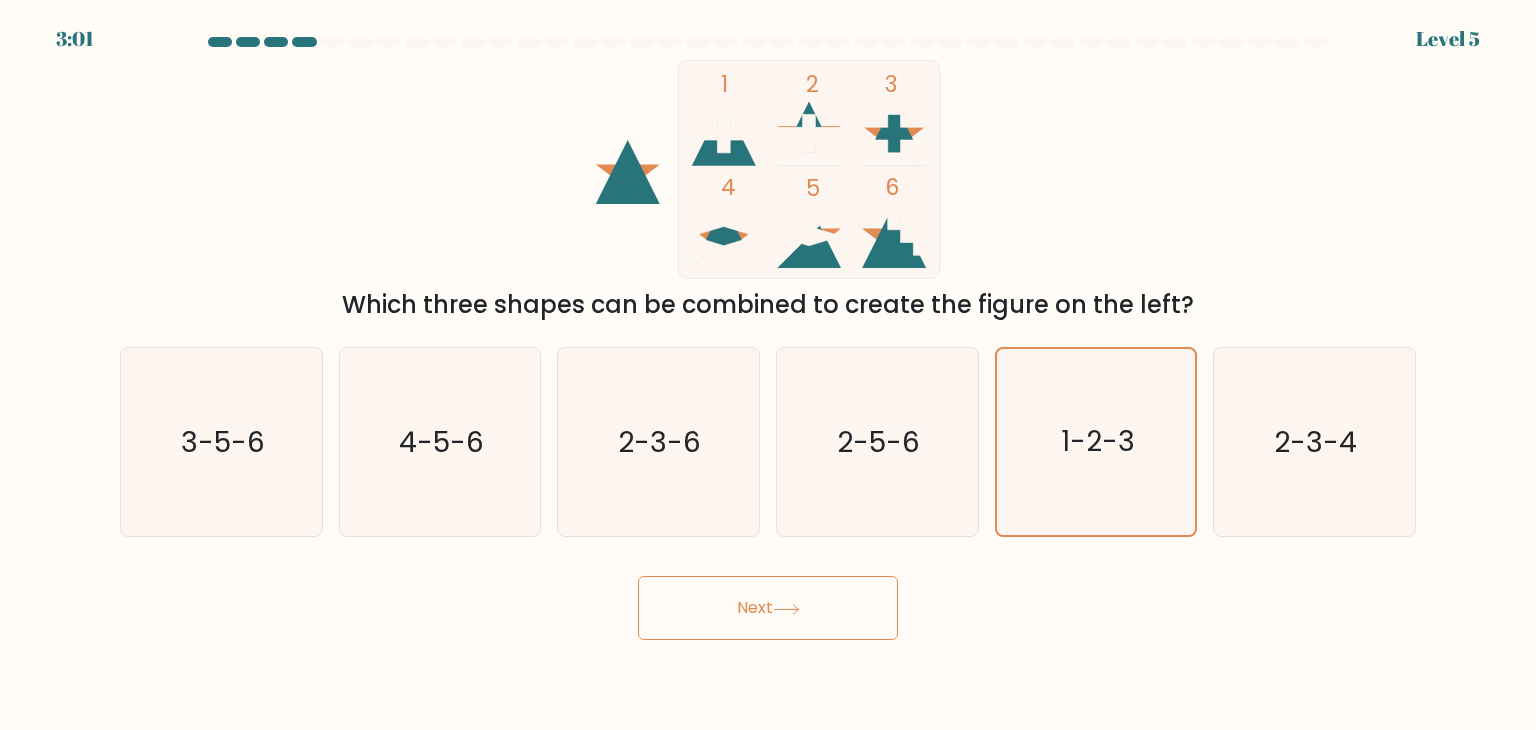 click on "Next" at bounding box center [768, 608] 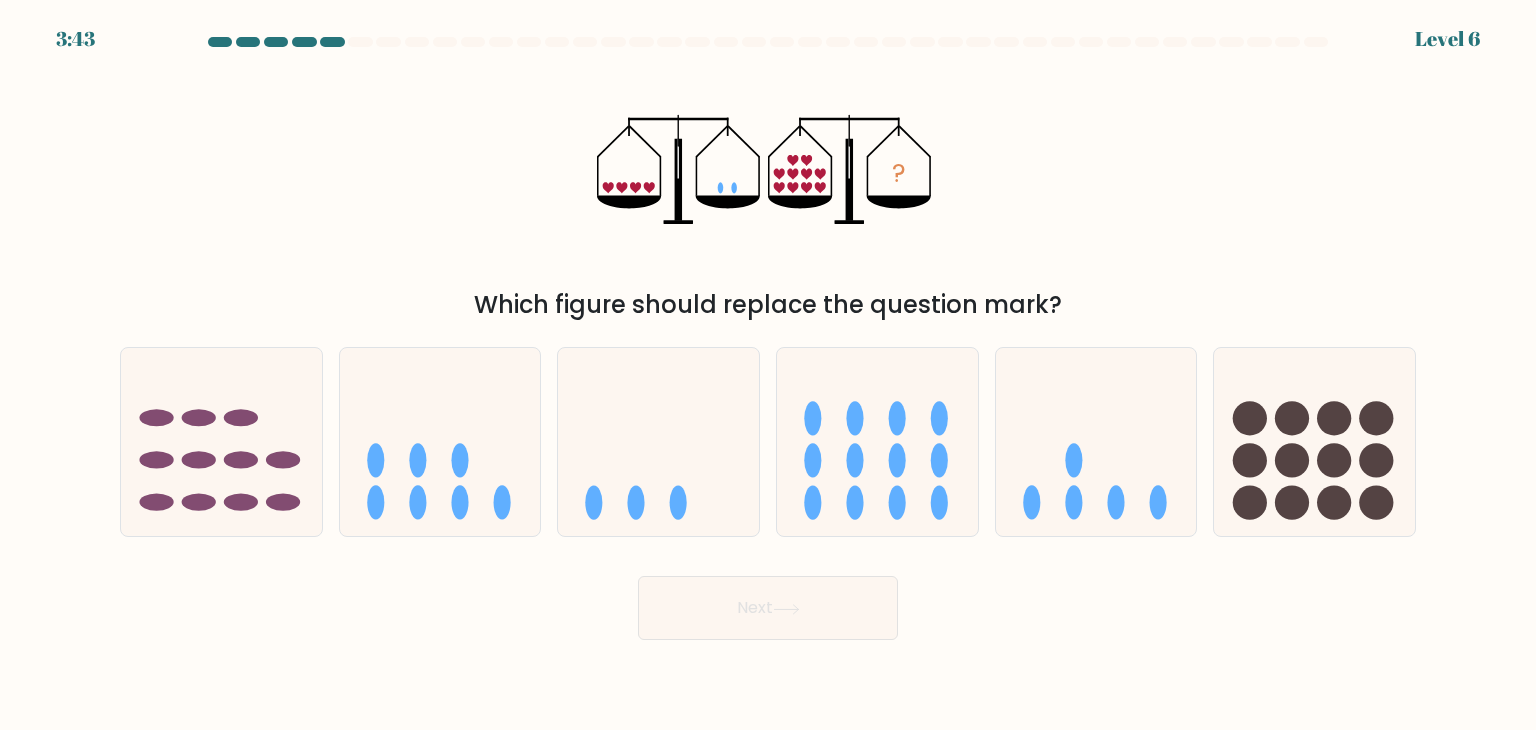 drag, startPoint x: 727, startPoint y: 369, endPoint x: 748, endPoint y: 184, distance: 186.18808 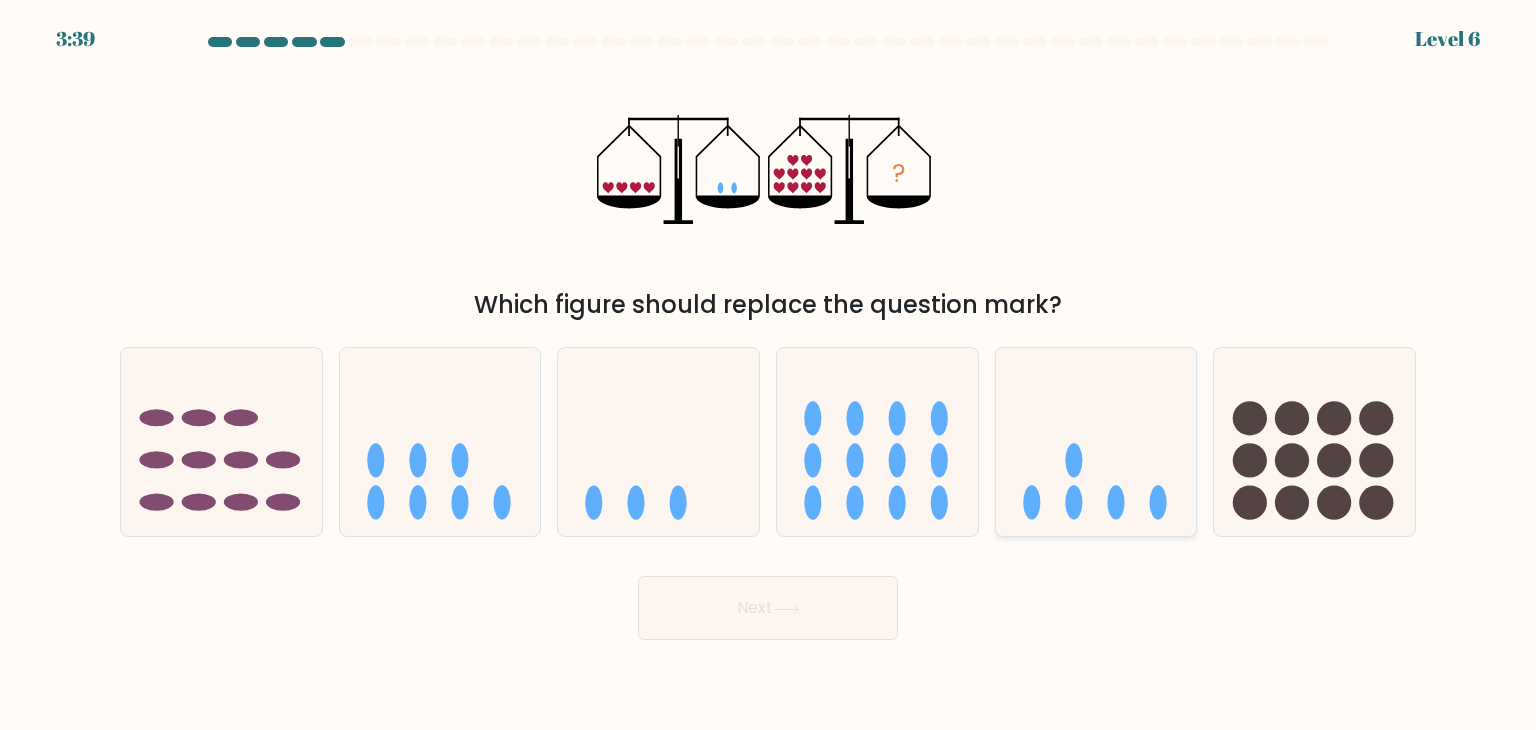 click 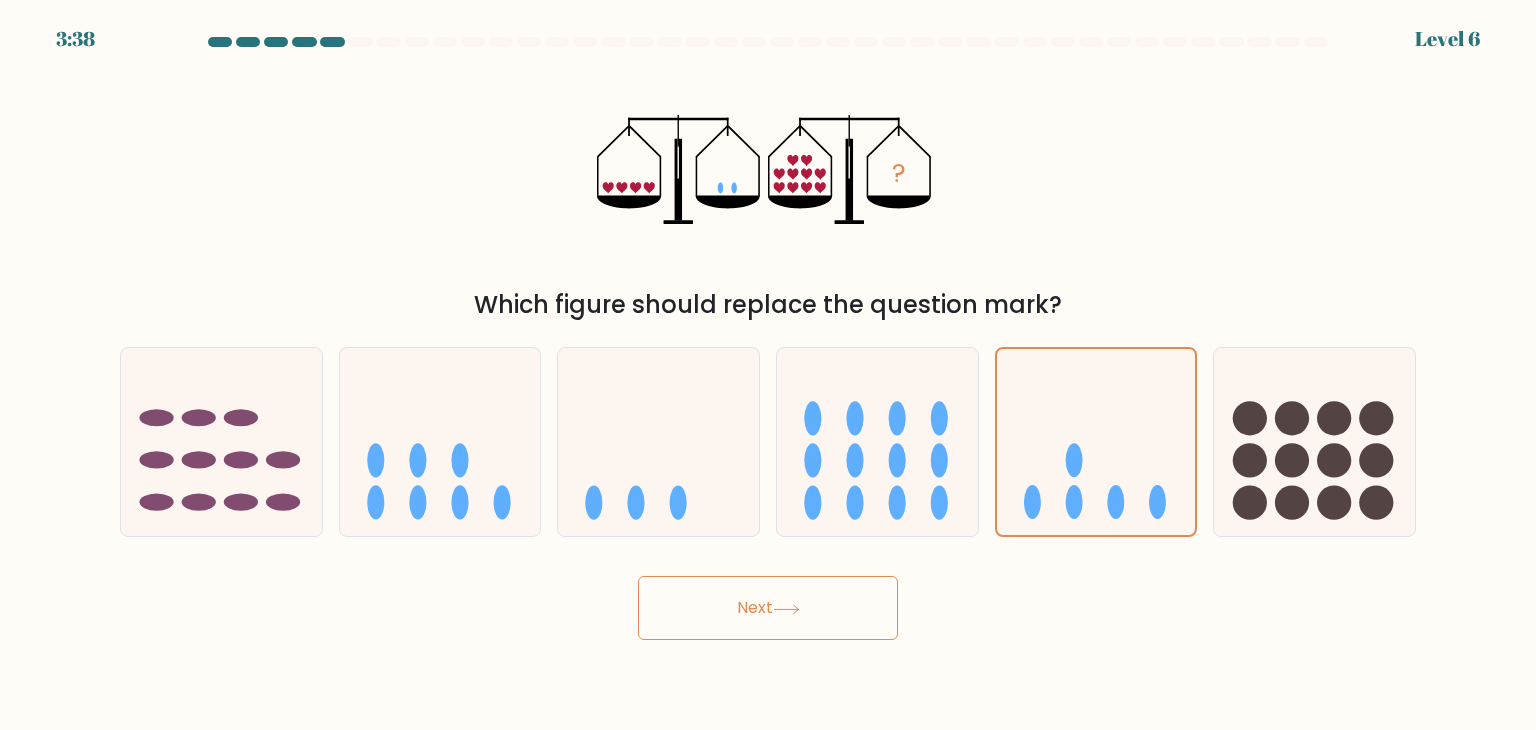 click on "Next" at bounding box center (768, 608) 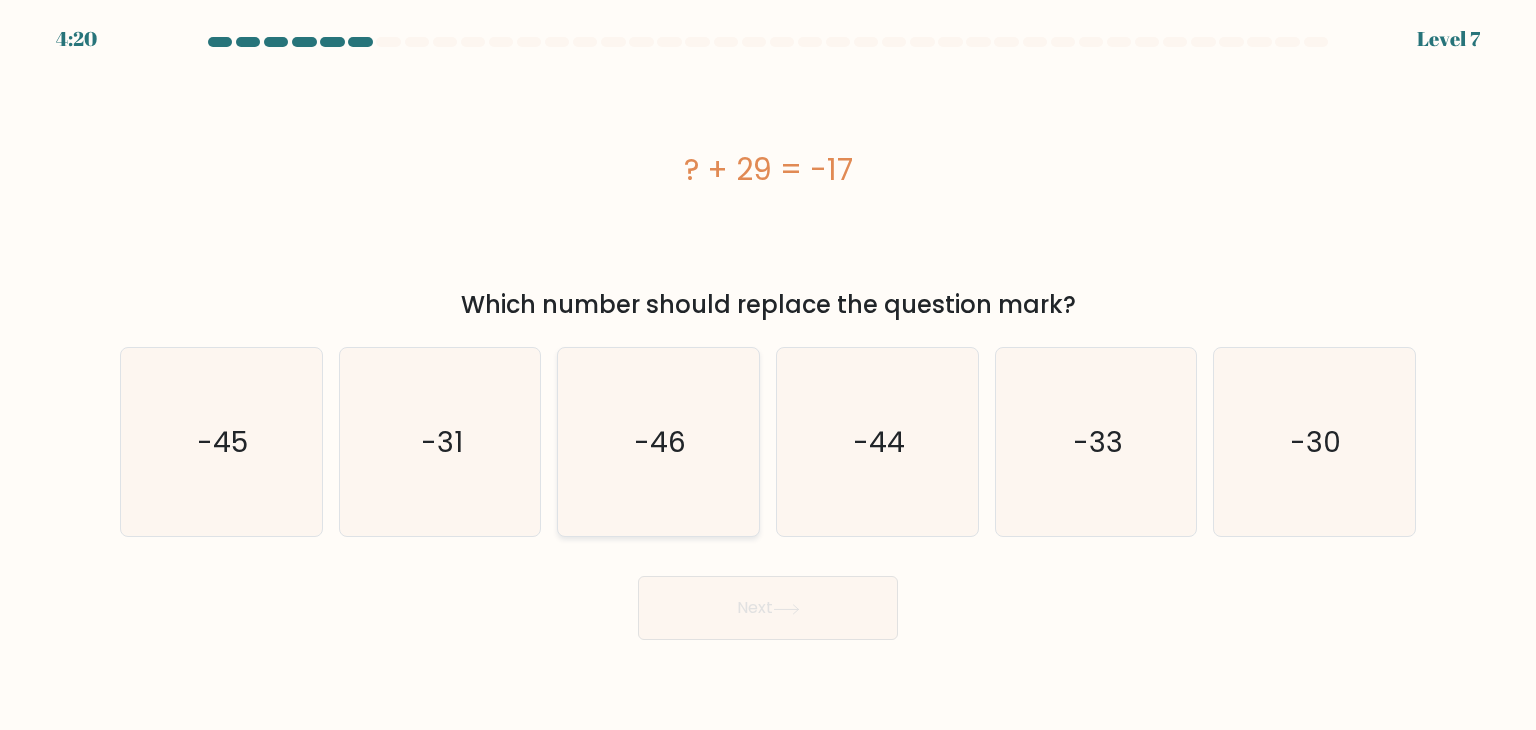 click on "-46" 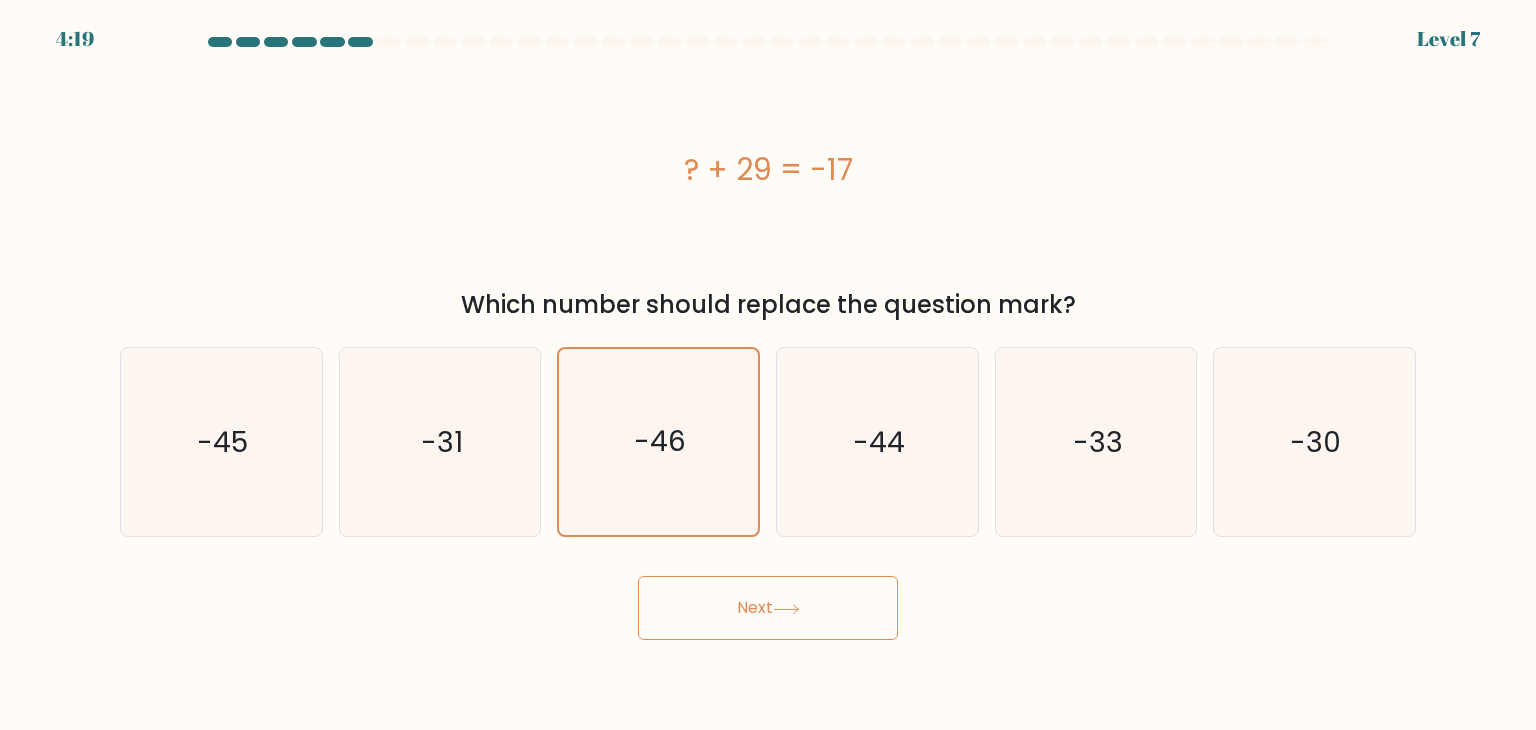 click on "Next" at bounding box center (768, 608) 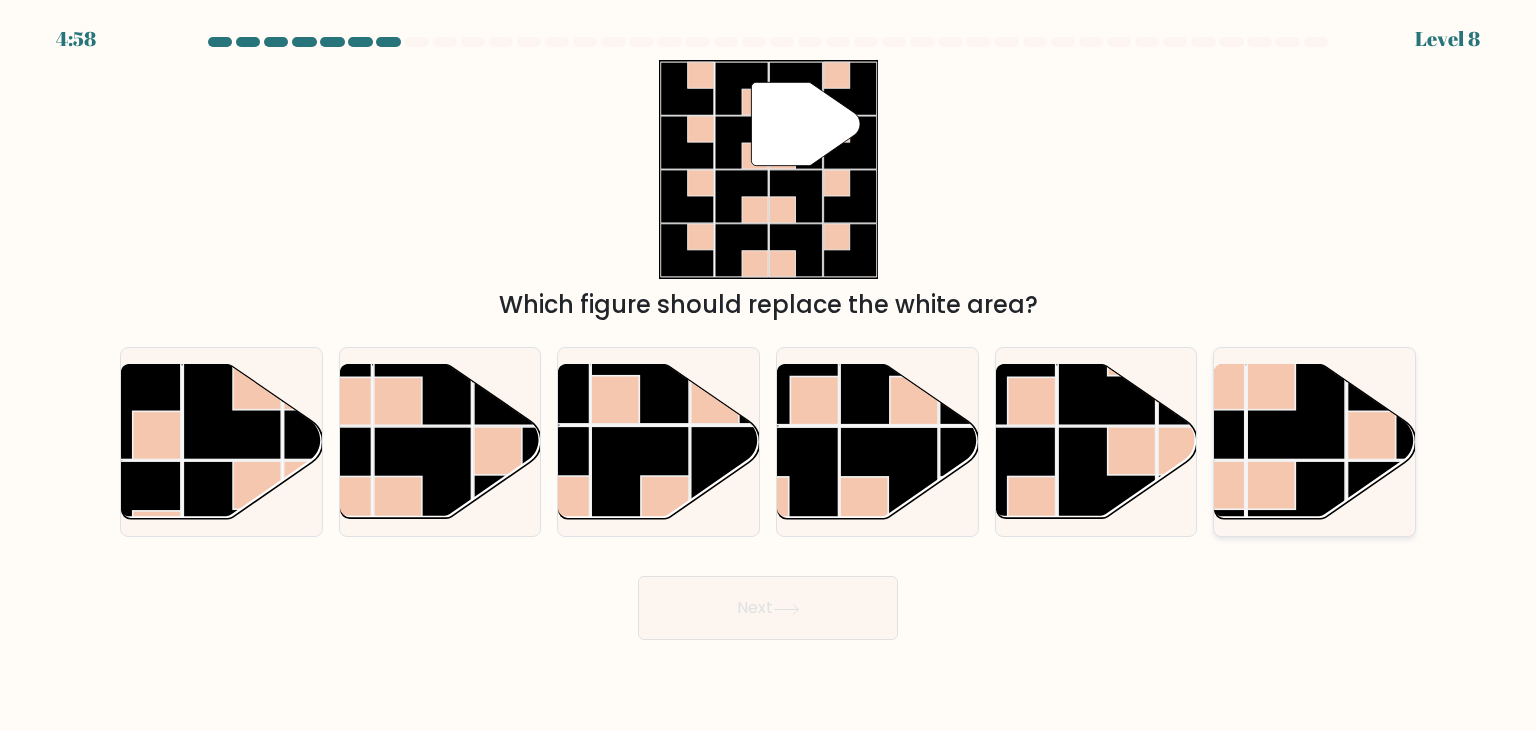 click 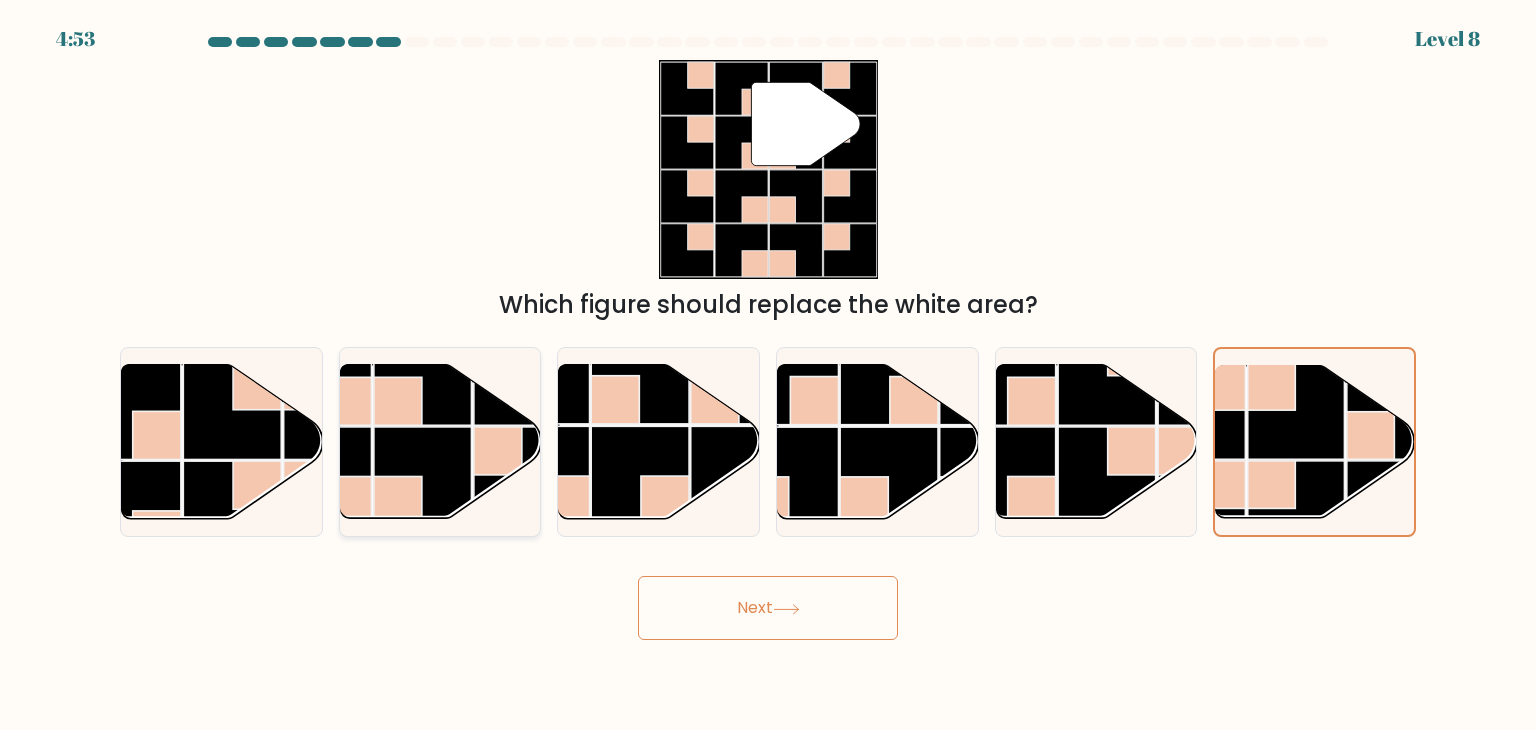 click 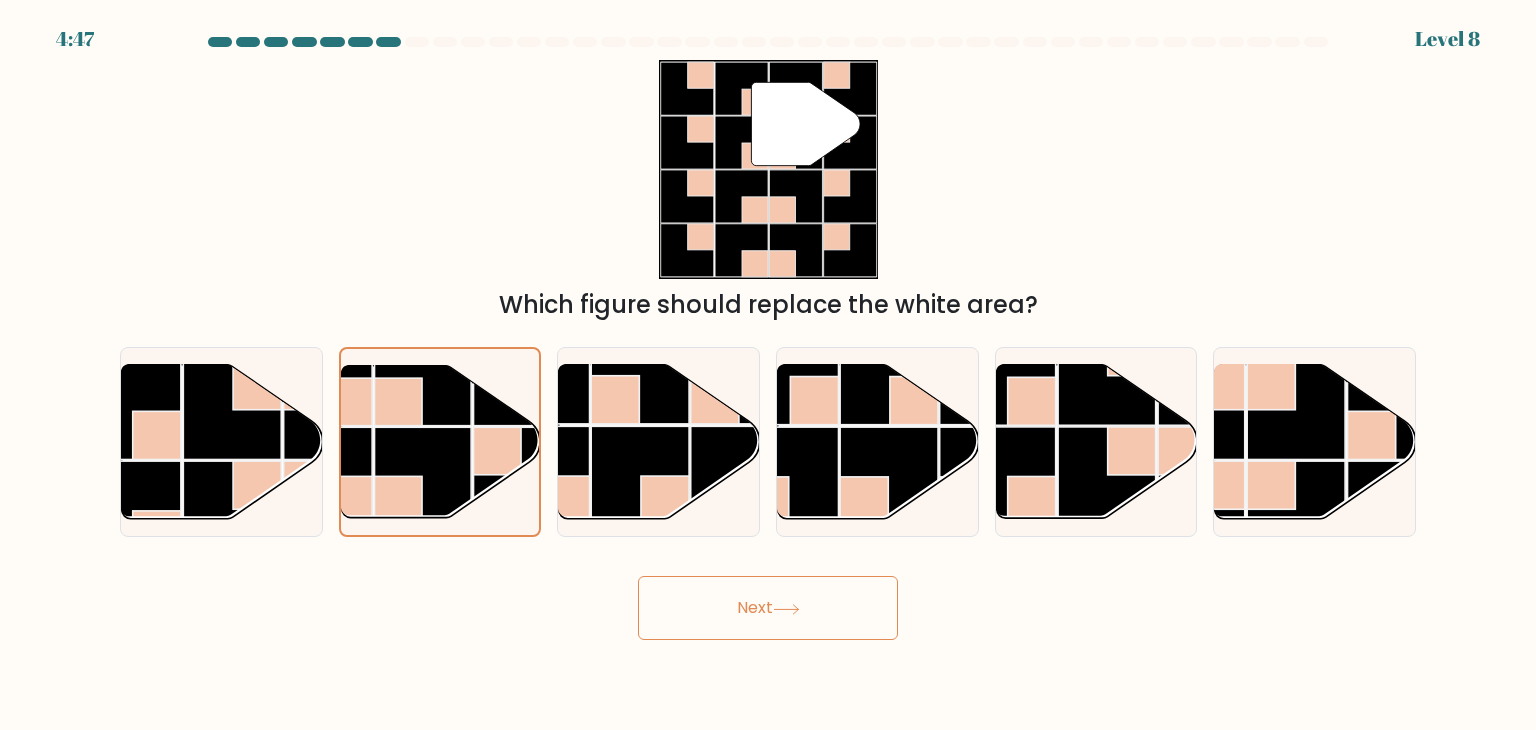 click on "Next" at bounding box center (768, 608) 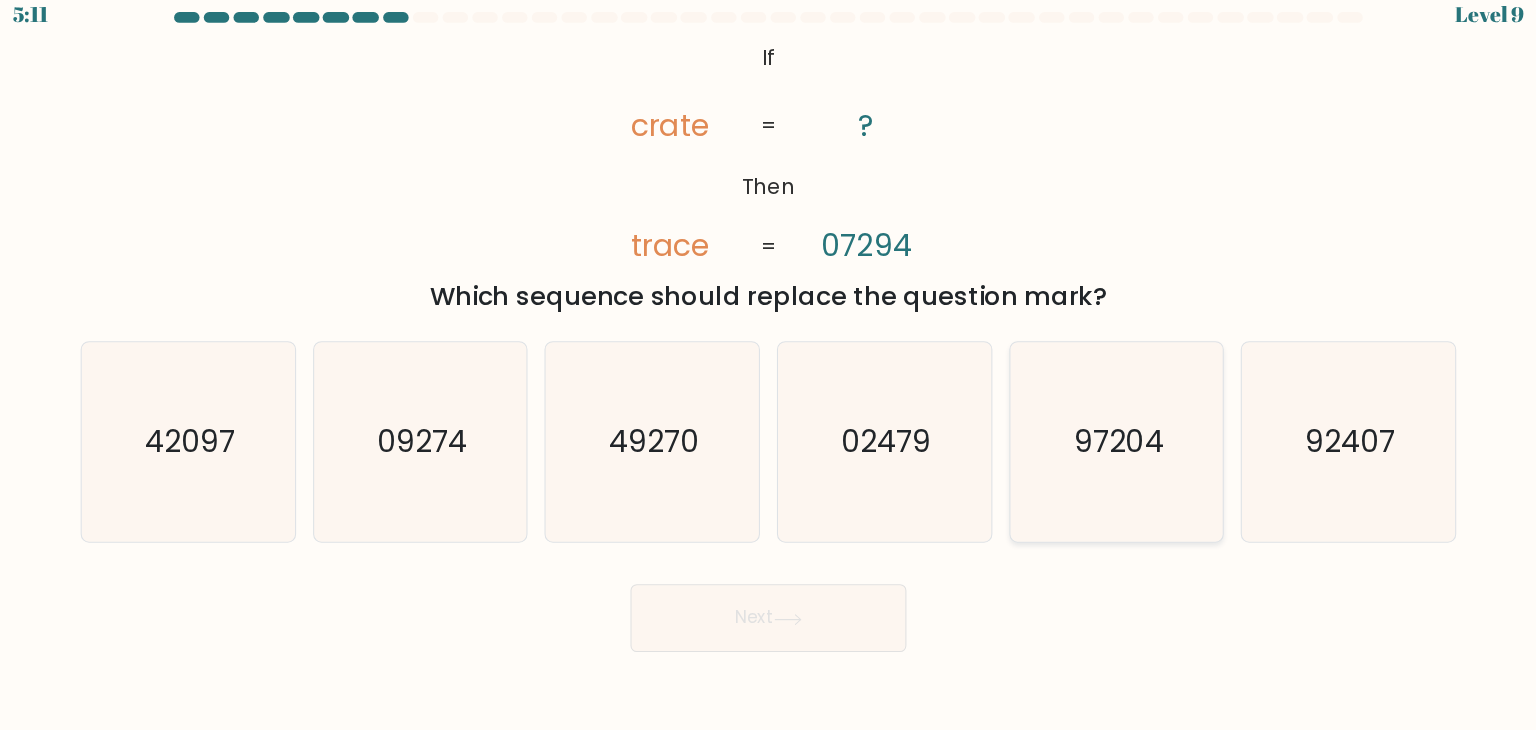 click on "97204" 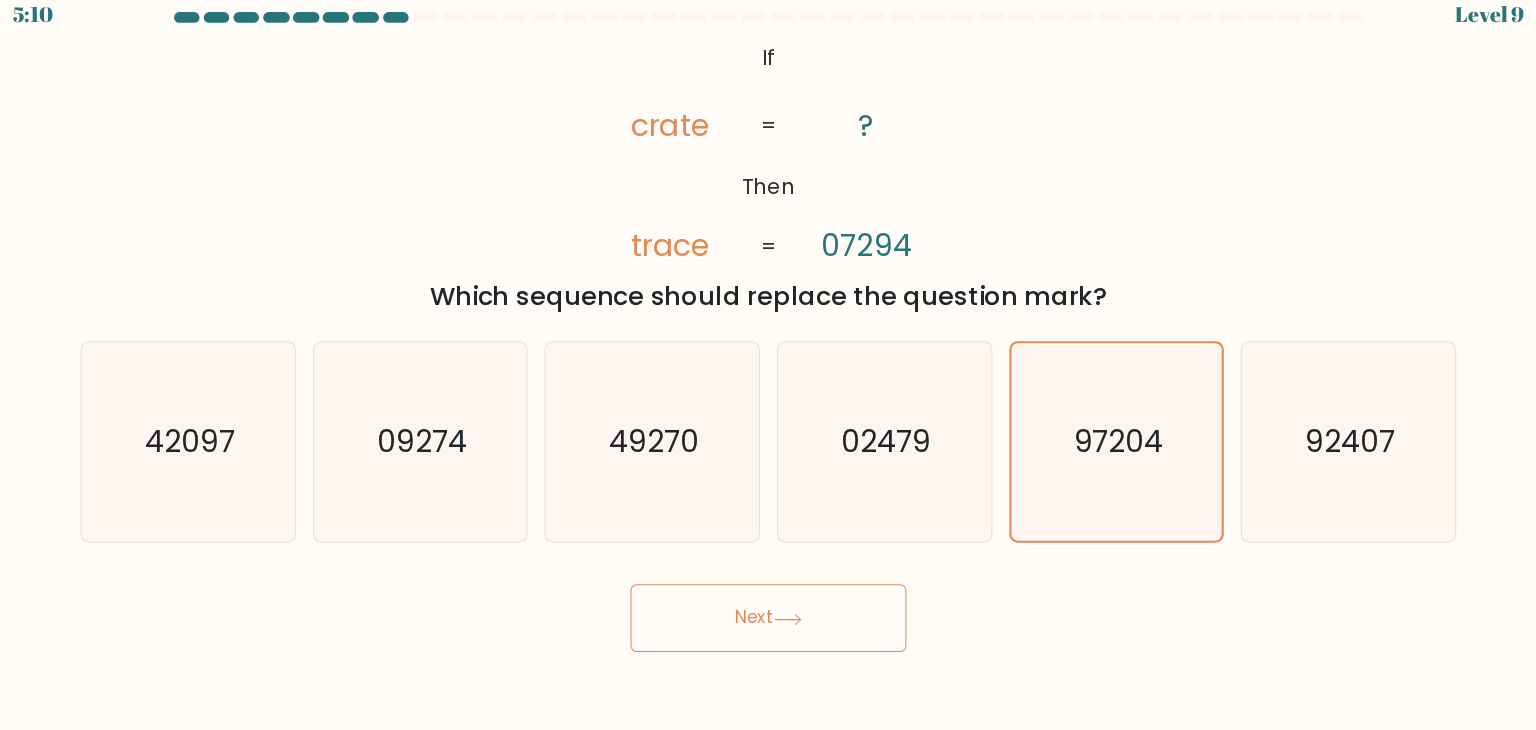 click on "Next" at bounding box center (768, 608) 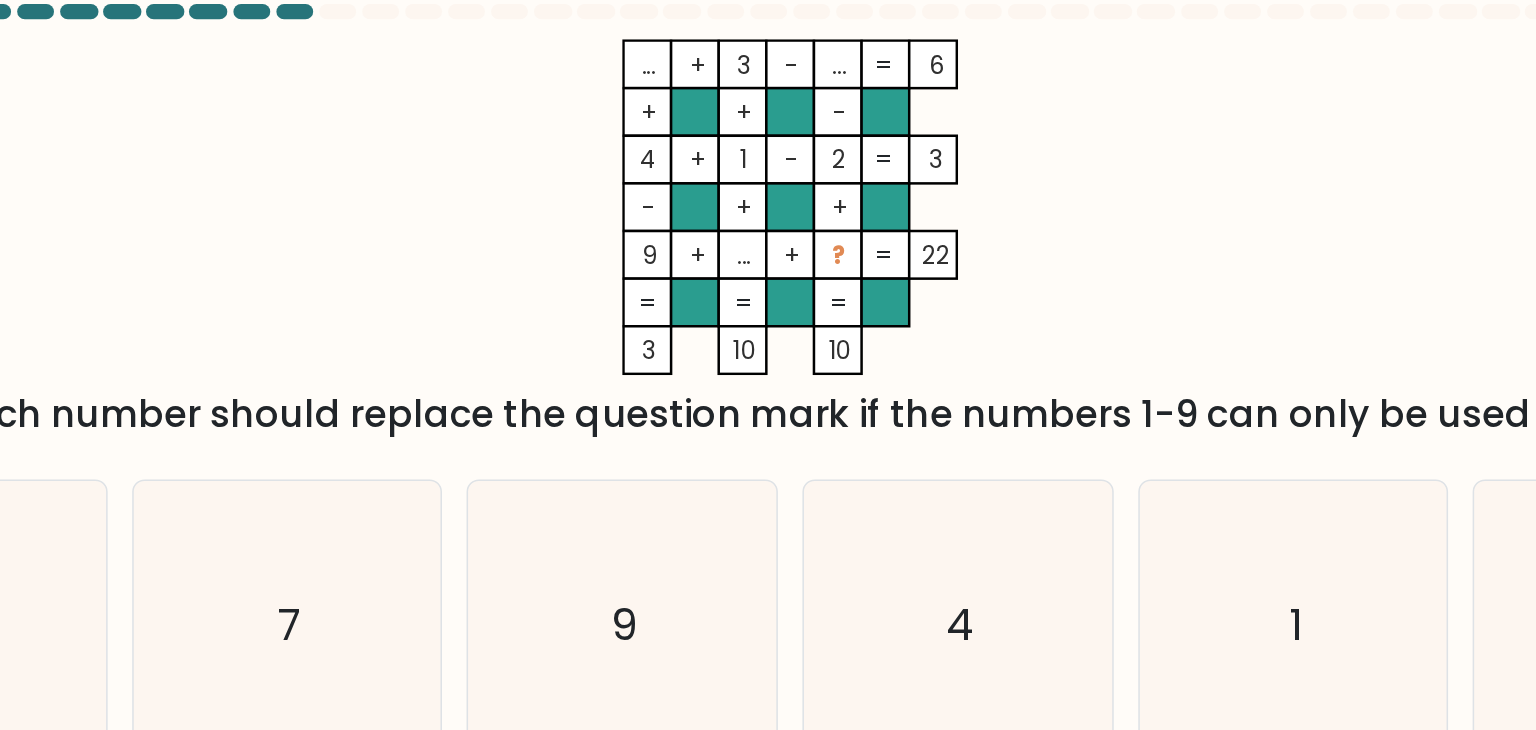 drag, startPoint x: 796, startPoint y: 138, endPoint x: 715, endPoint y: 179, distance: 90.78546 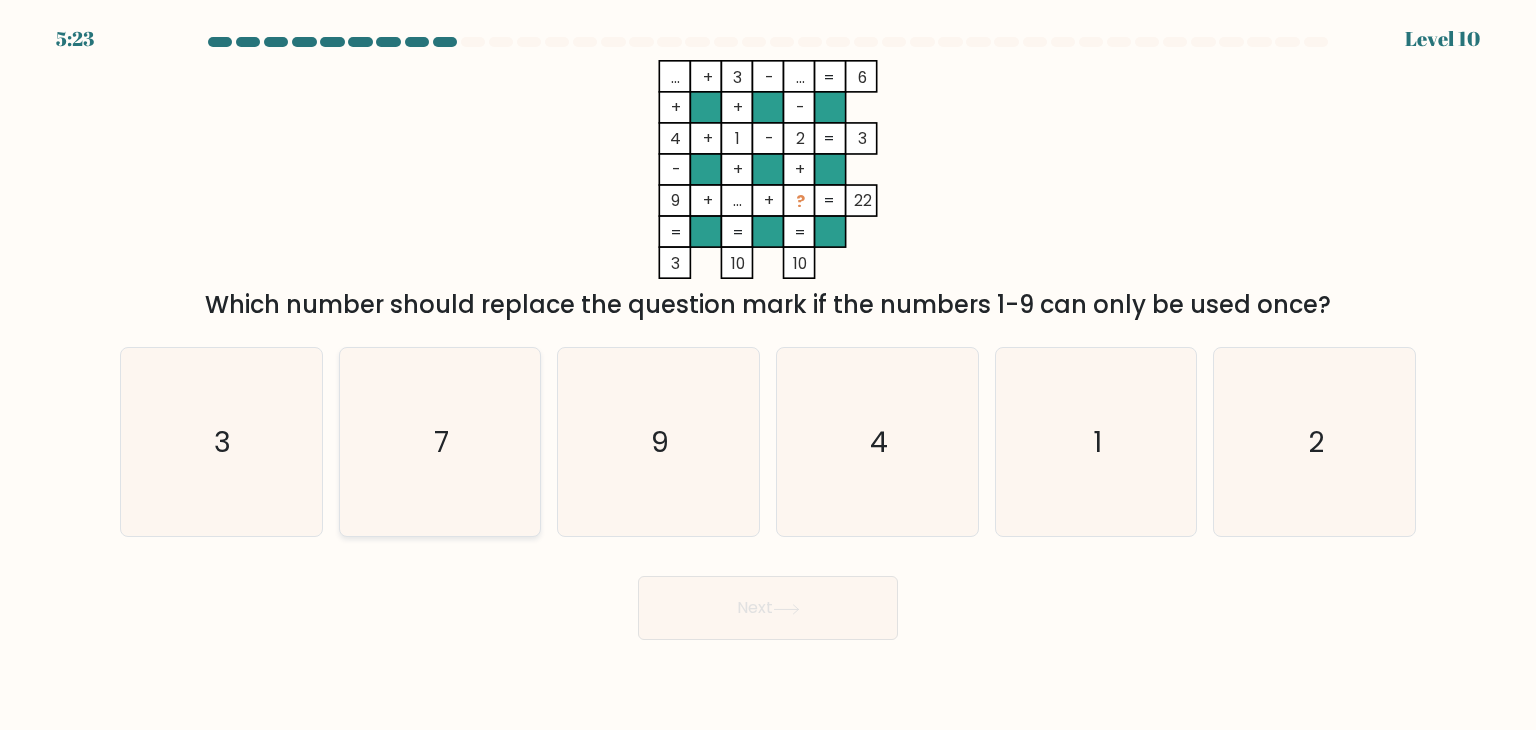 click on "7" 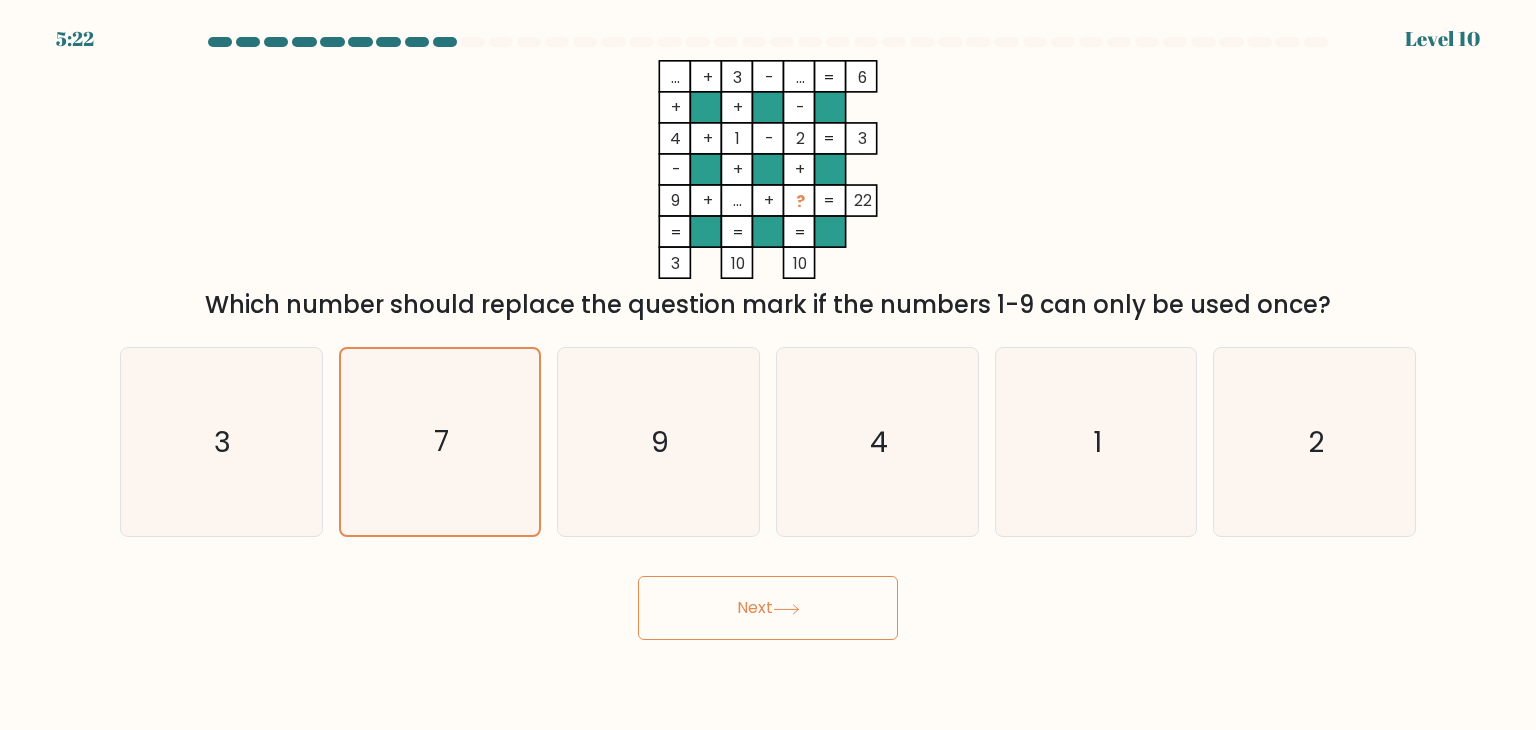 click on "Next" at bounding box center (768, 608) 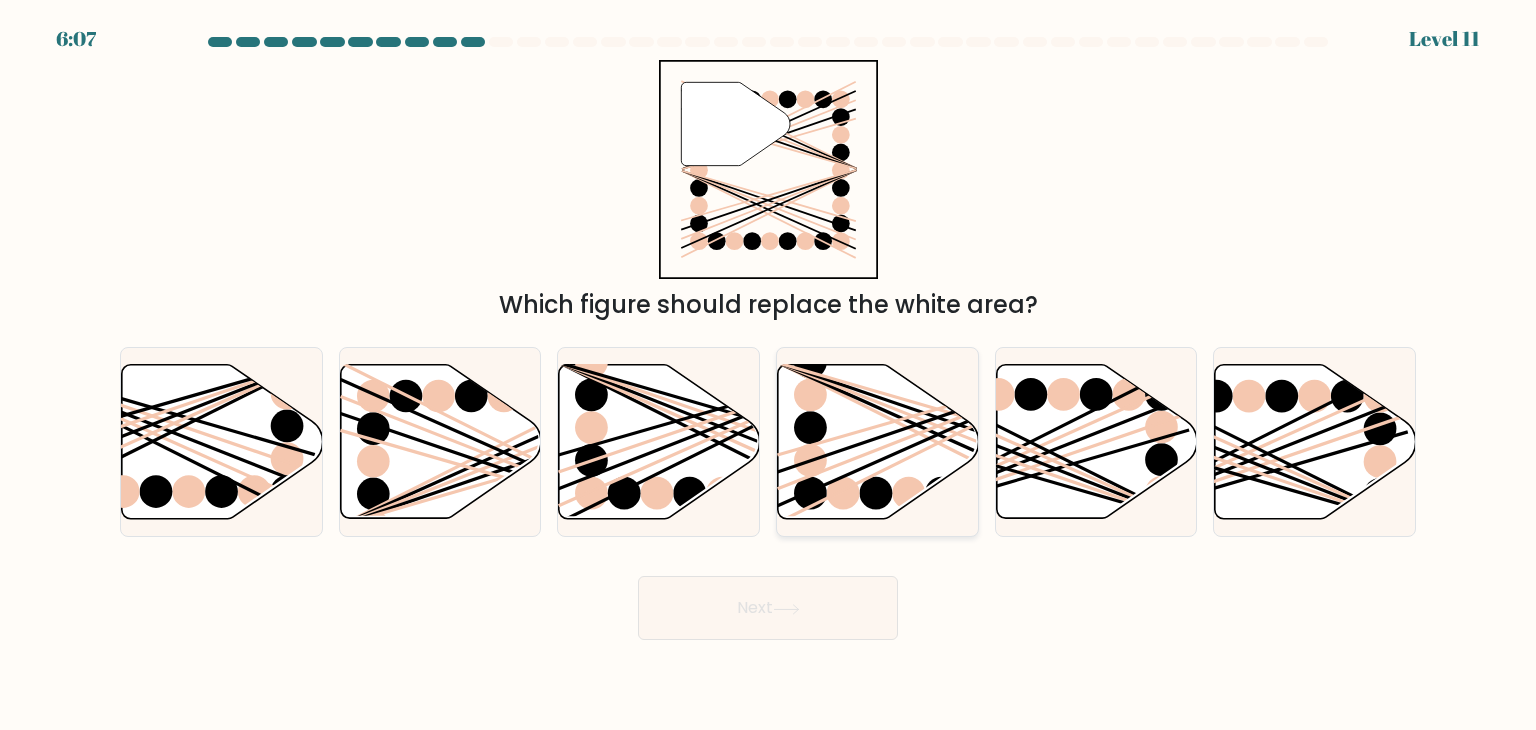 click at bounding box center (877, 442) 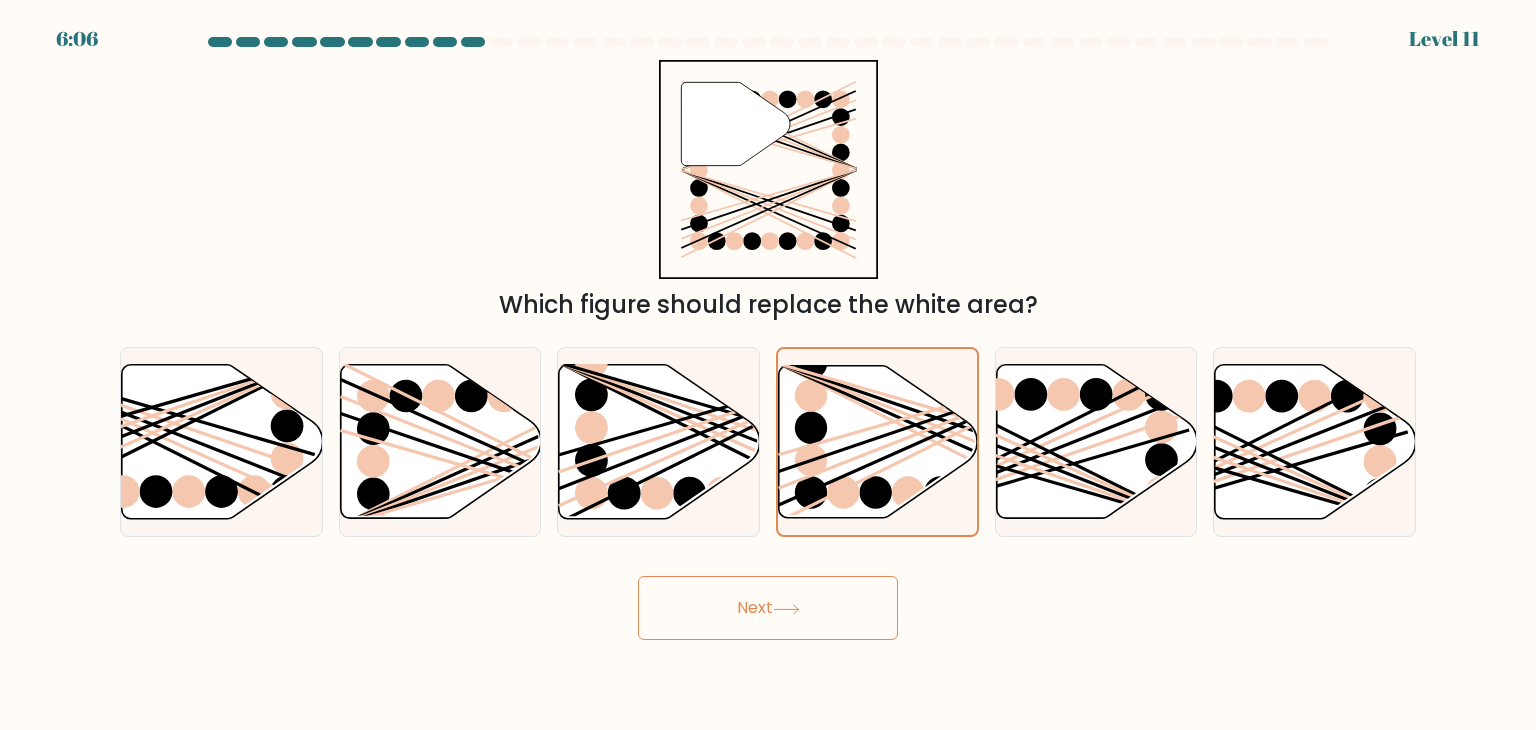 click on "Next" at bounding box center [768, 608] 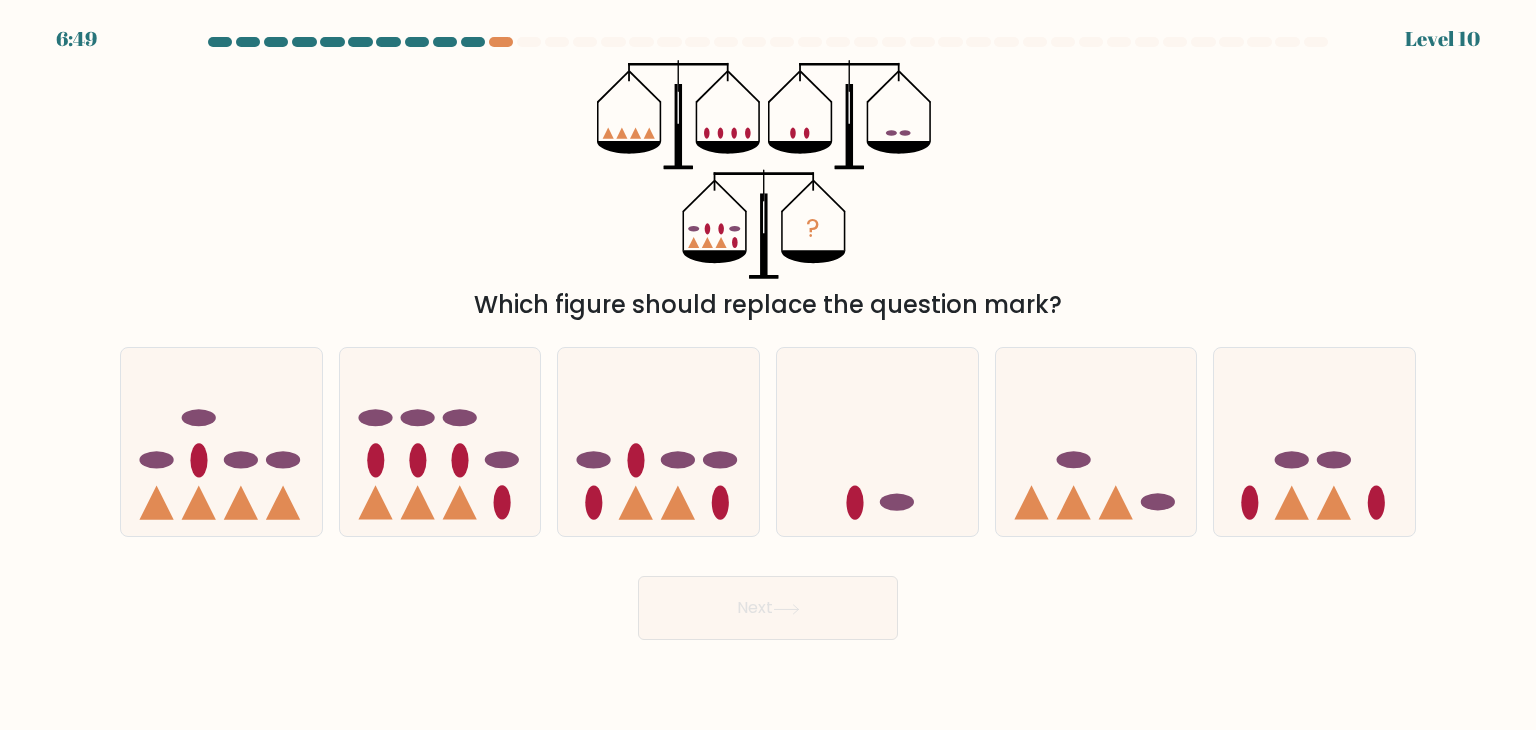 click on "Next" at bounding box center (768, 608) 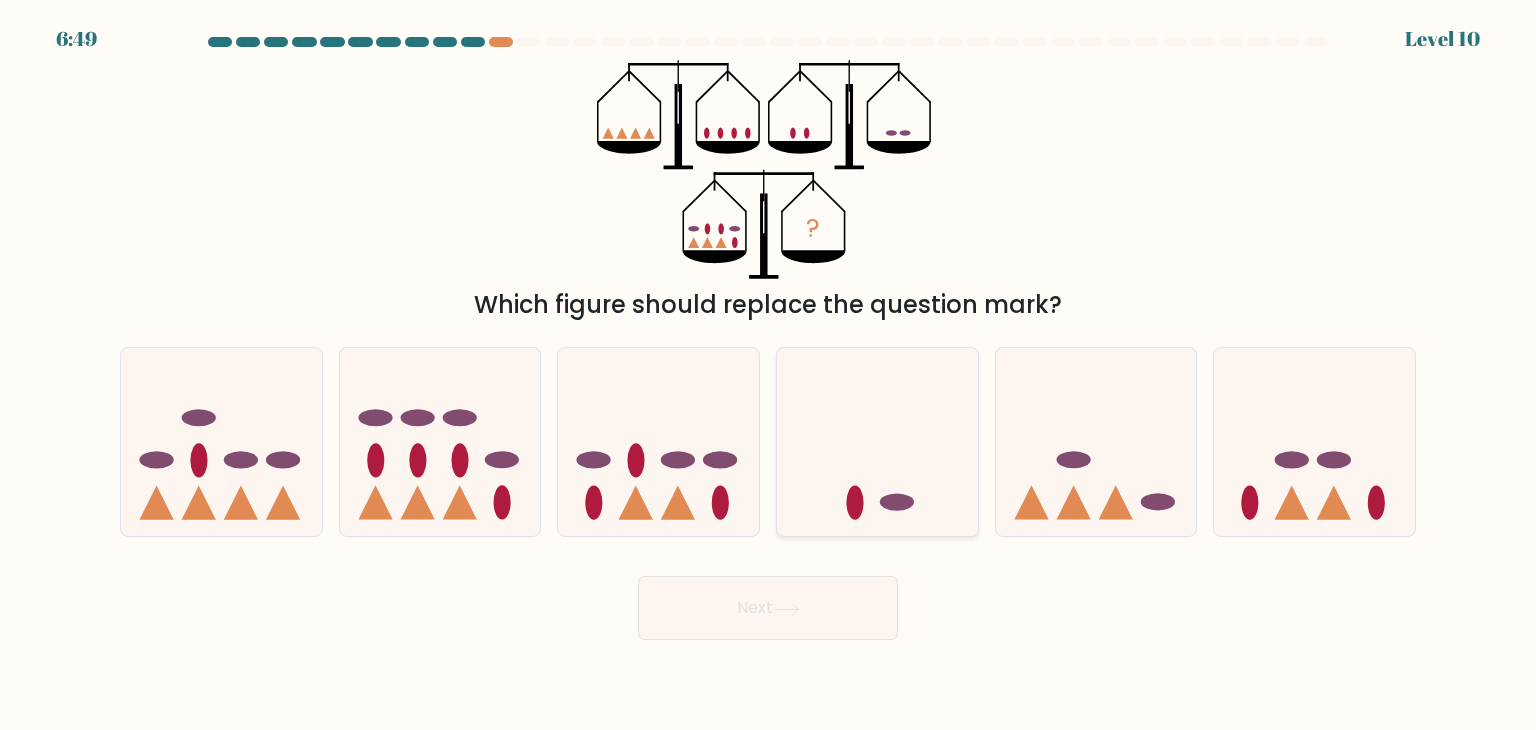 click 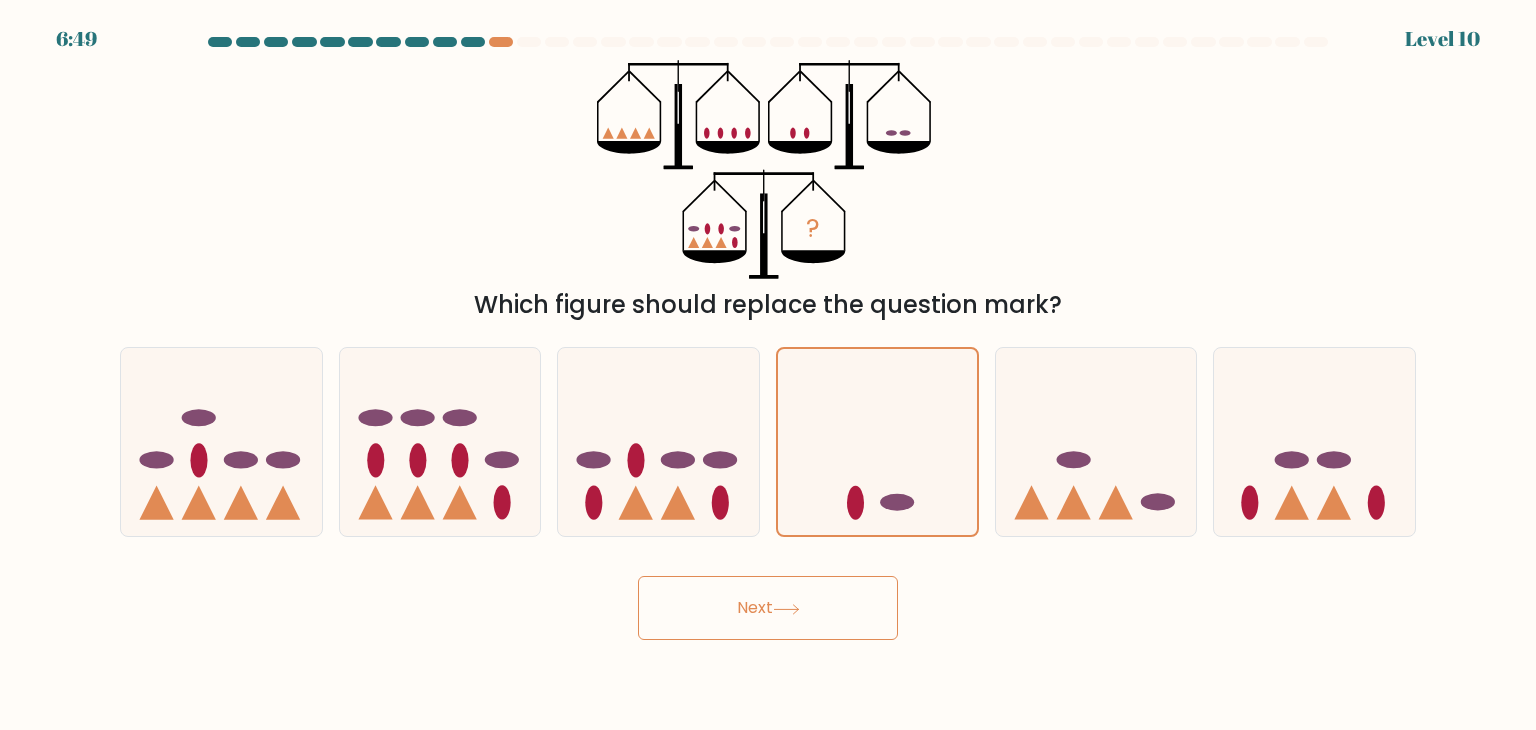 click on "Next" at bounding box center [768, 608] 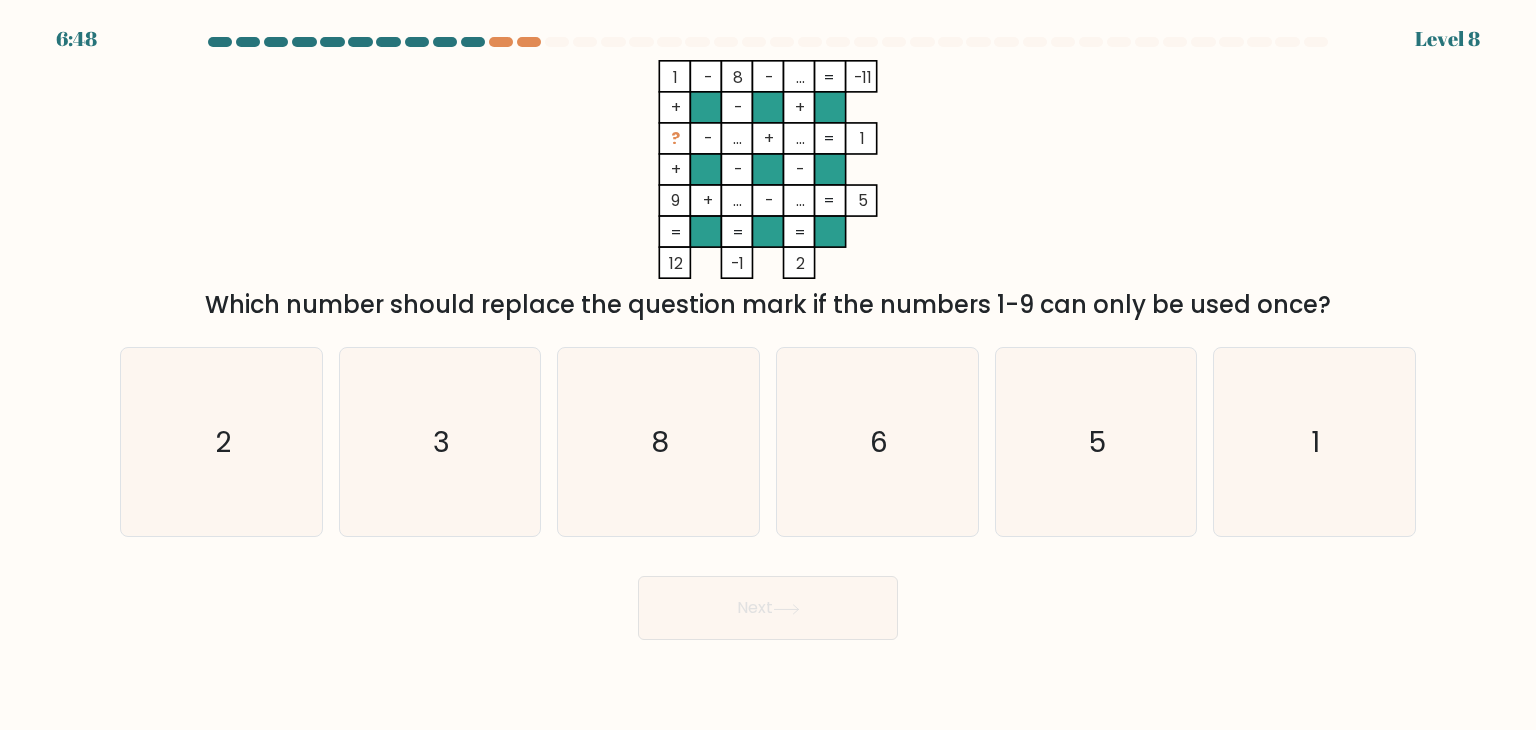 click on "6" 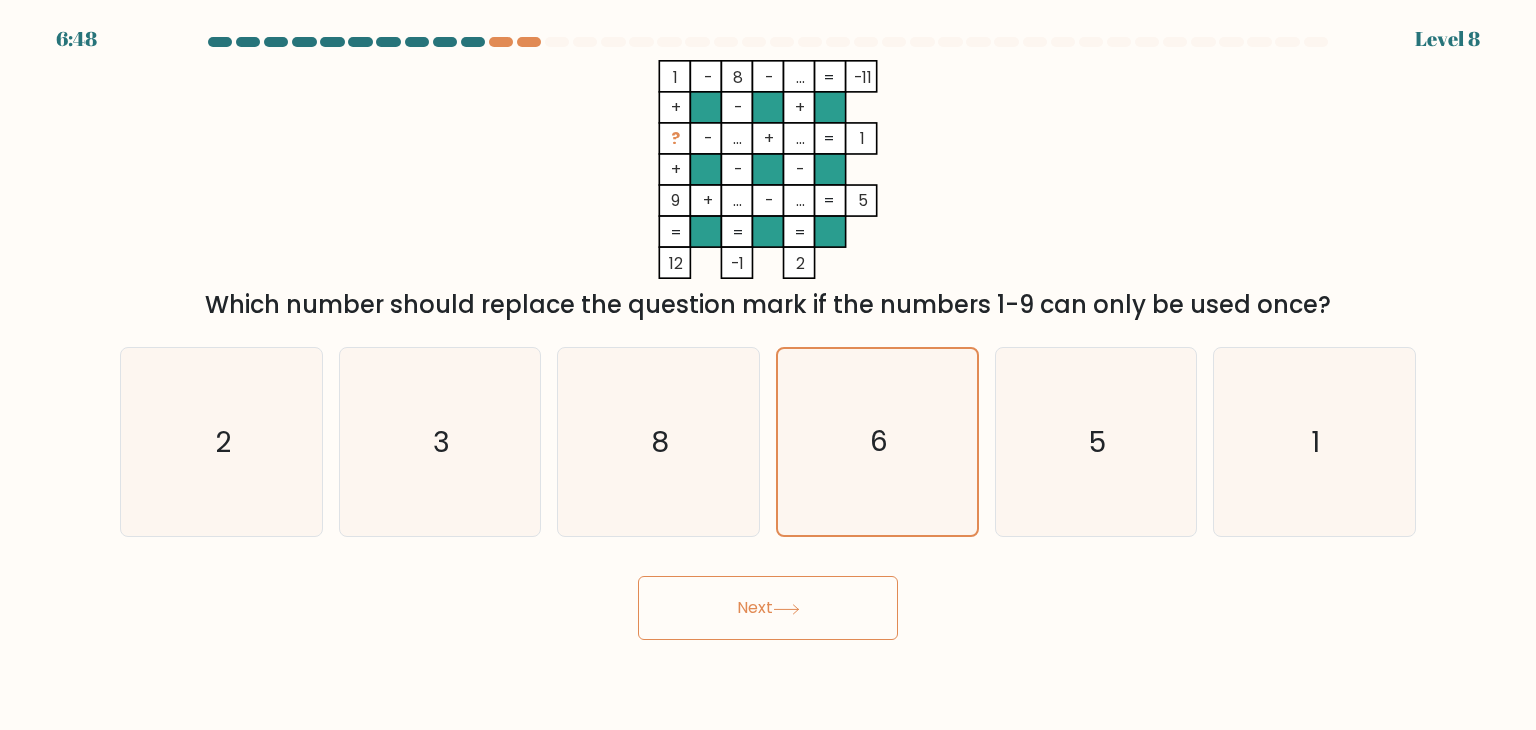 click on "Next" at bounding box center [768, 608] 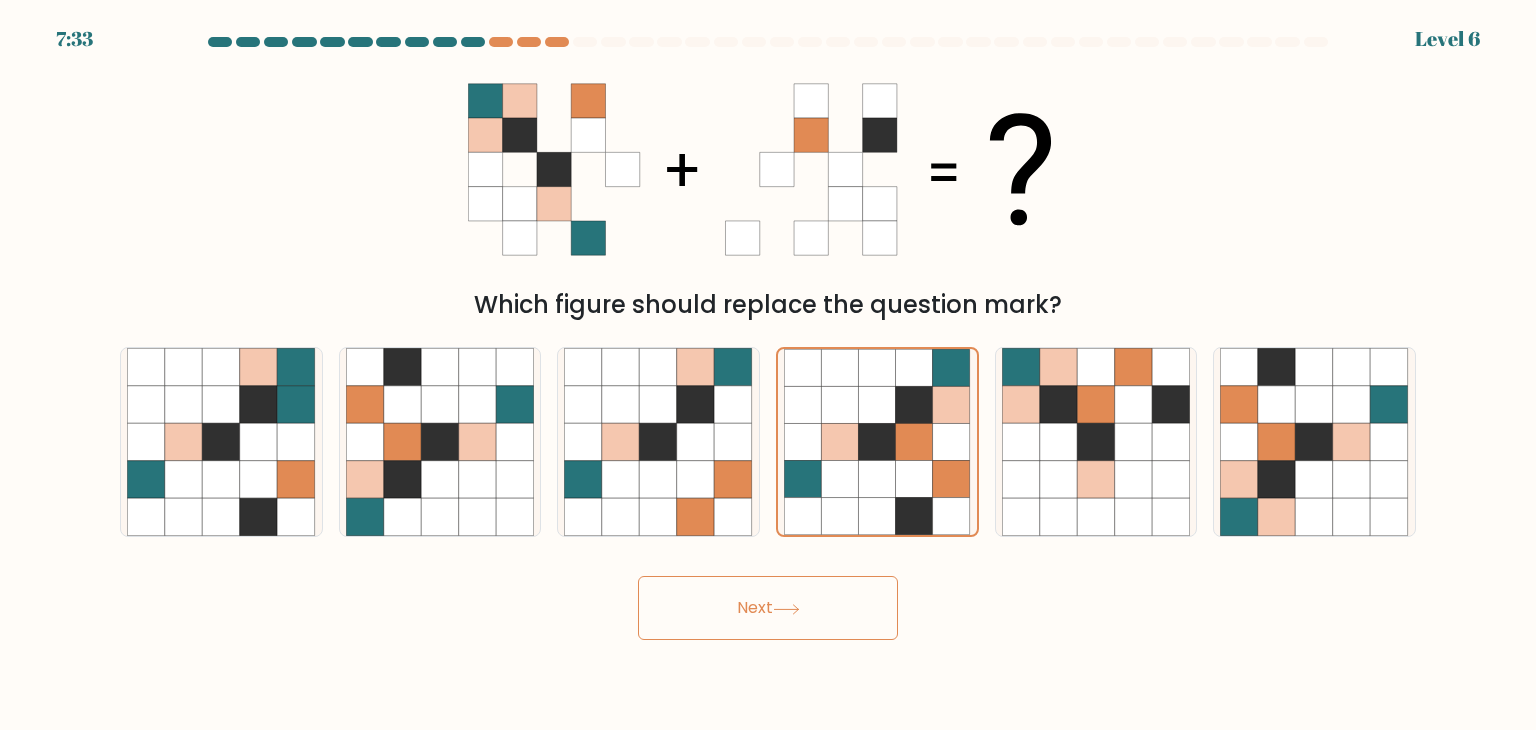 click on "Next" at bounding box center [768, 608] 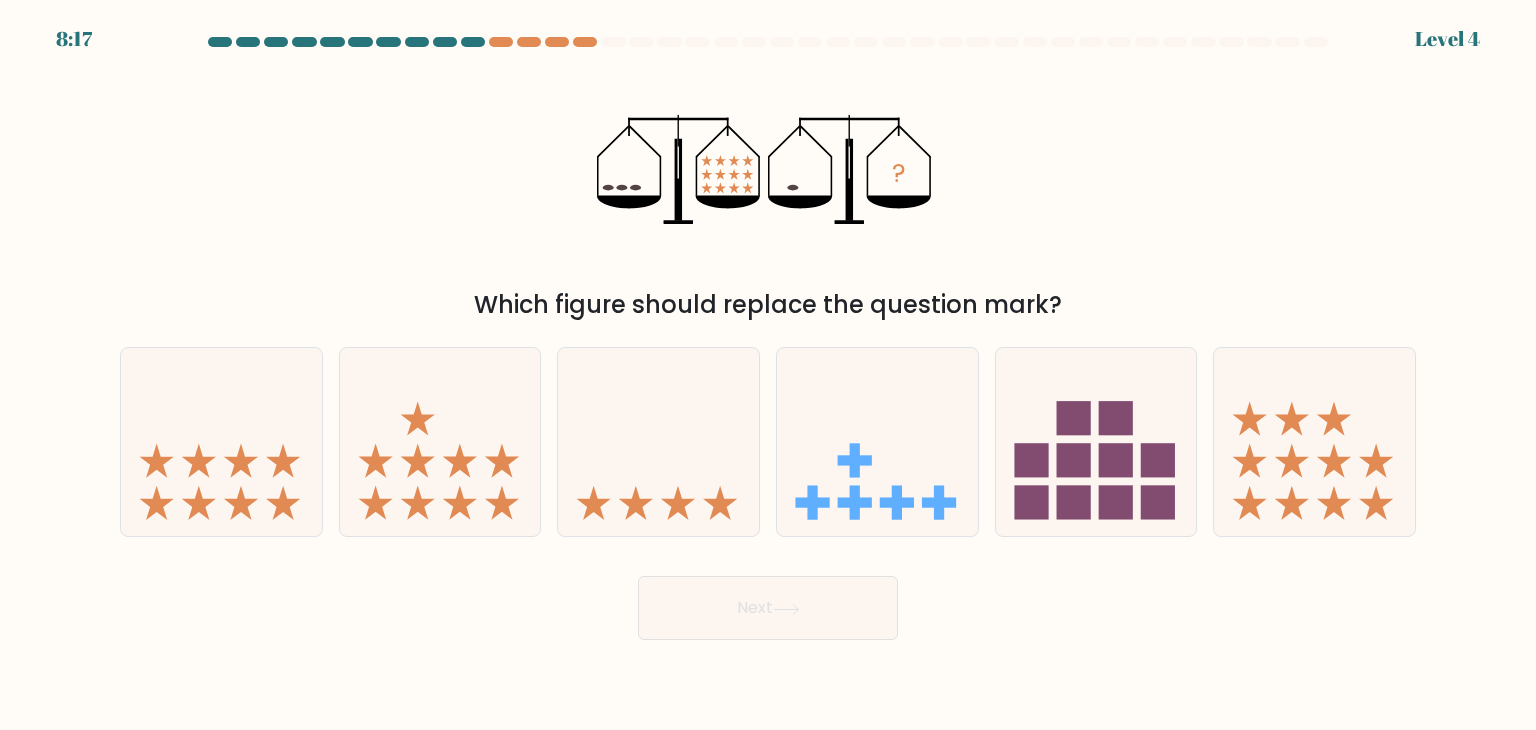 click 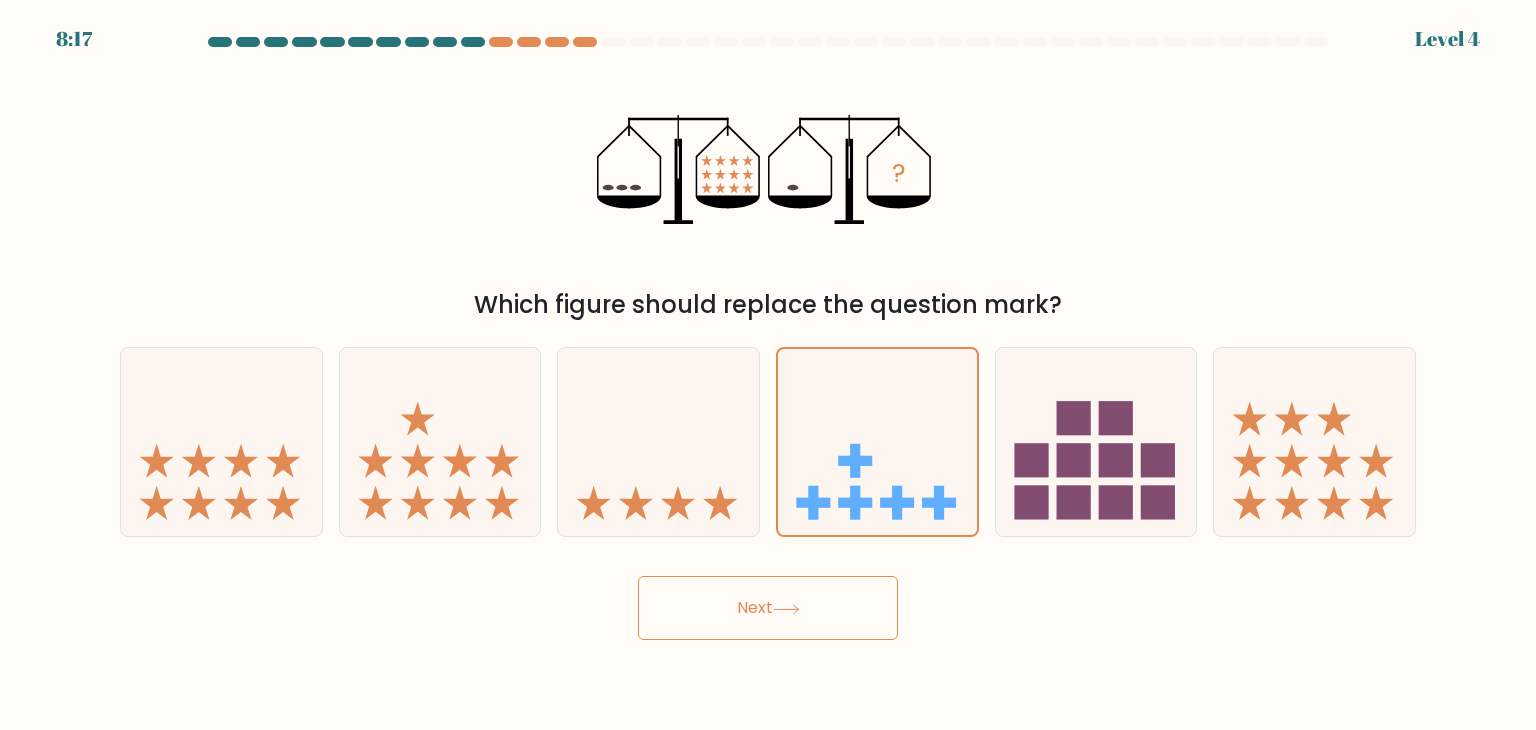 click on "Next" at bounding box center [768, 608] 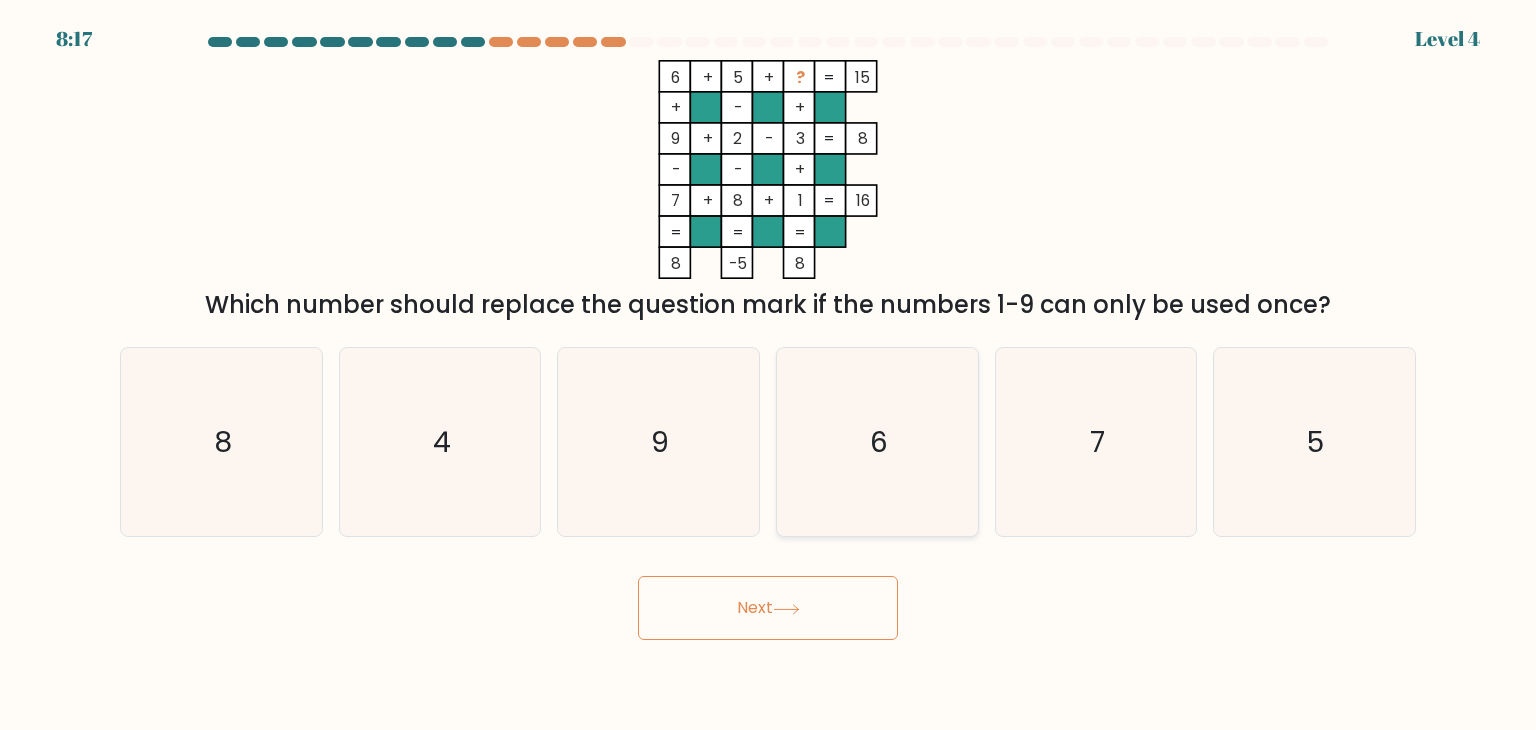 click on "6" 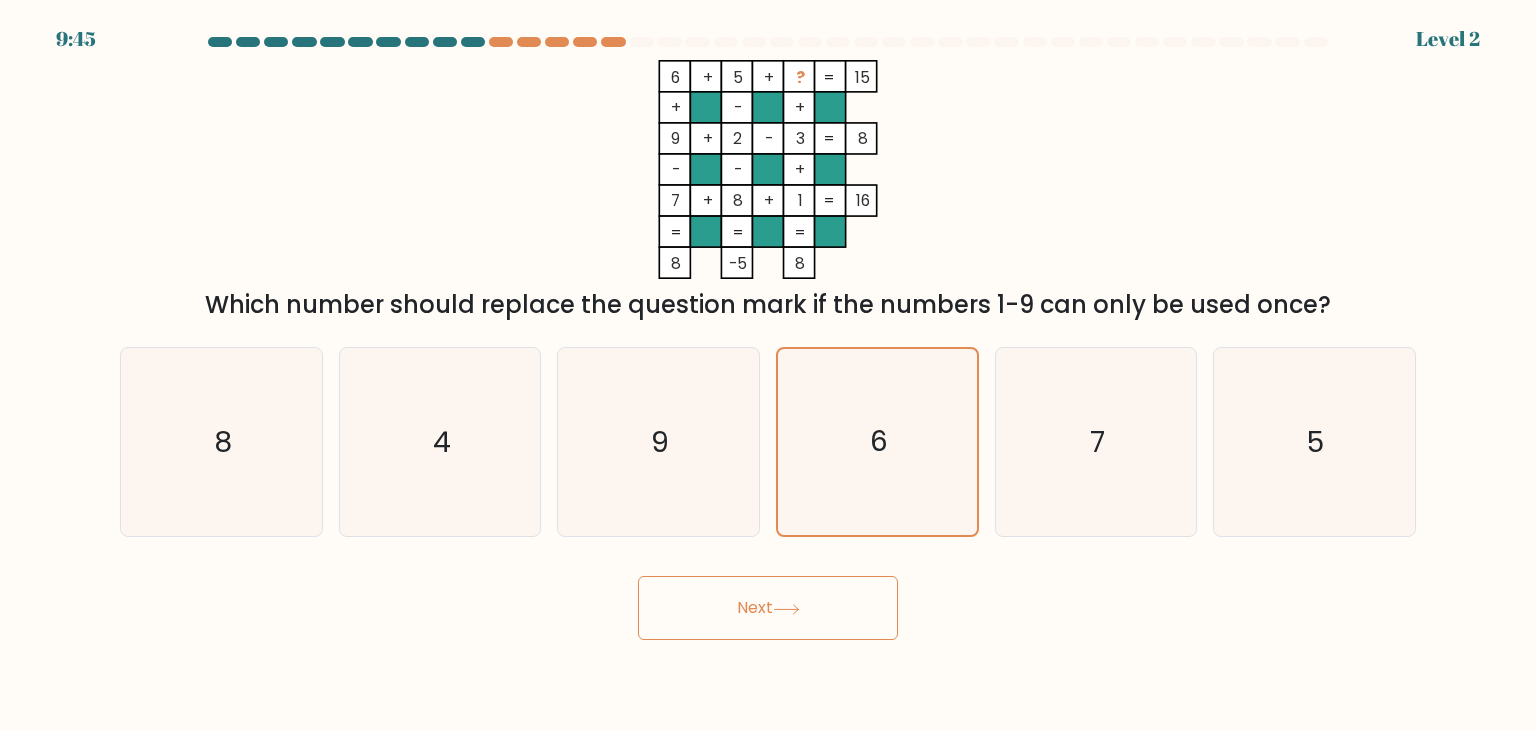 click on "Next" at bounding box center [768, 608] 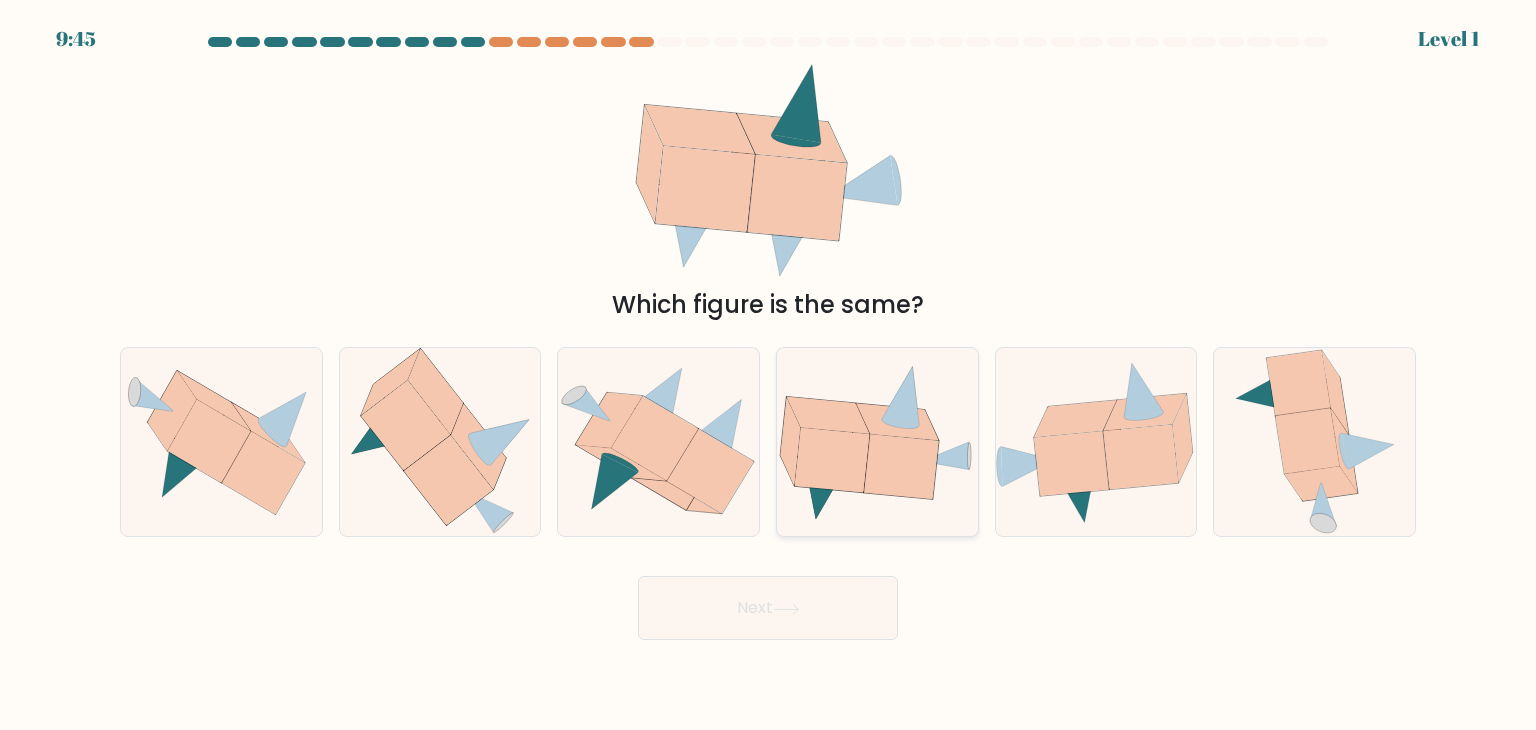 click 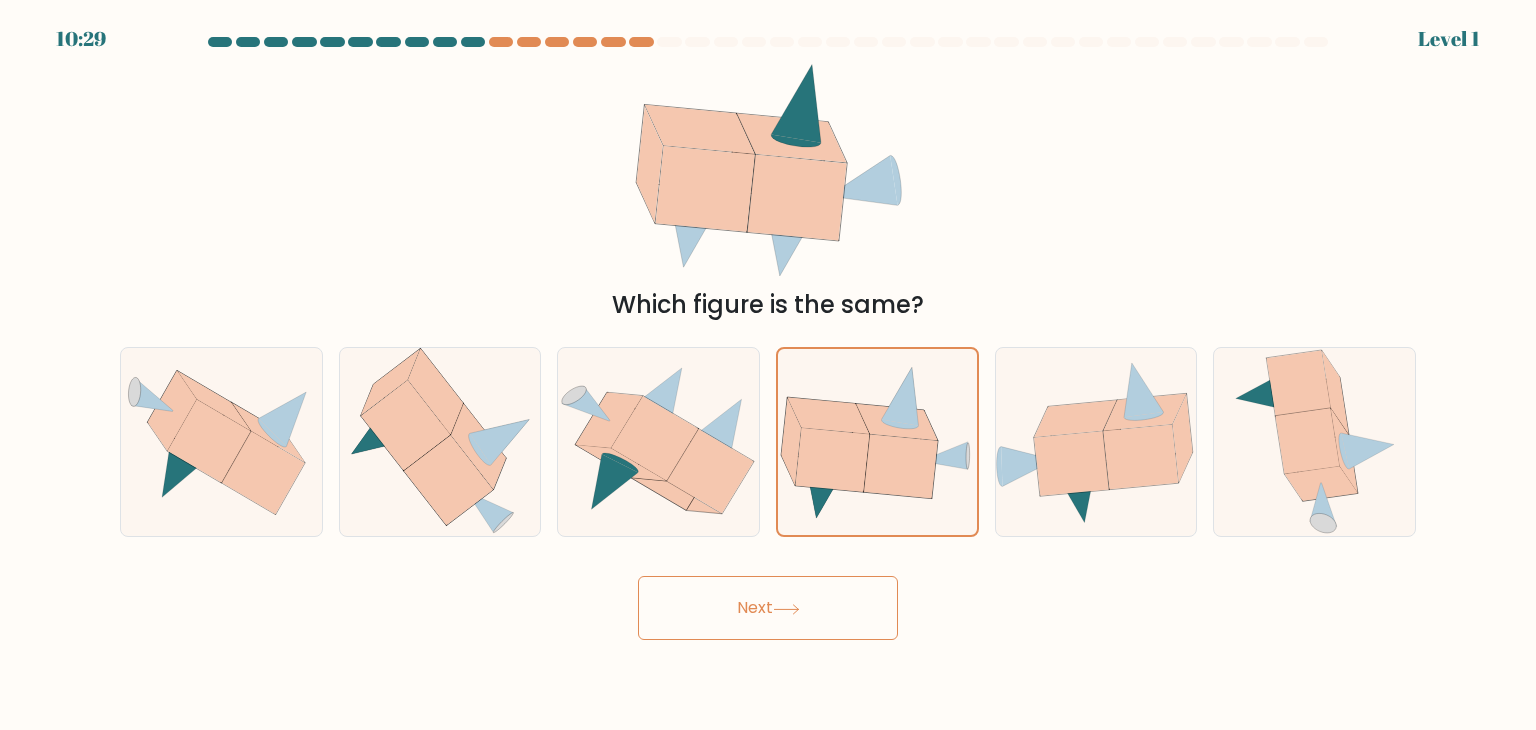 click 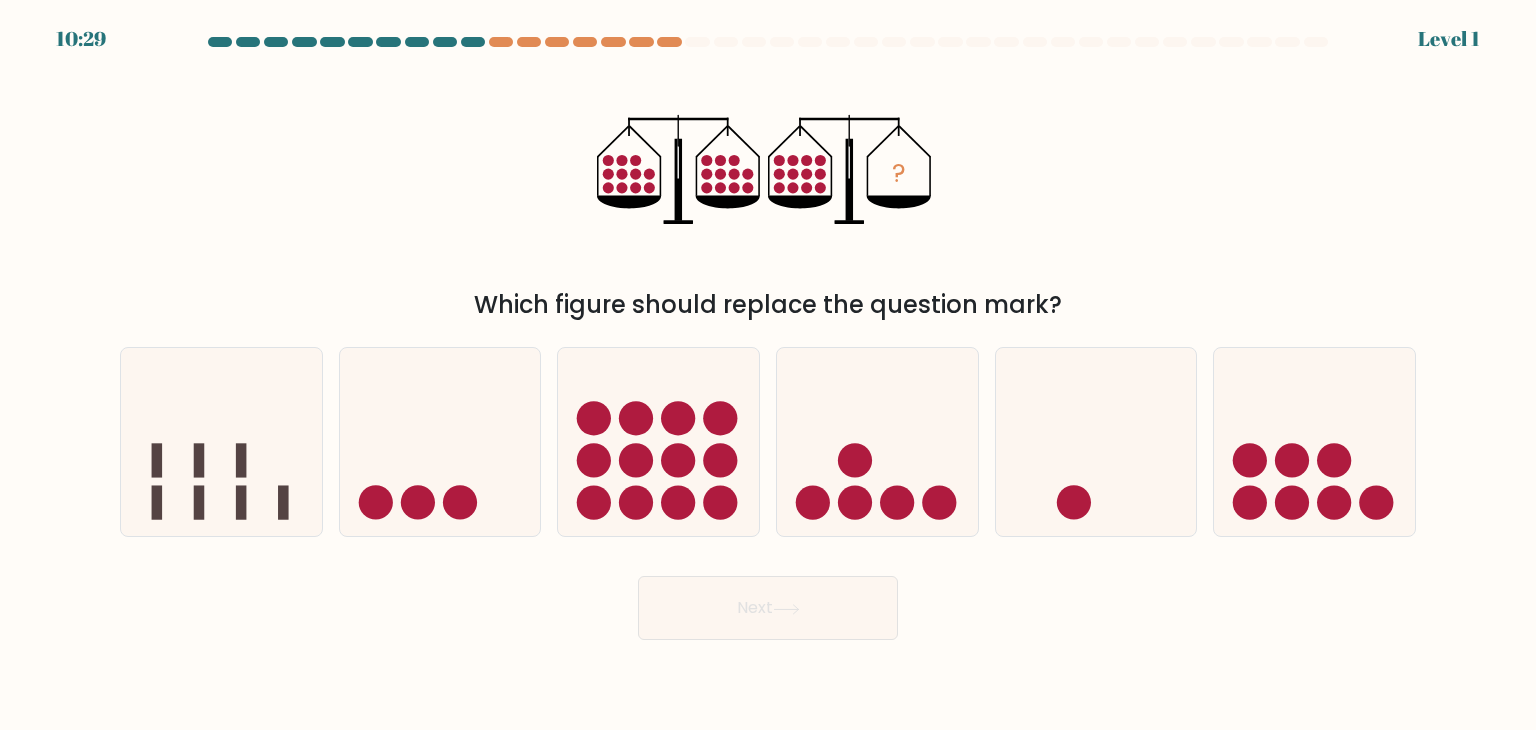 click 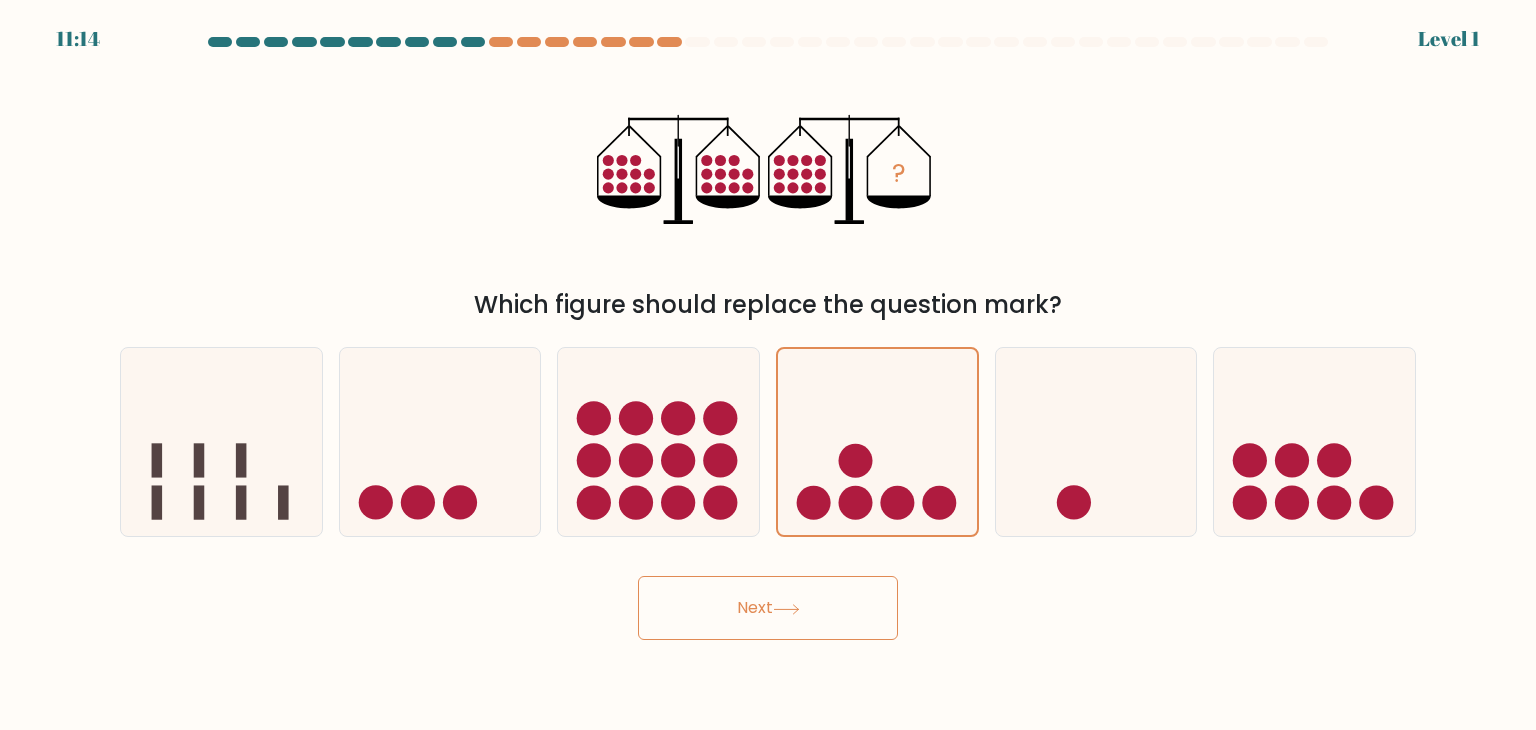 click on "Next" at bounding box center [768, 608] 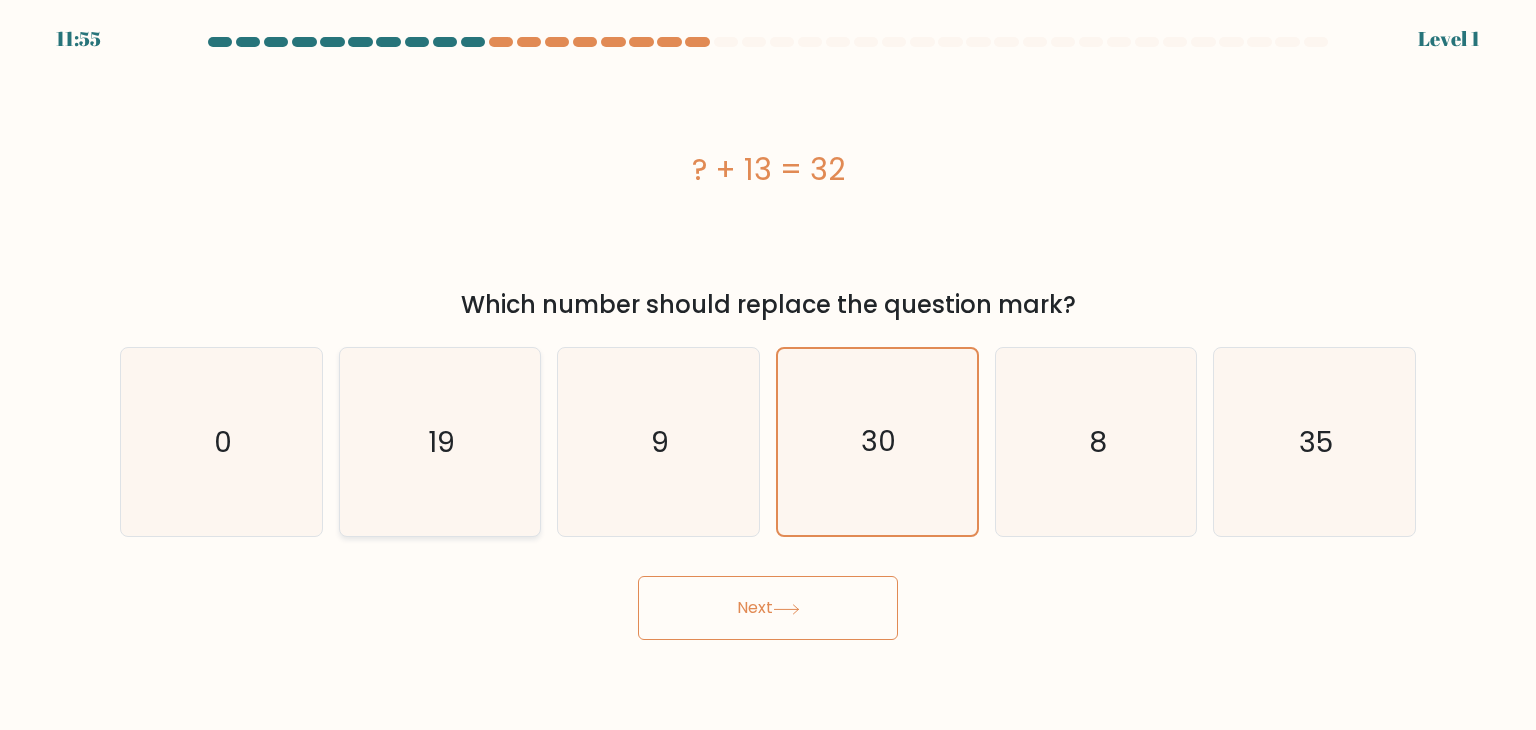 click on "19" 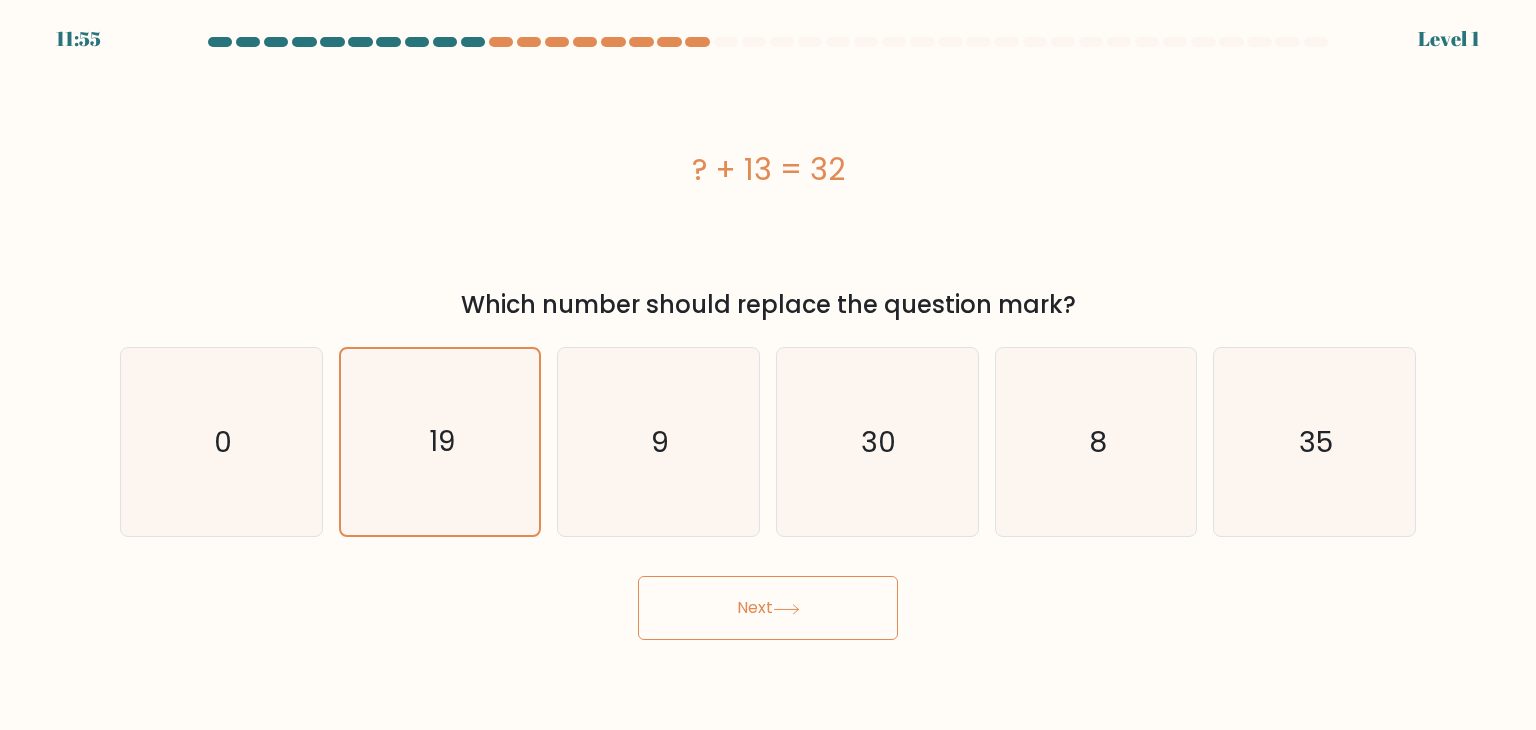 click on "Next" at bounding box center [768, 608] 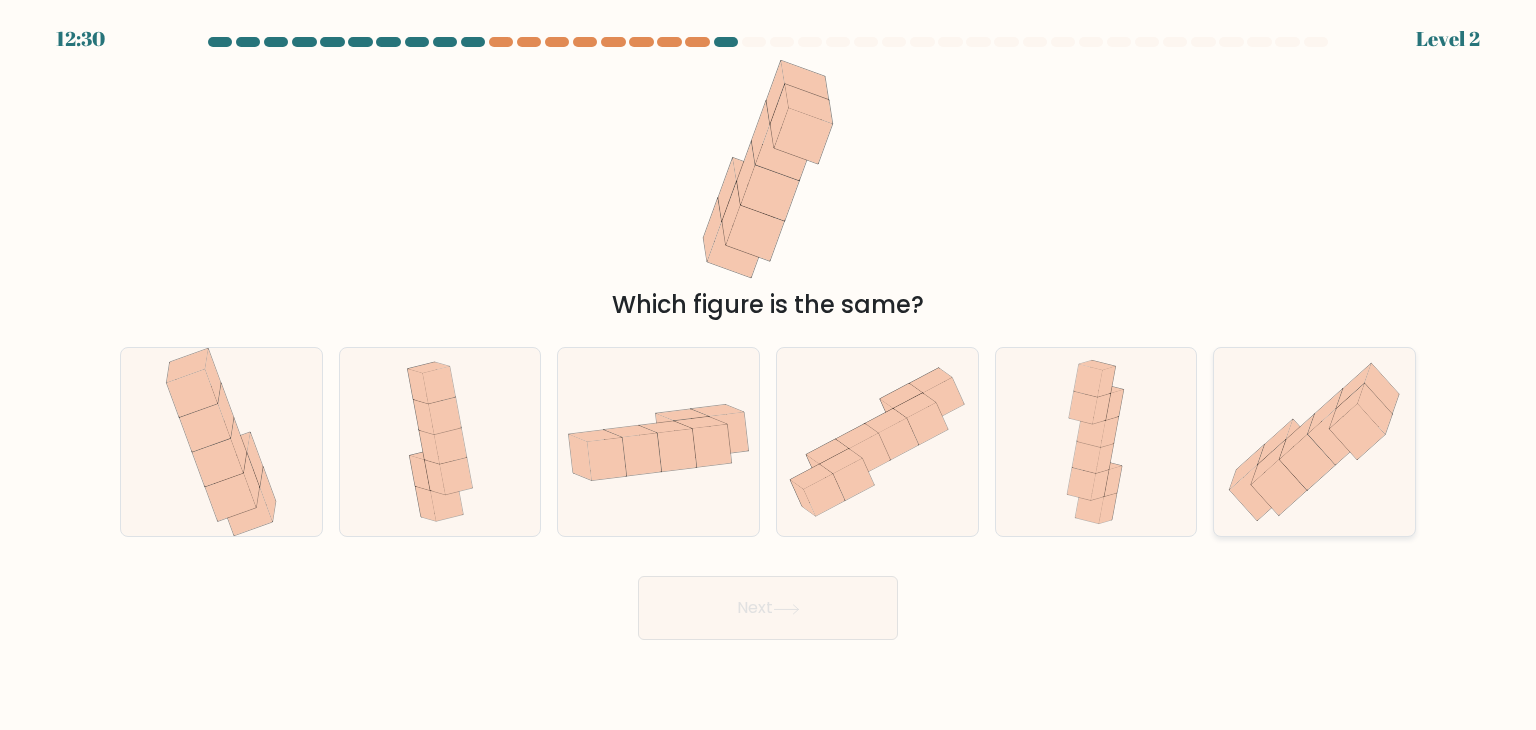 click 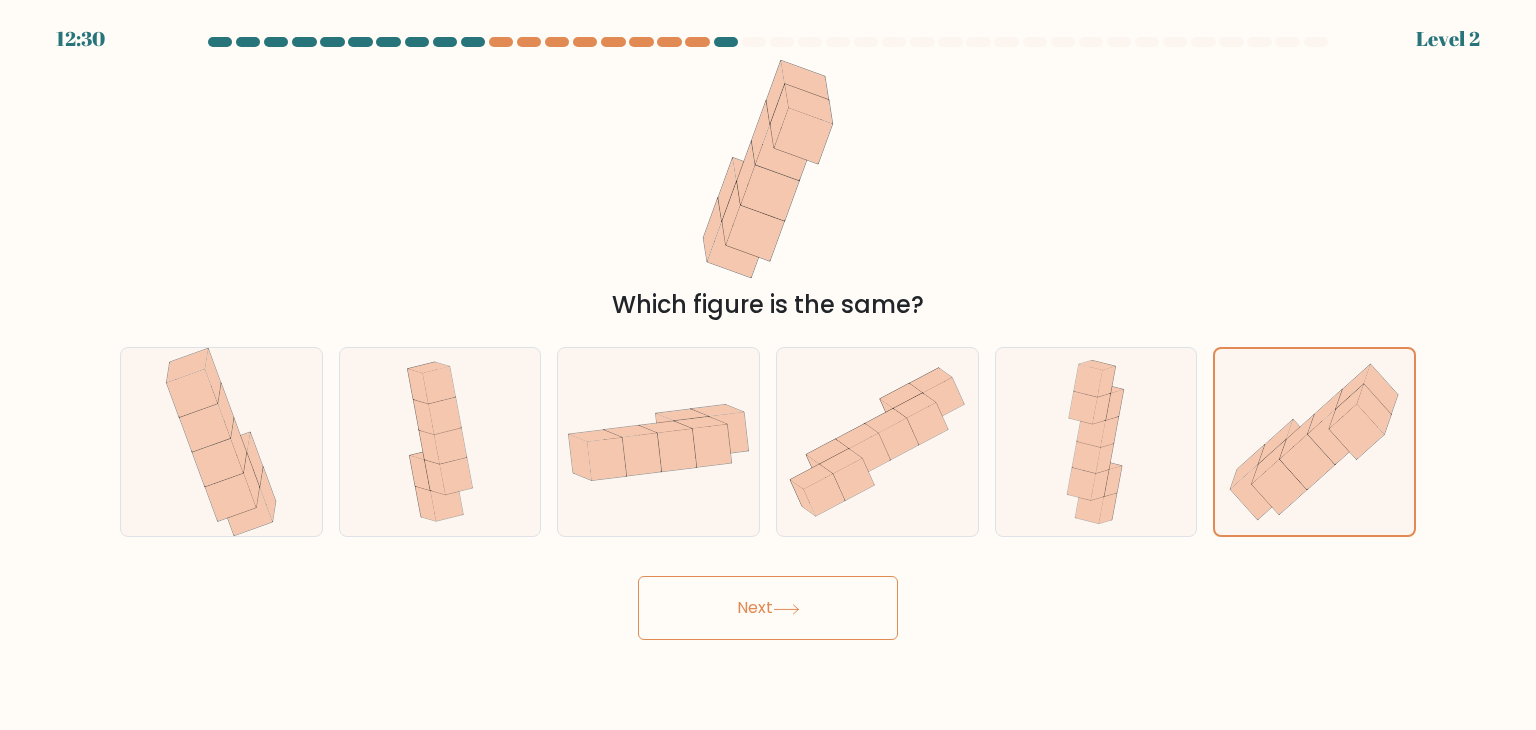 click on "12:30
Level 2" at bounding box center (768, 365) 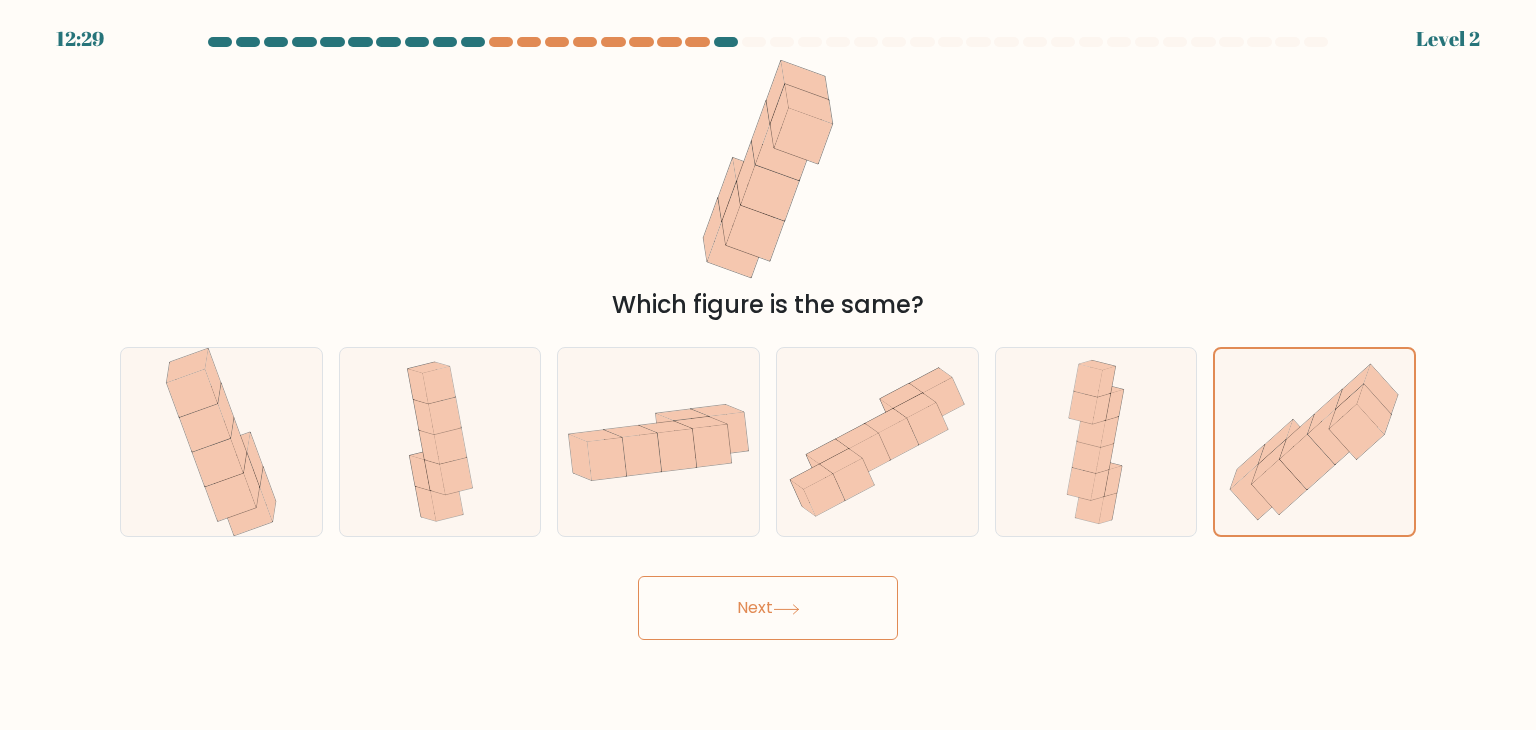 click on "Next" at bounding box center (768, 608) 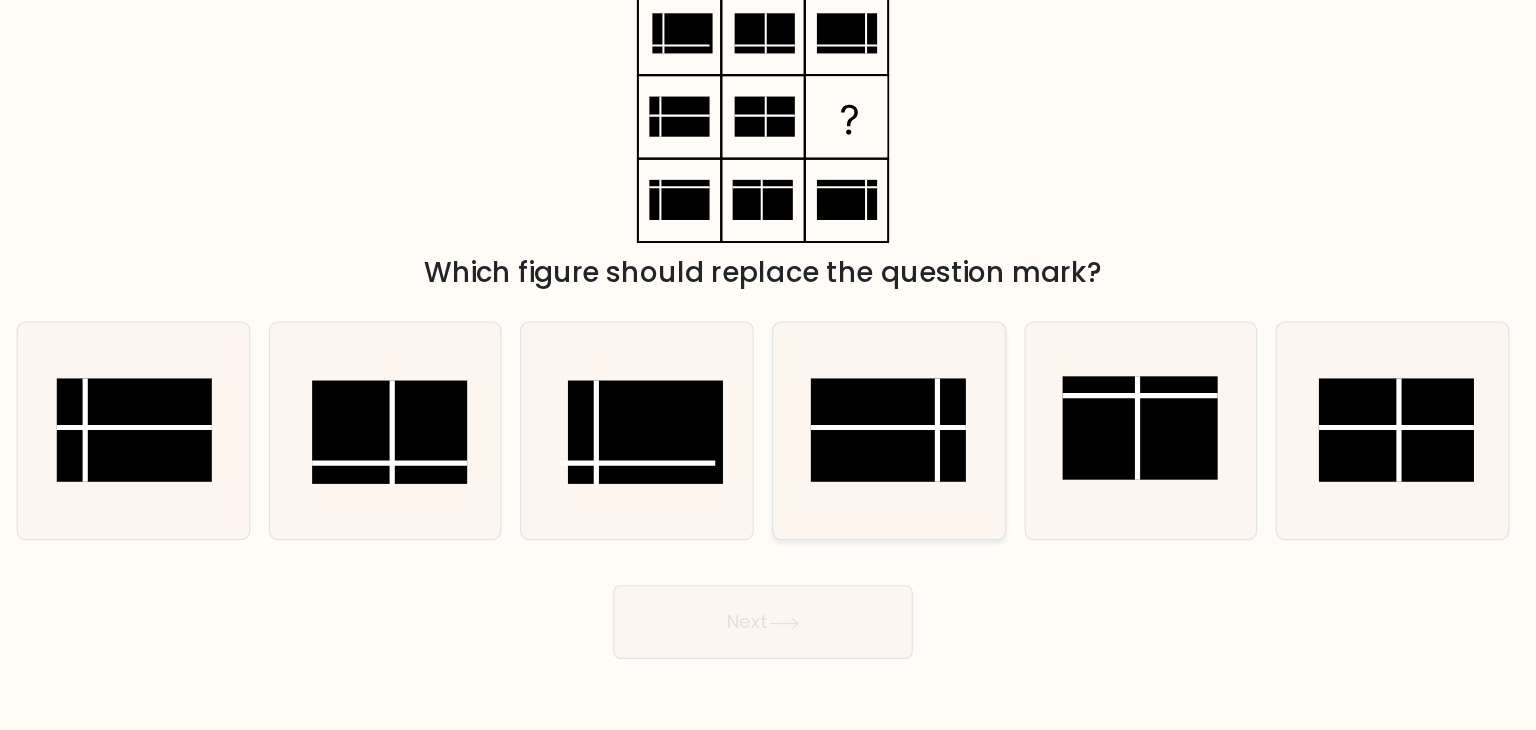 click 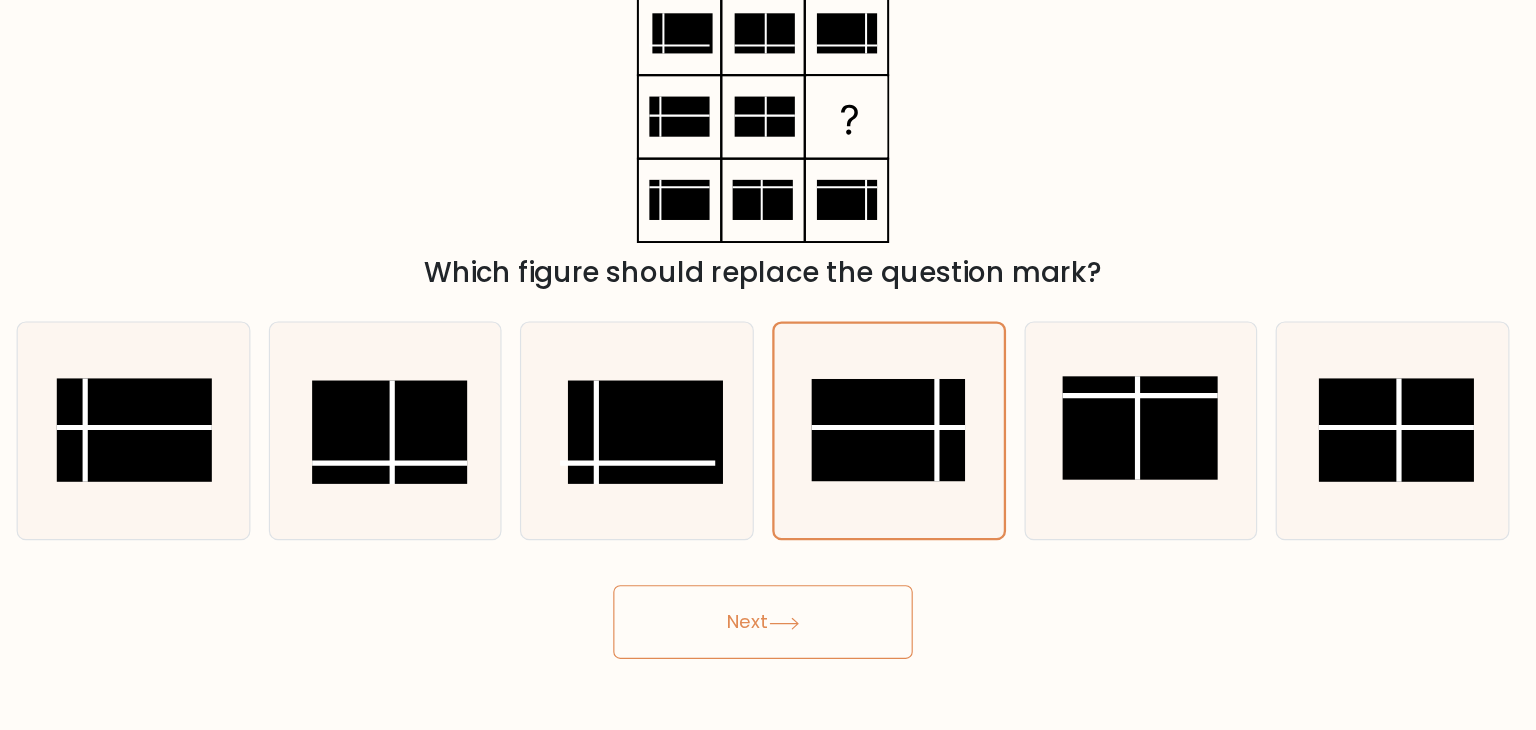 click on "Next" at bounding box center (768, 608) 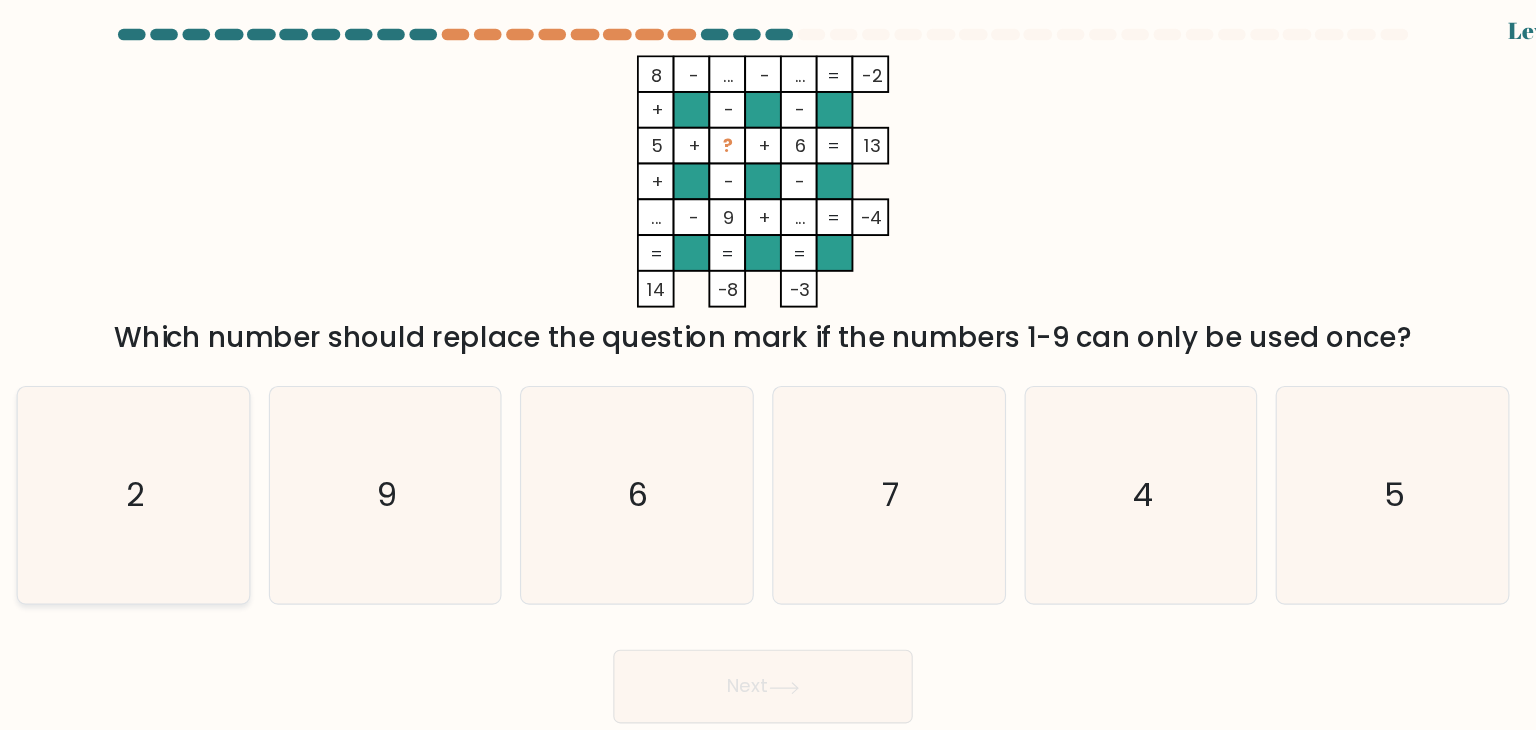 click on "2" 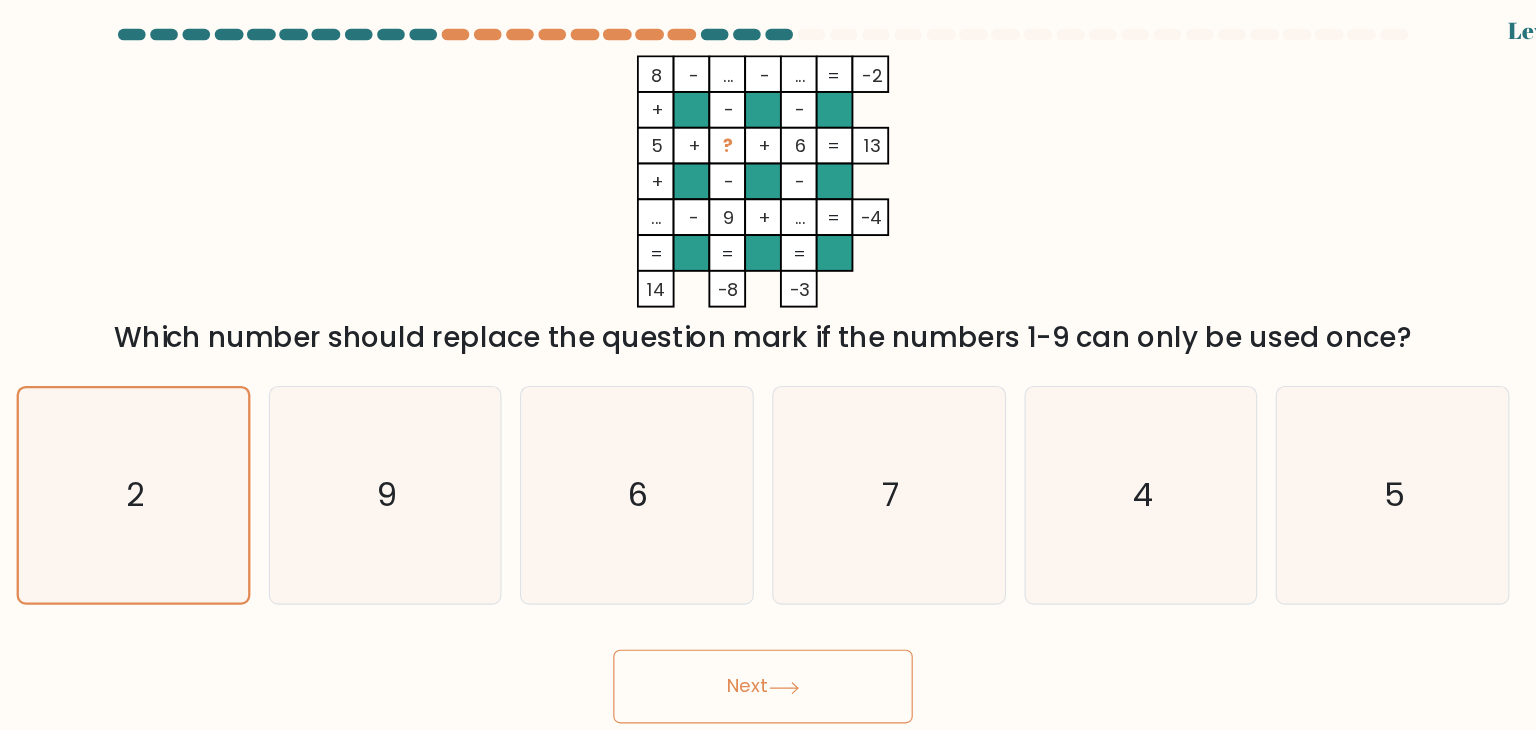 click on "Next" at bounding box center (768, 608) 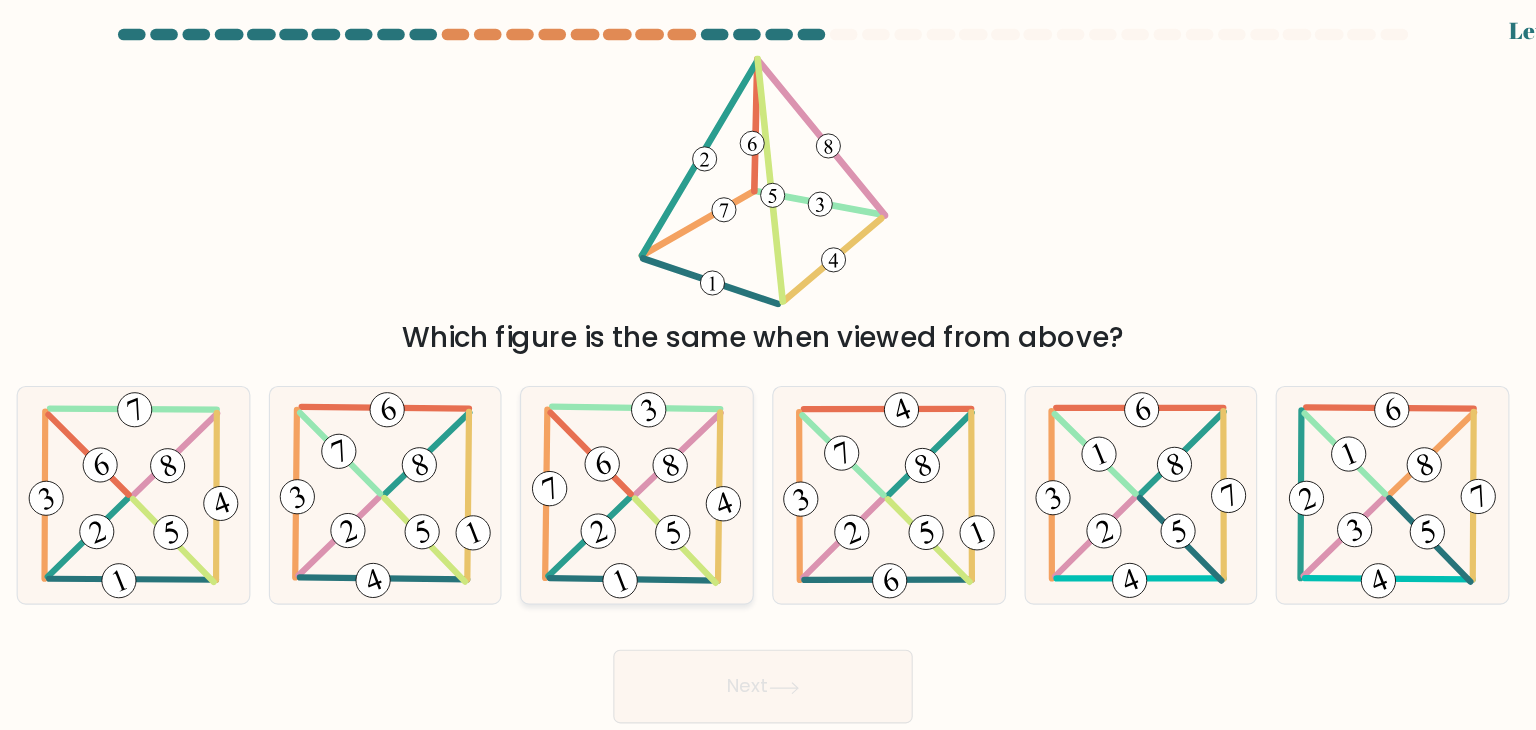 click 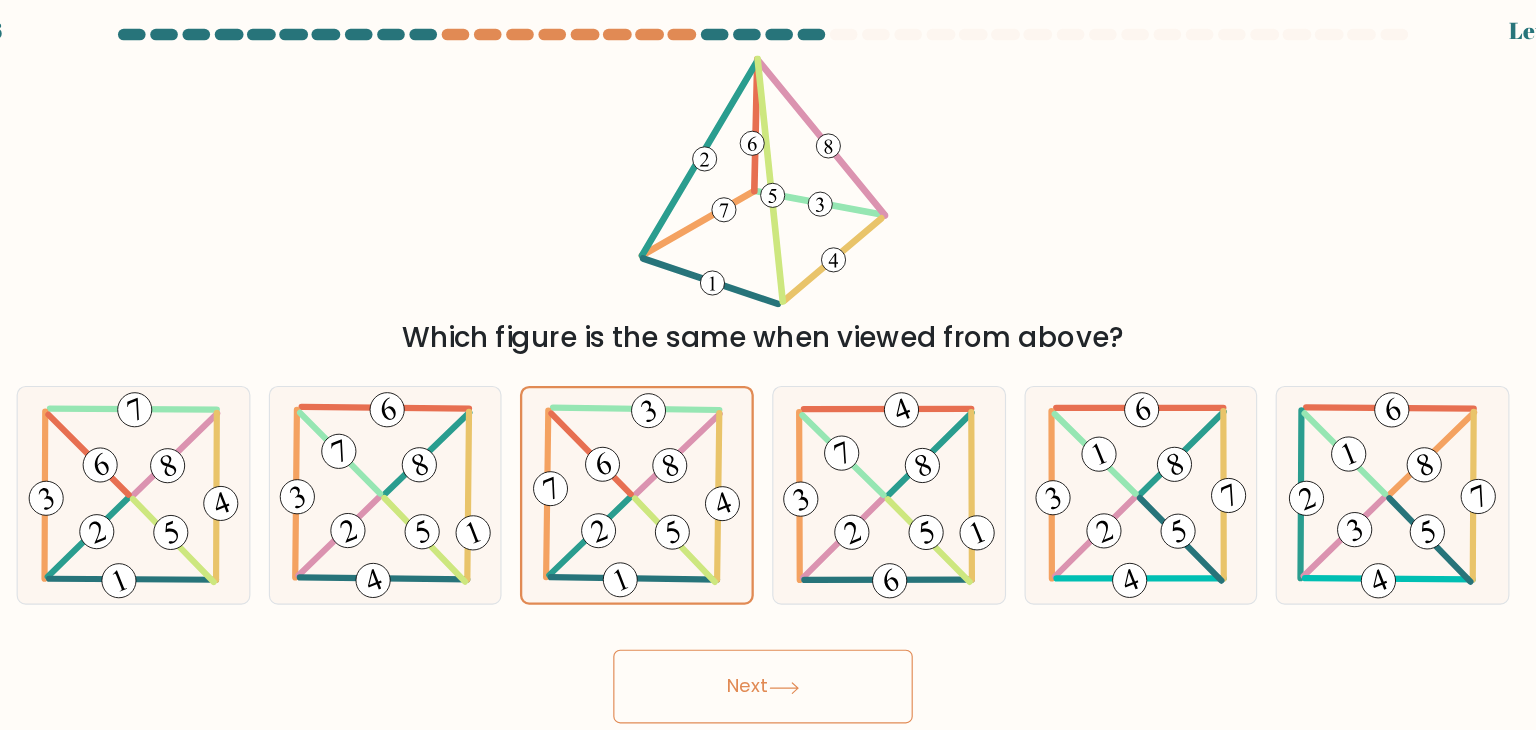 click on "Next" at bounding box center [768, 608] 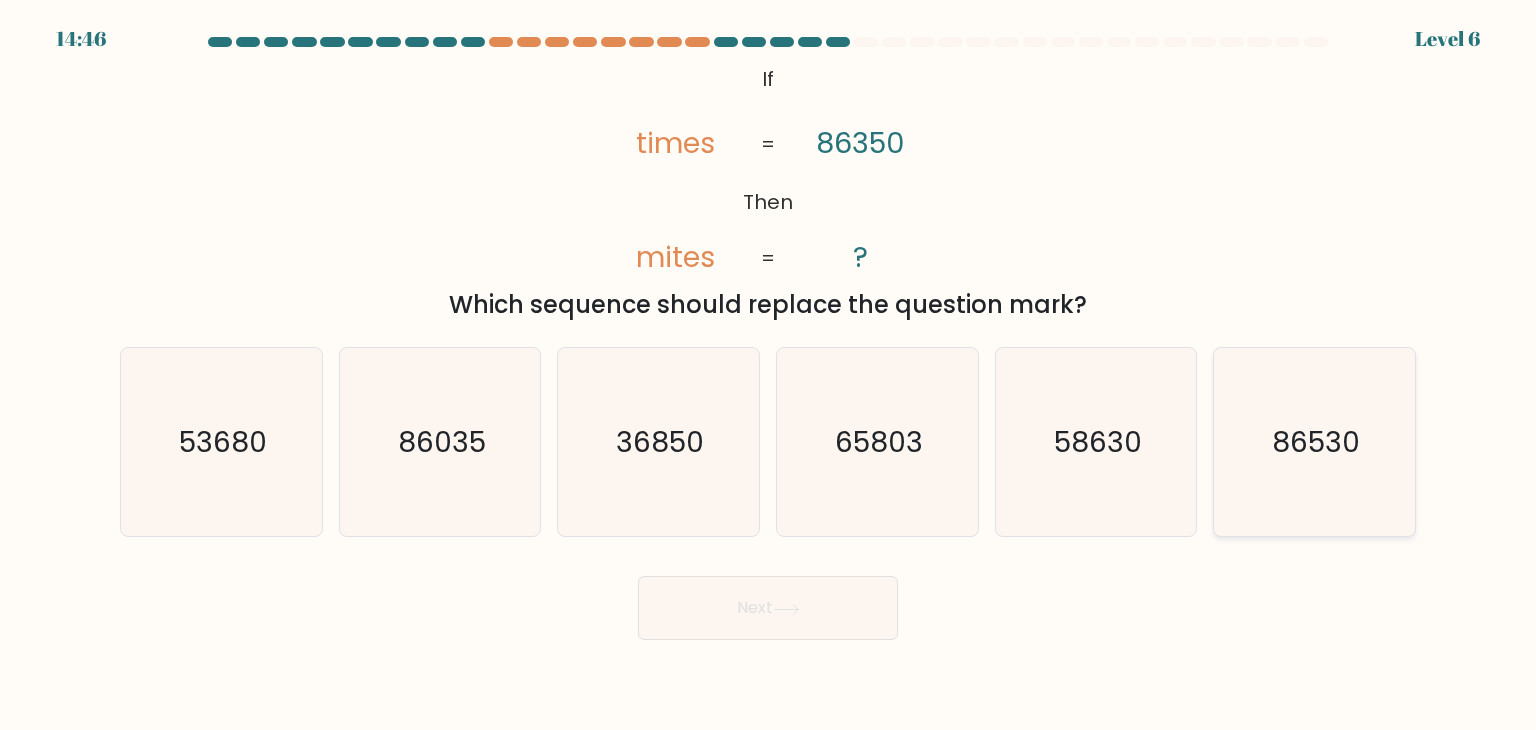 click on "86530" 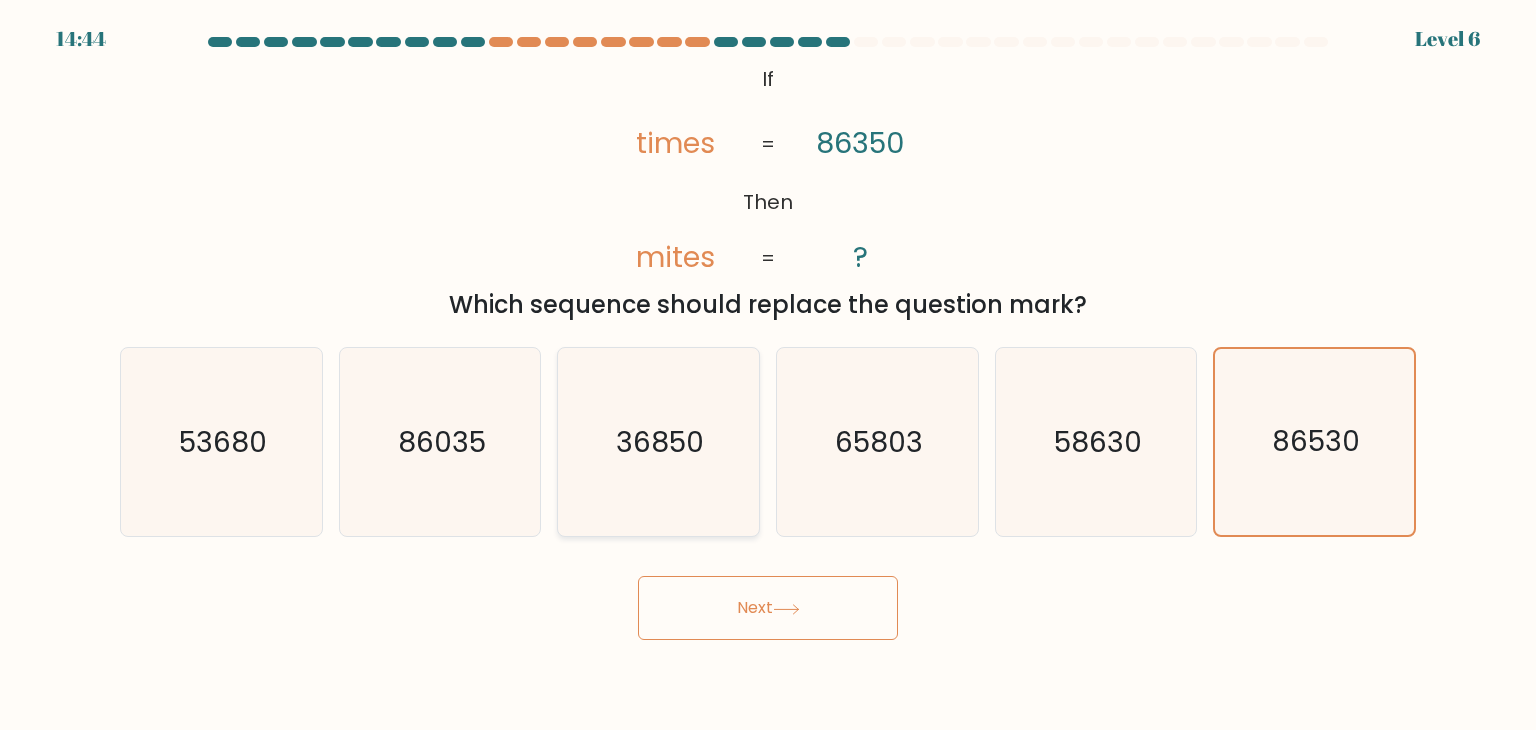 click on "36850" 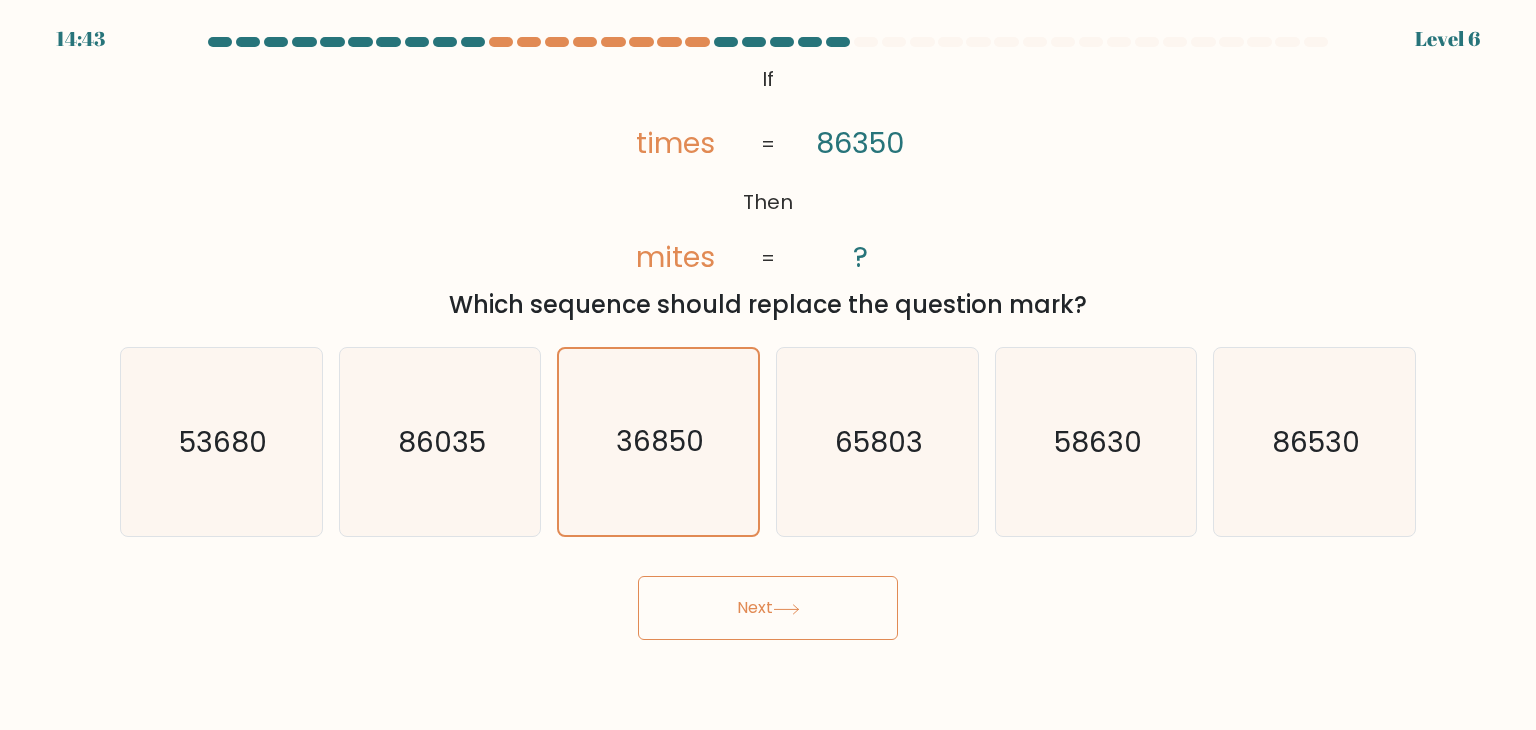 click on "Next" at bounding box center (768, 608) 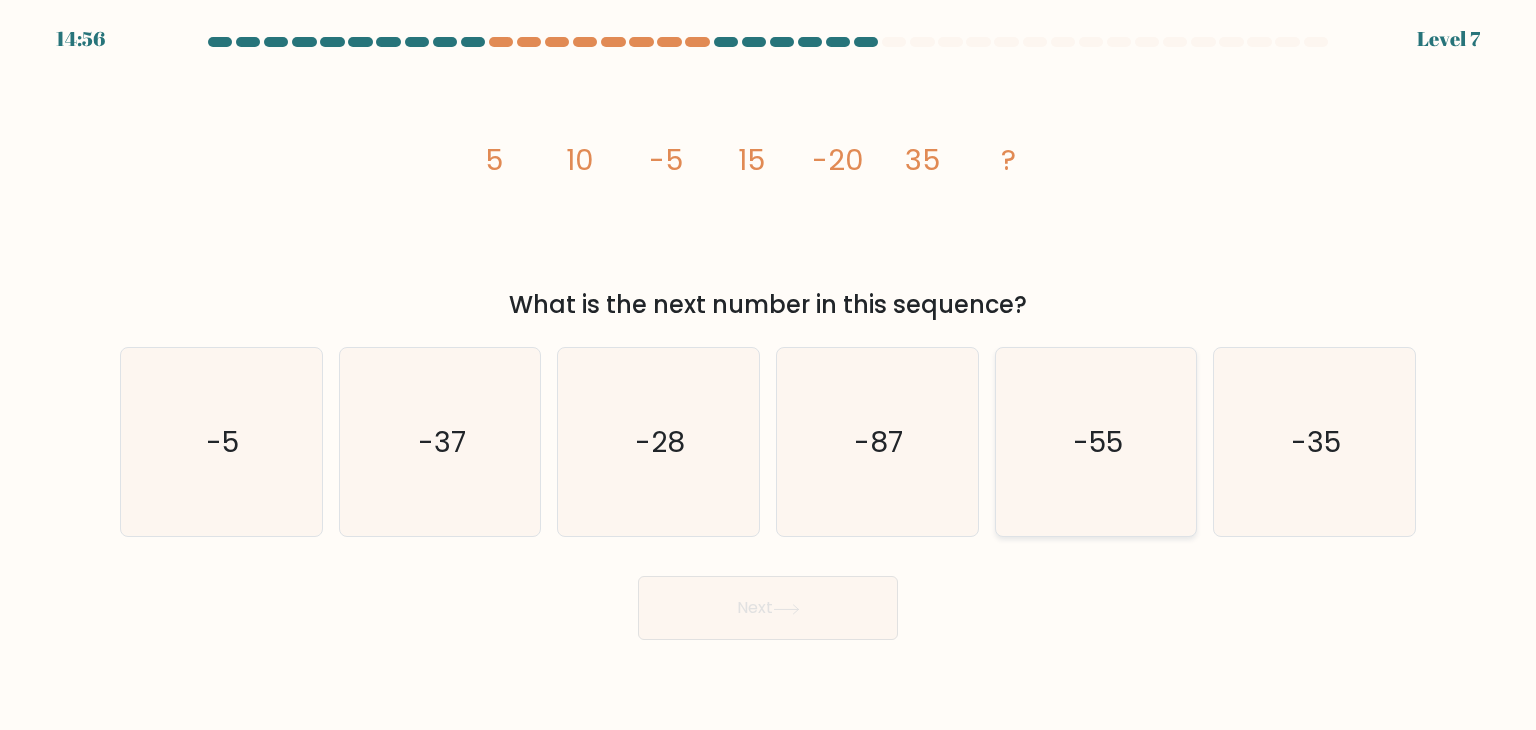 click on "-55" 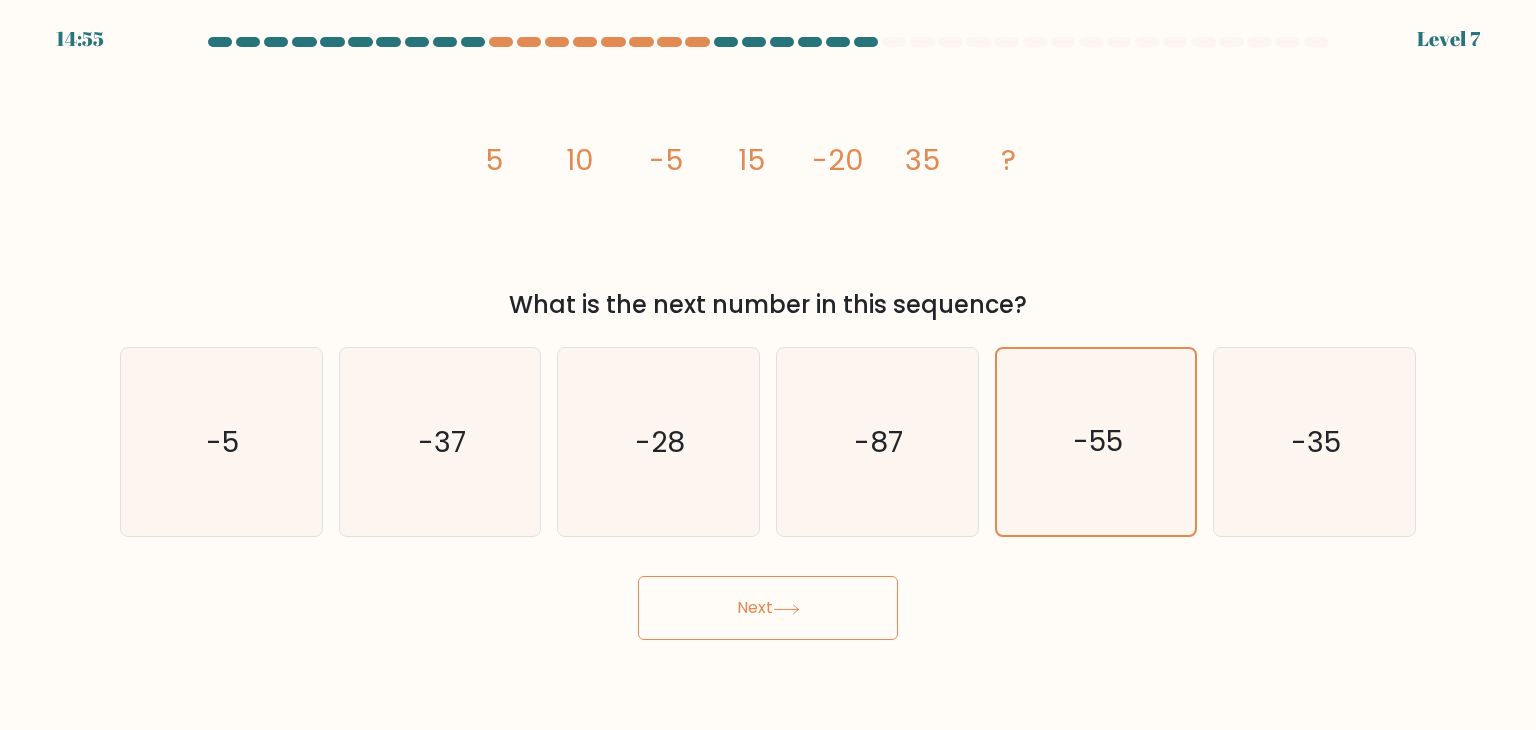click on "14:55
Level 7" at bounding box center [768, 365] 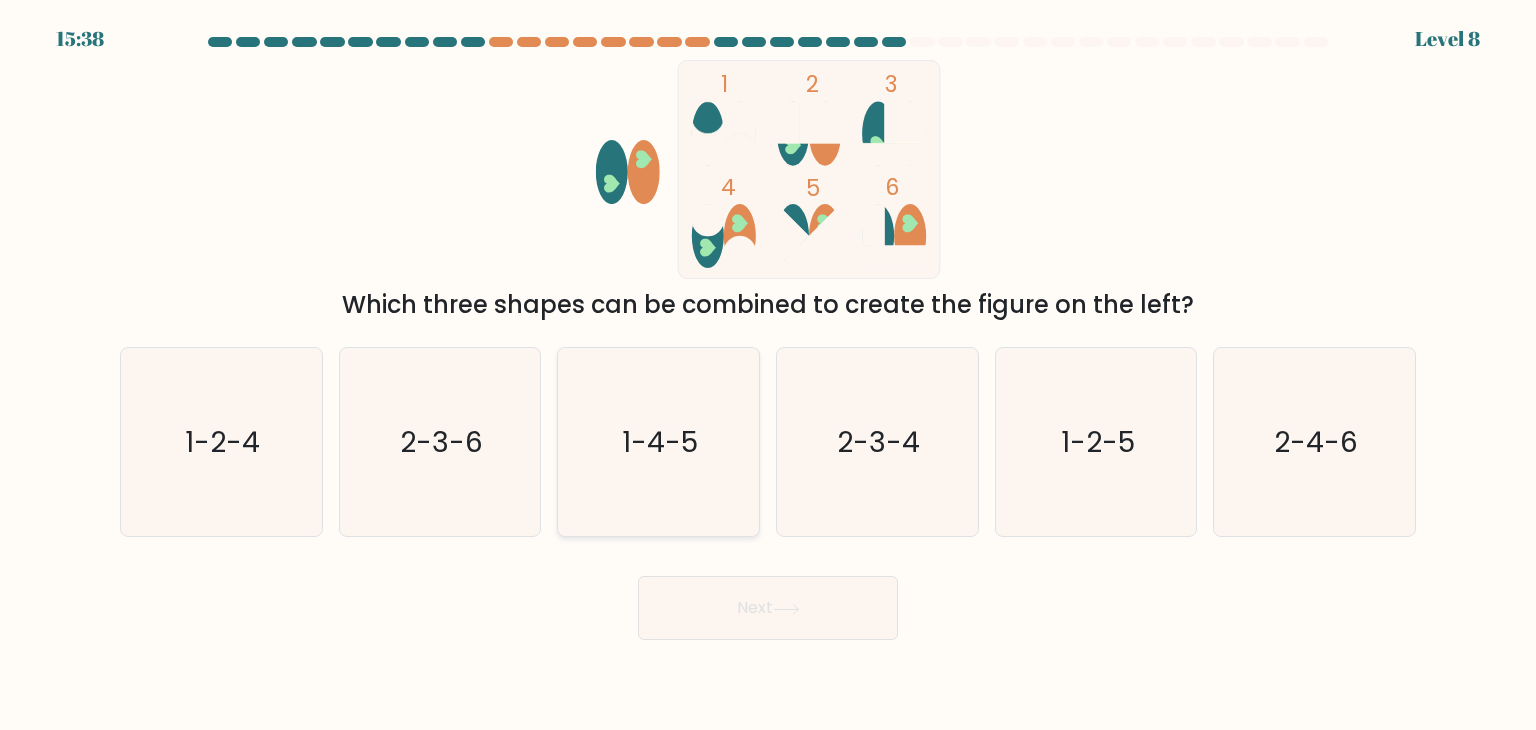 click on "1-4-5" 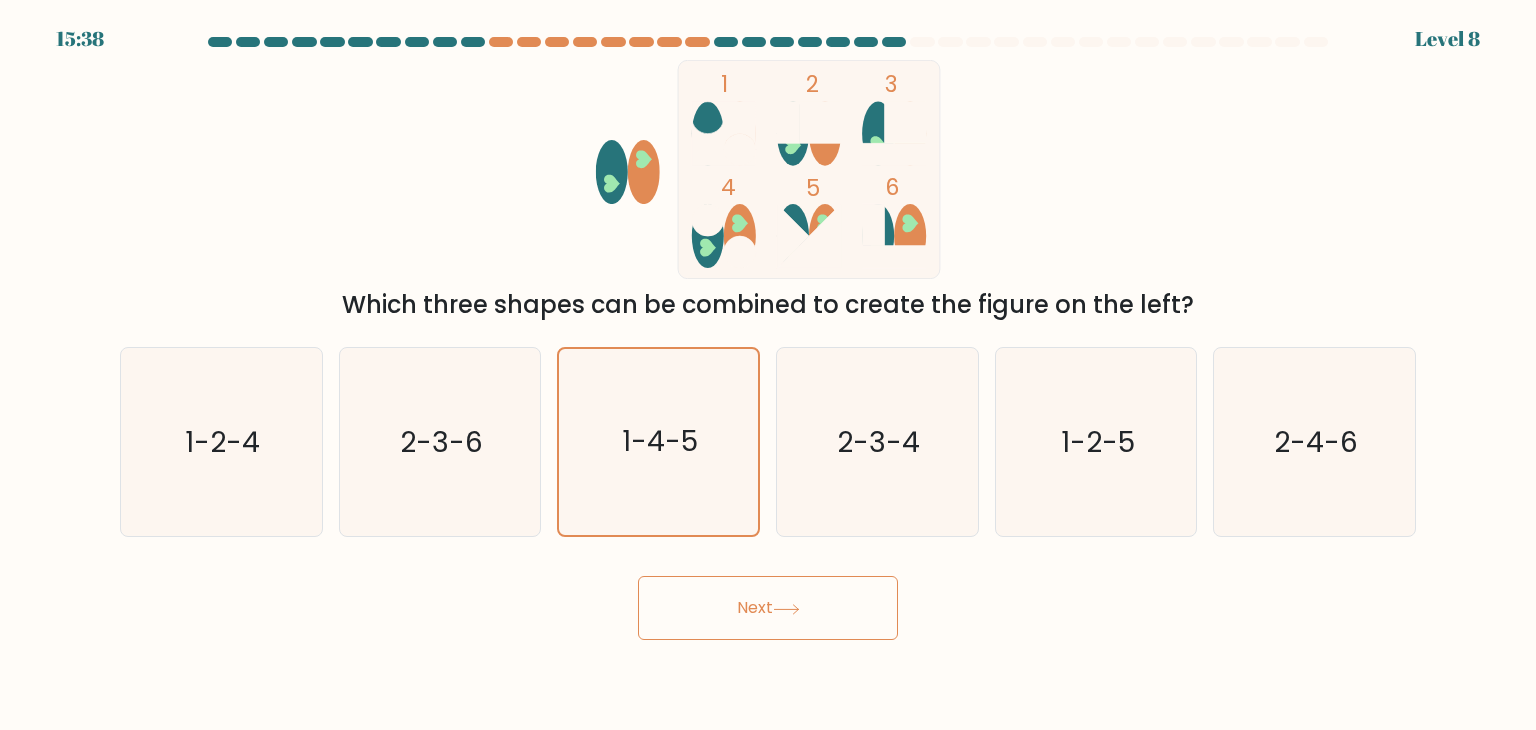click on "Next" at bounding box center [768, 608] 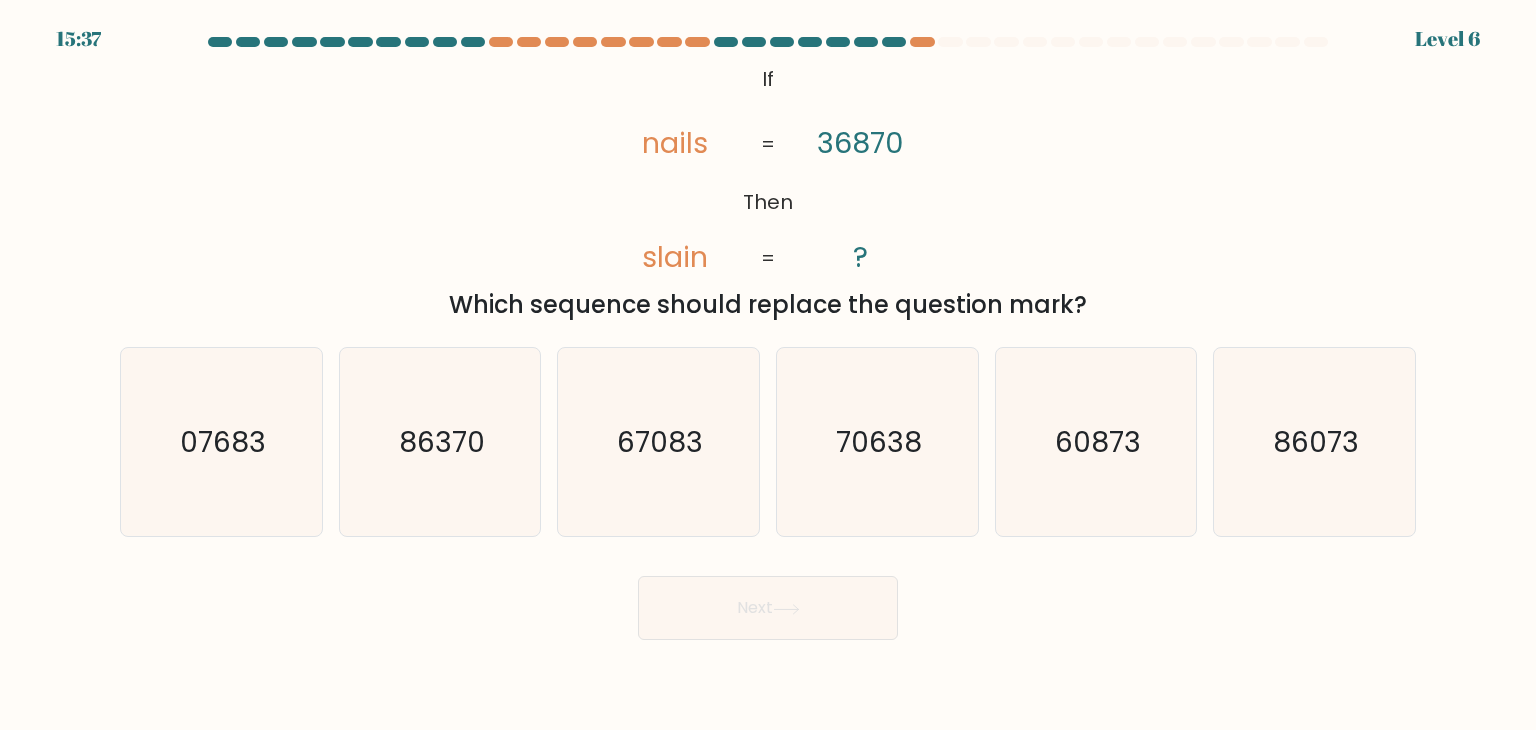 click on "Next" at bounding box center (768, 608) 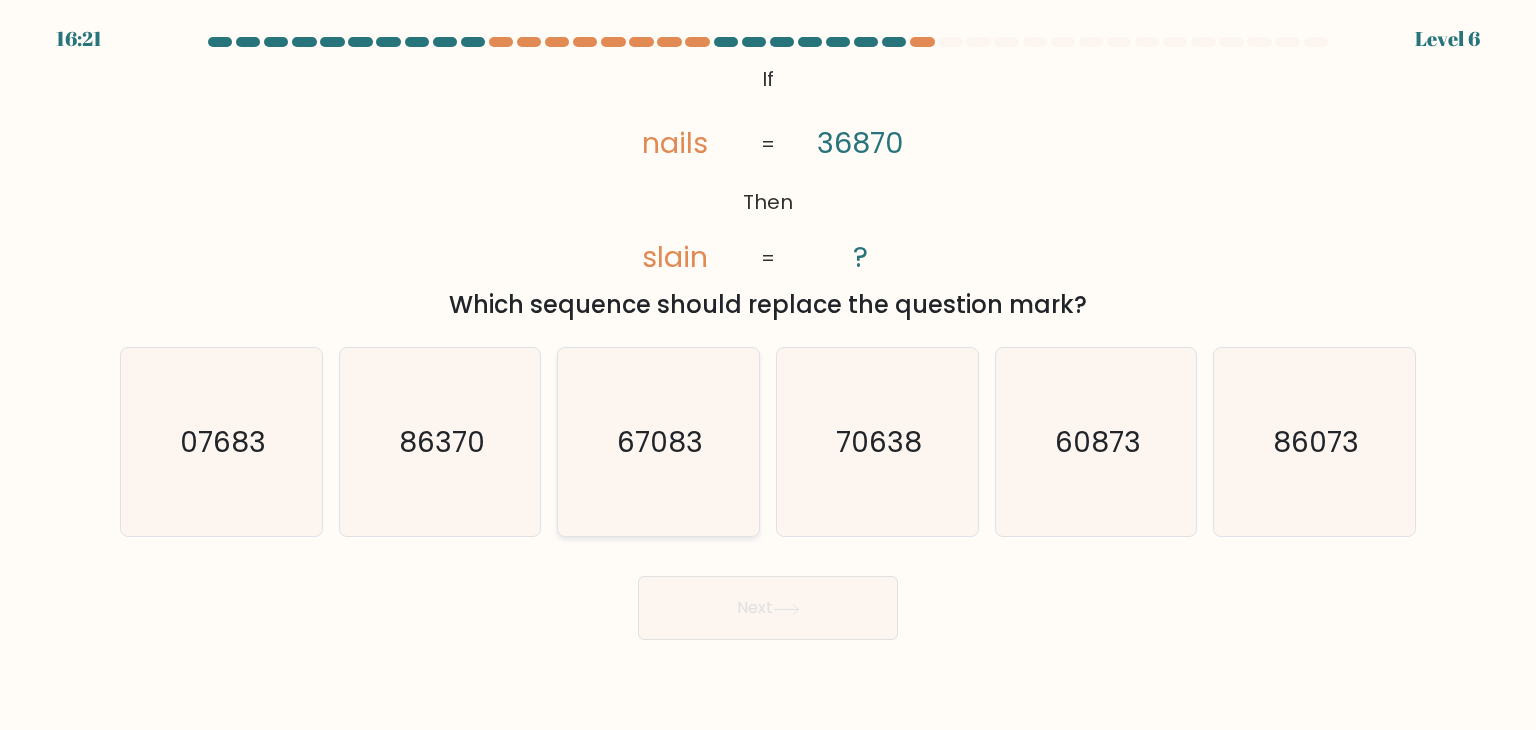 click on "67083" 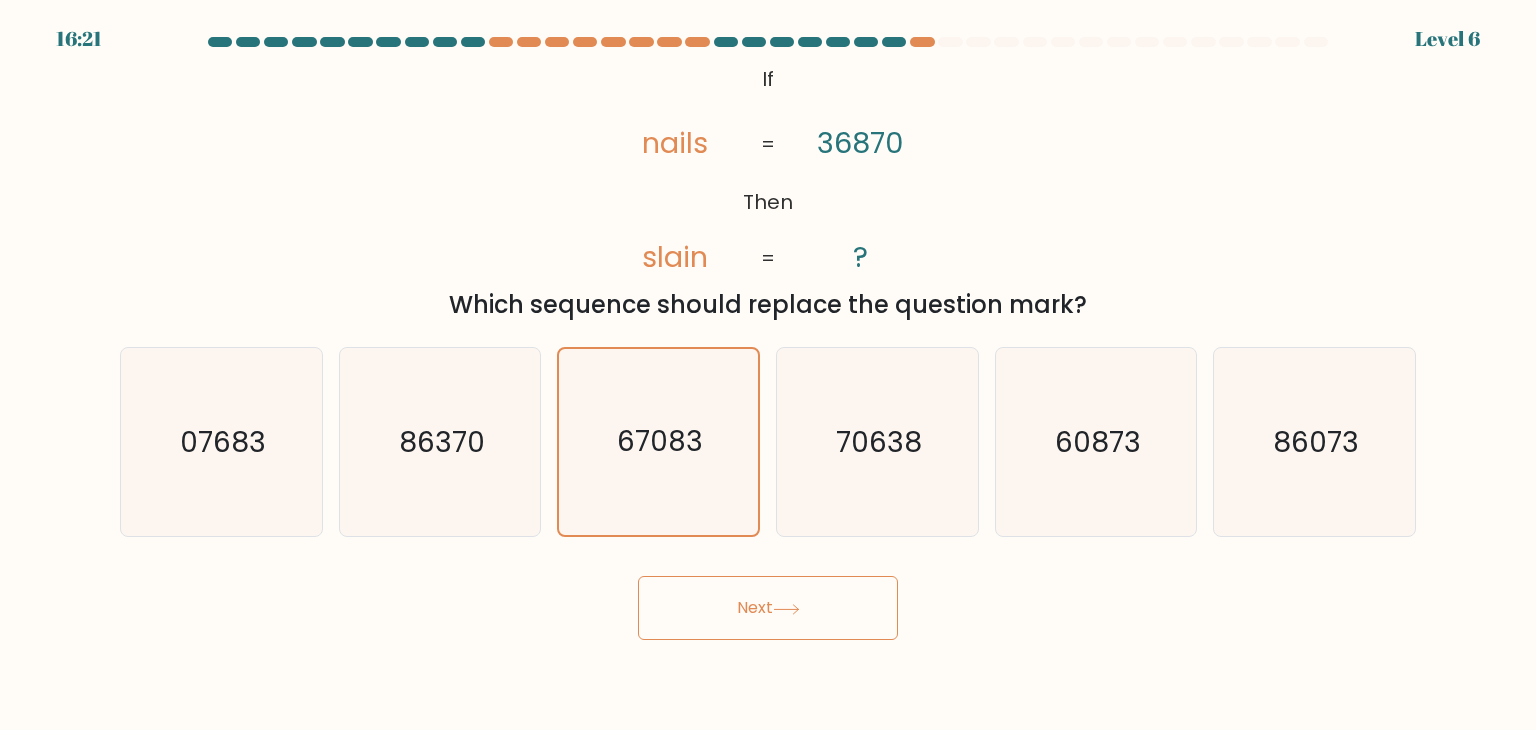 click on "Next" at bounding box center [768, 608] 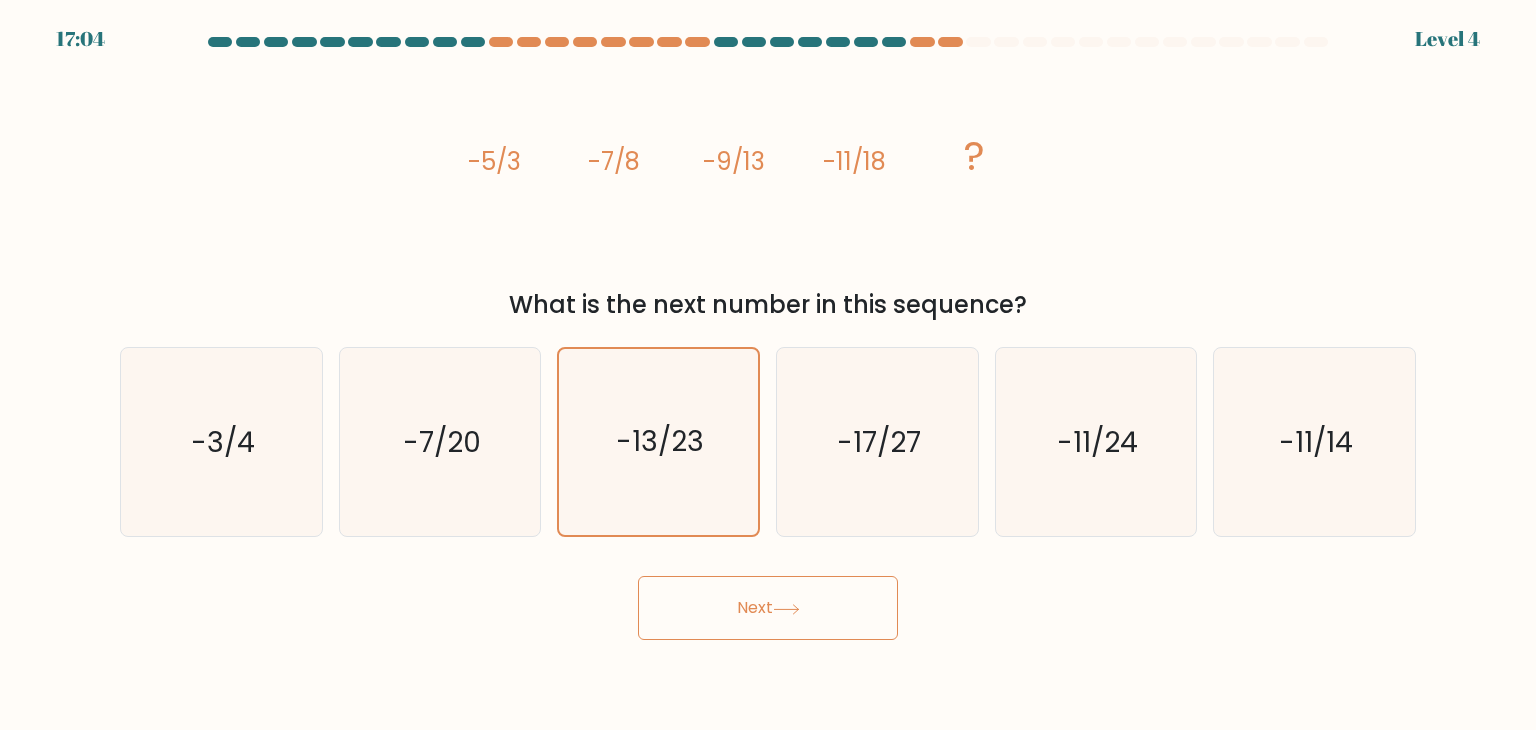 click on "Next" at bounding box center [768, 608] 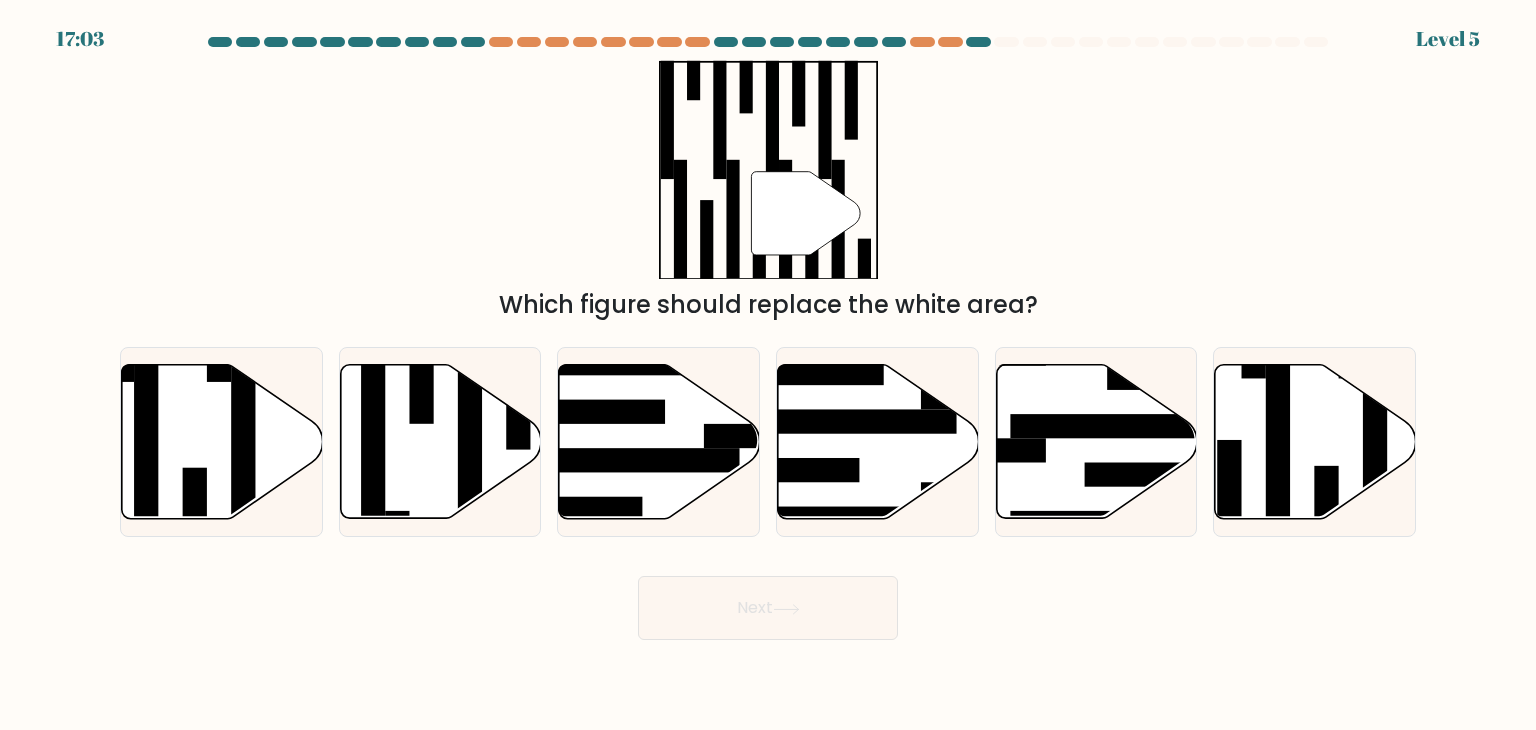 click 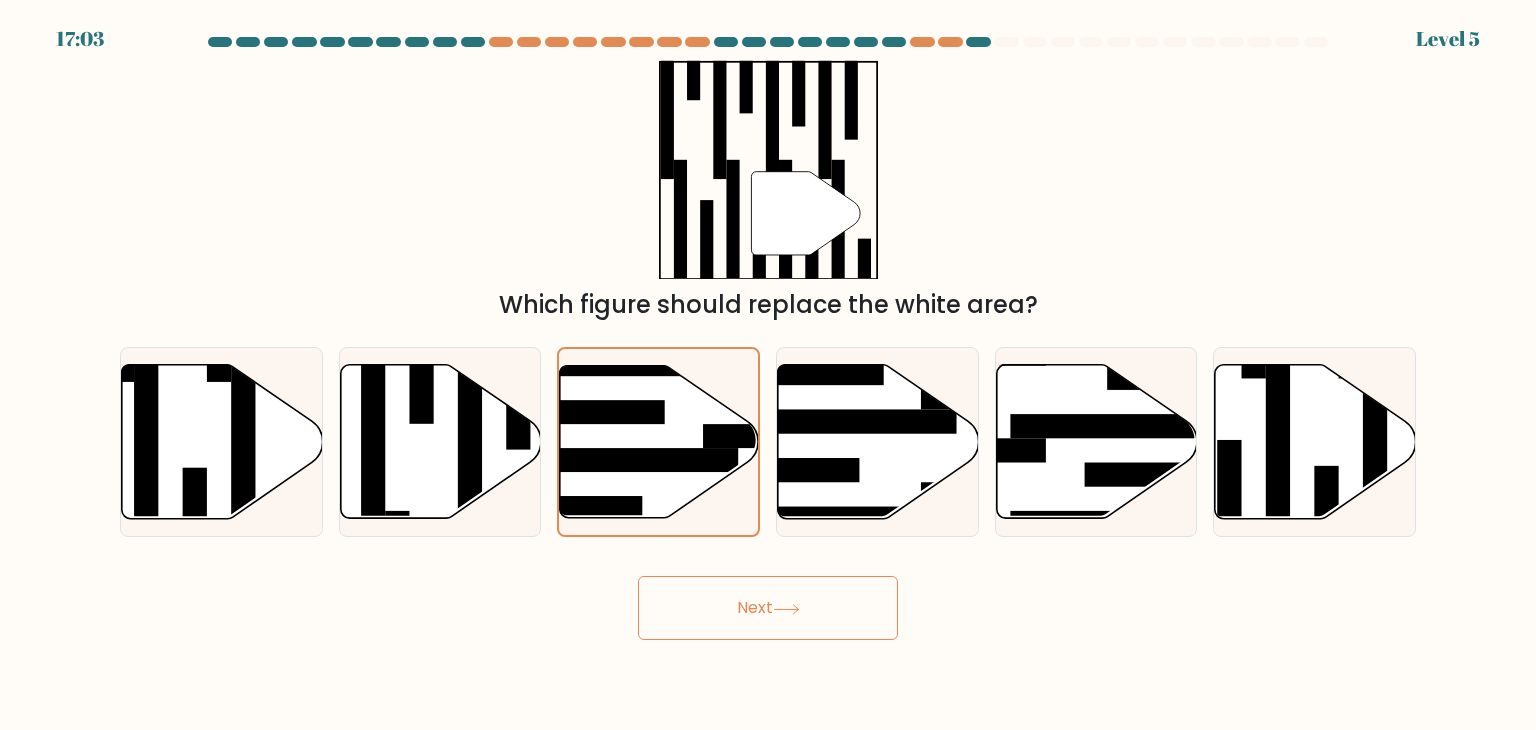 click on "Next" at bounding box center (768, 608) 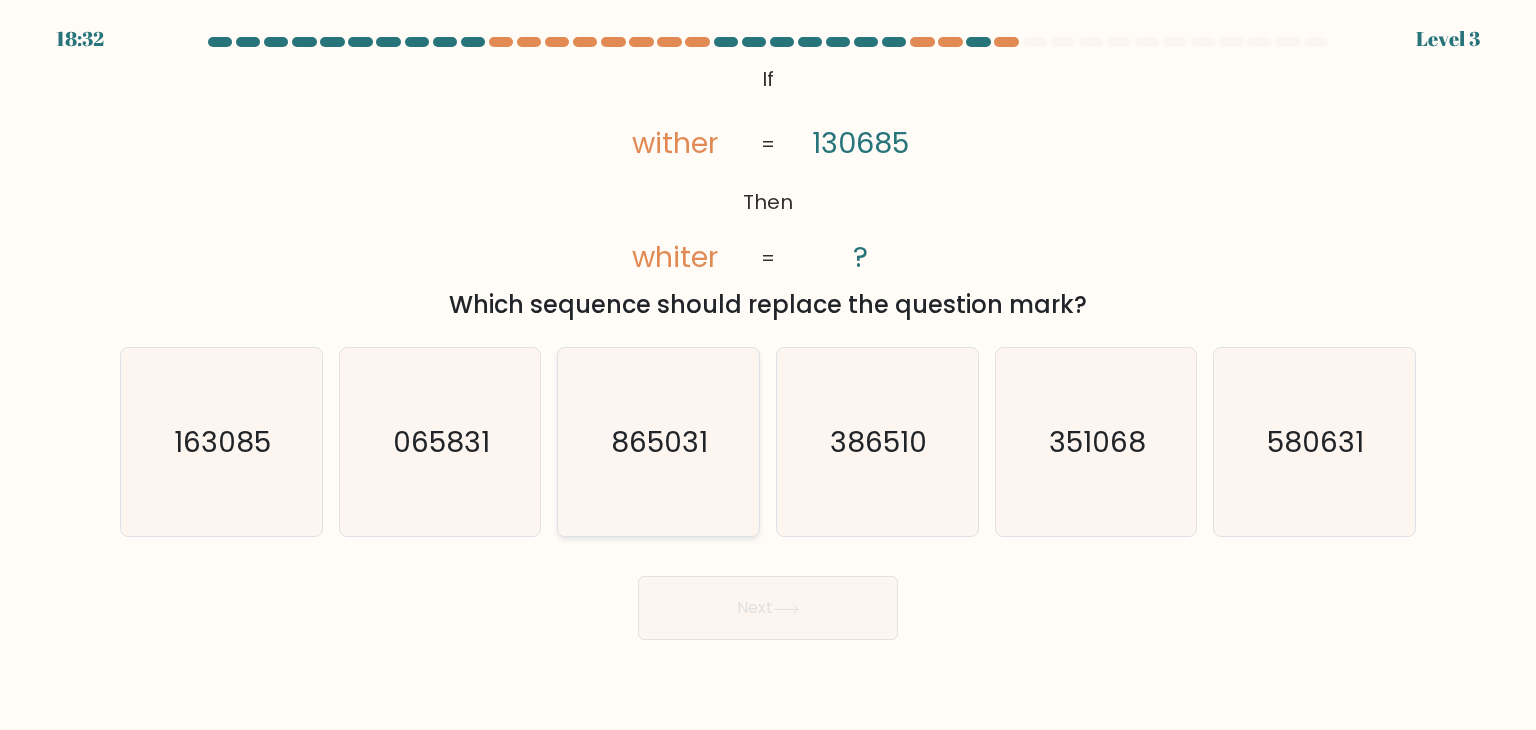click on "865031" 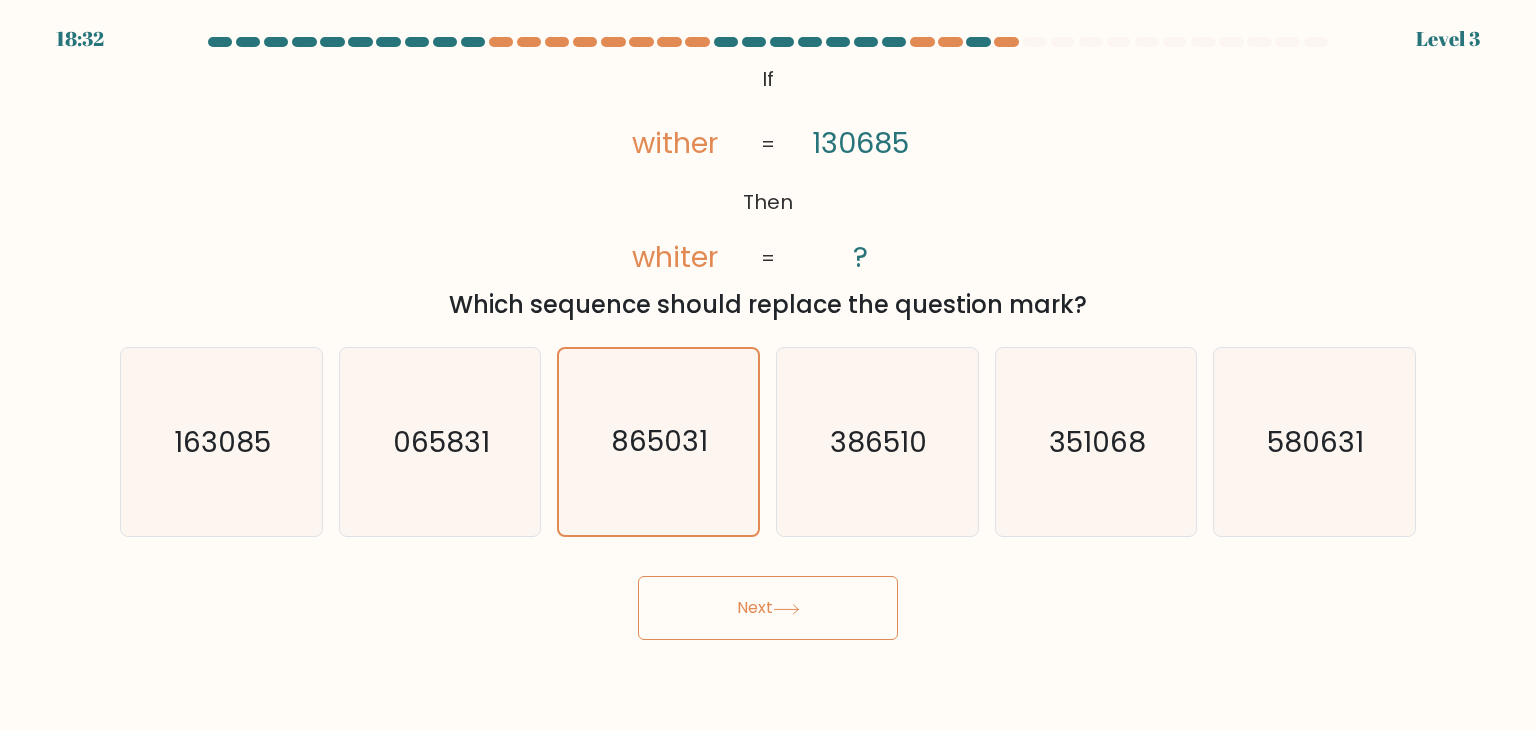 click on "Next" at bounding box center (768, 608) 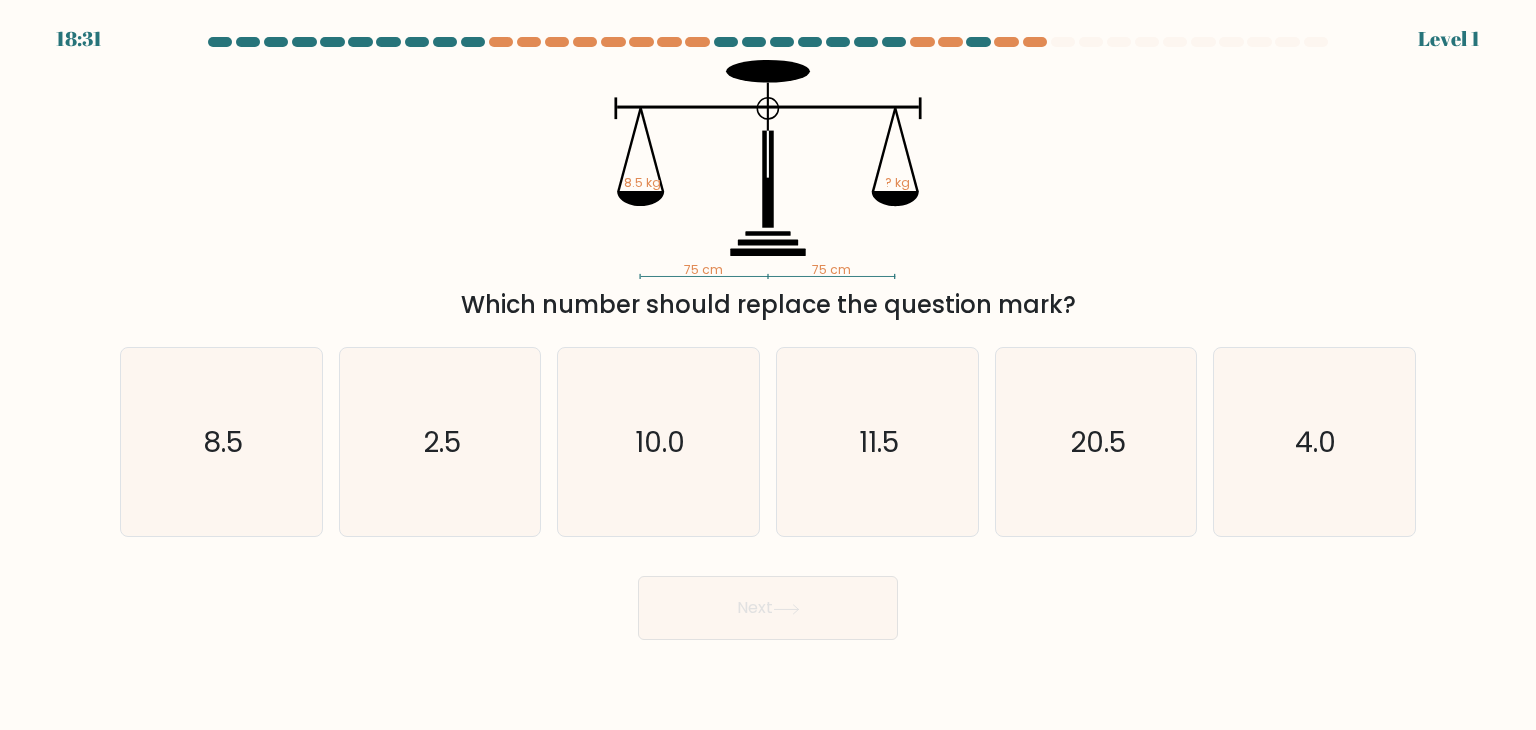 click on "d.
11.5" at bounding box center (877, 442) 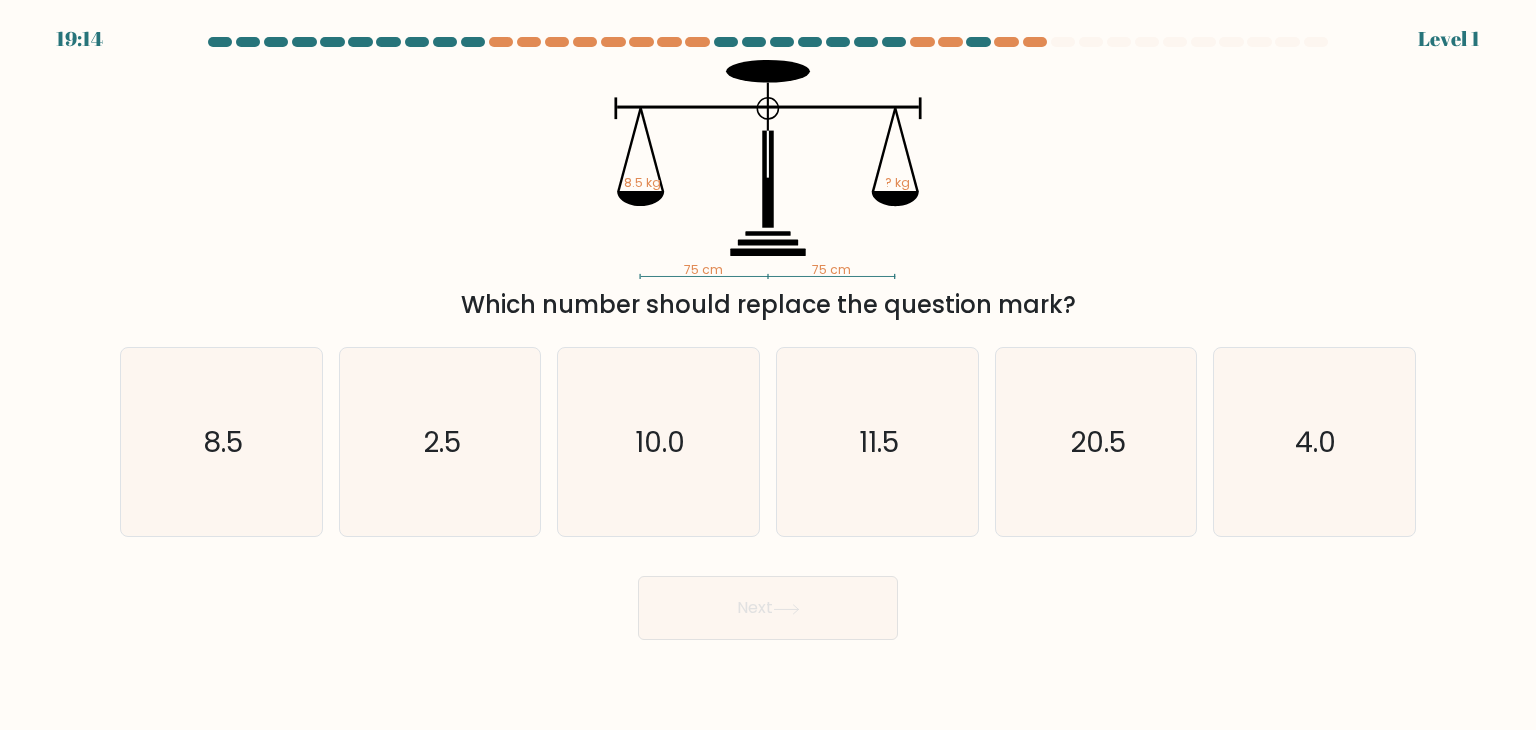 click on "b.
2.5" at bounding box center [440, 442] 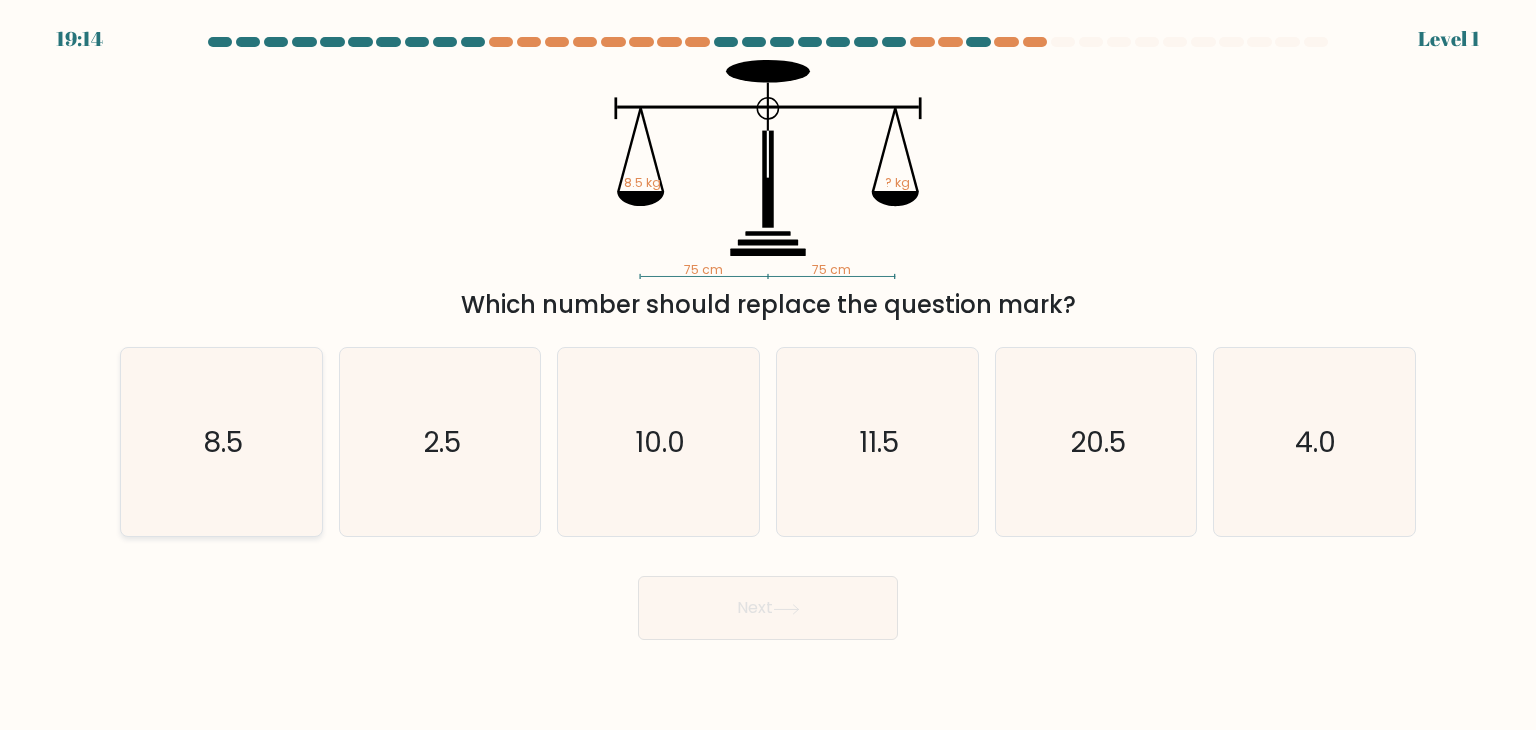 click on "8.5" at bounding box center [221, 442] 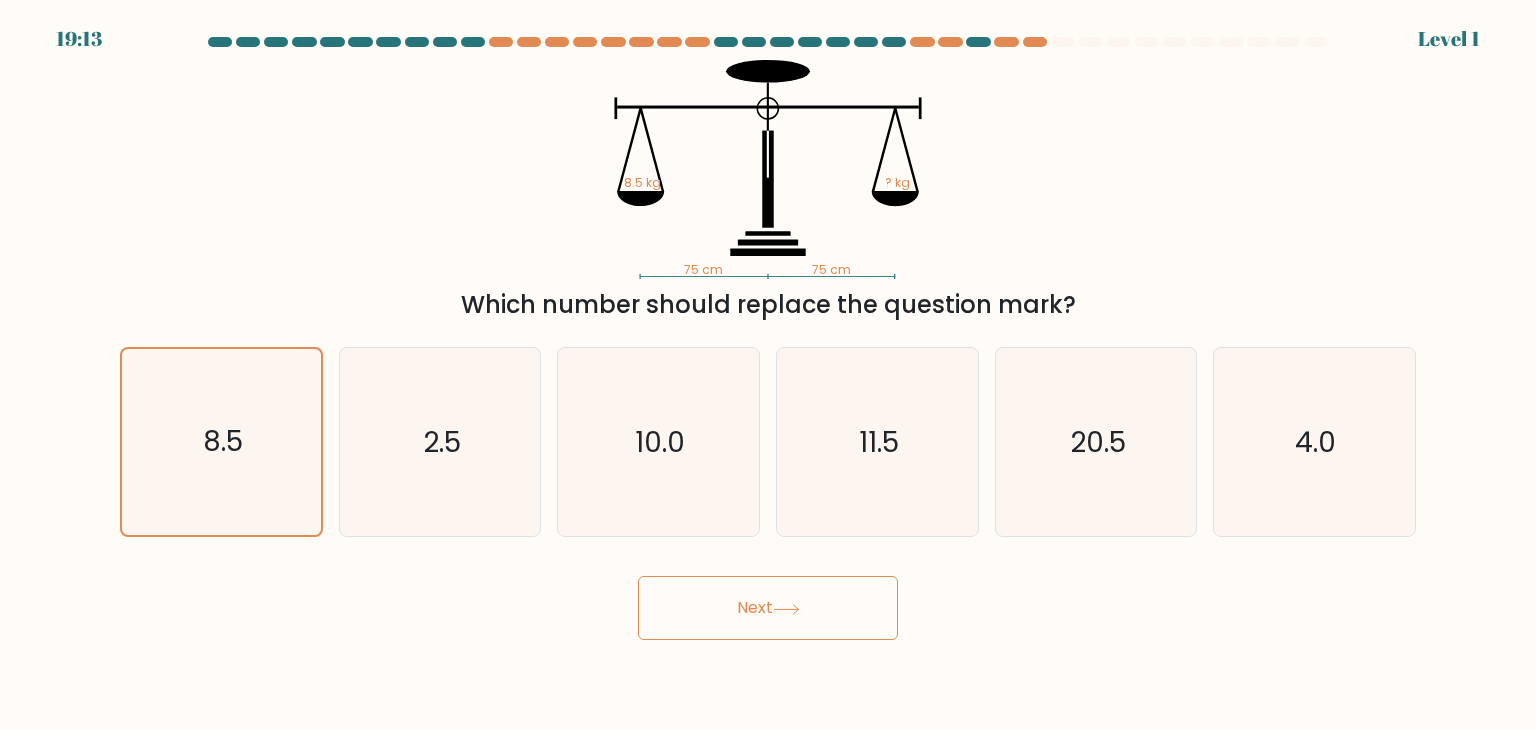 click on "Next" at bounding box center (768, 608) 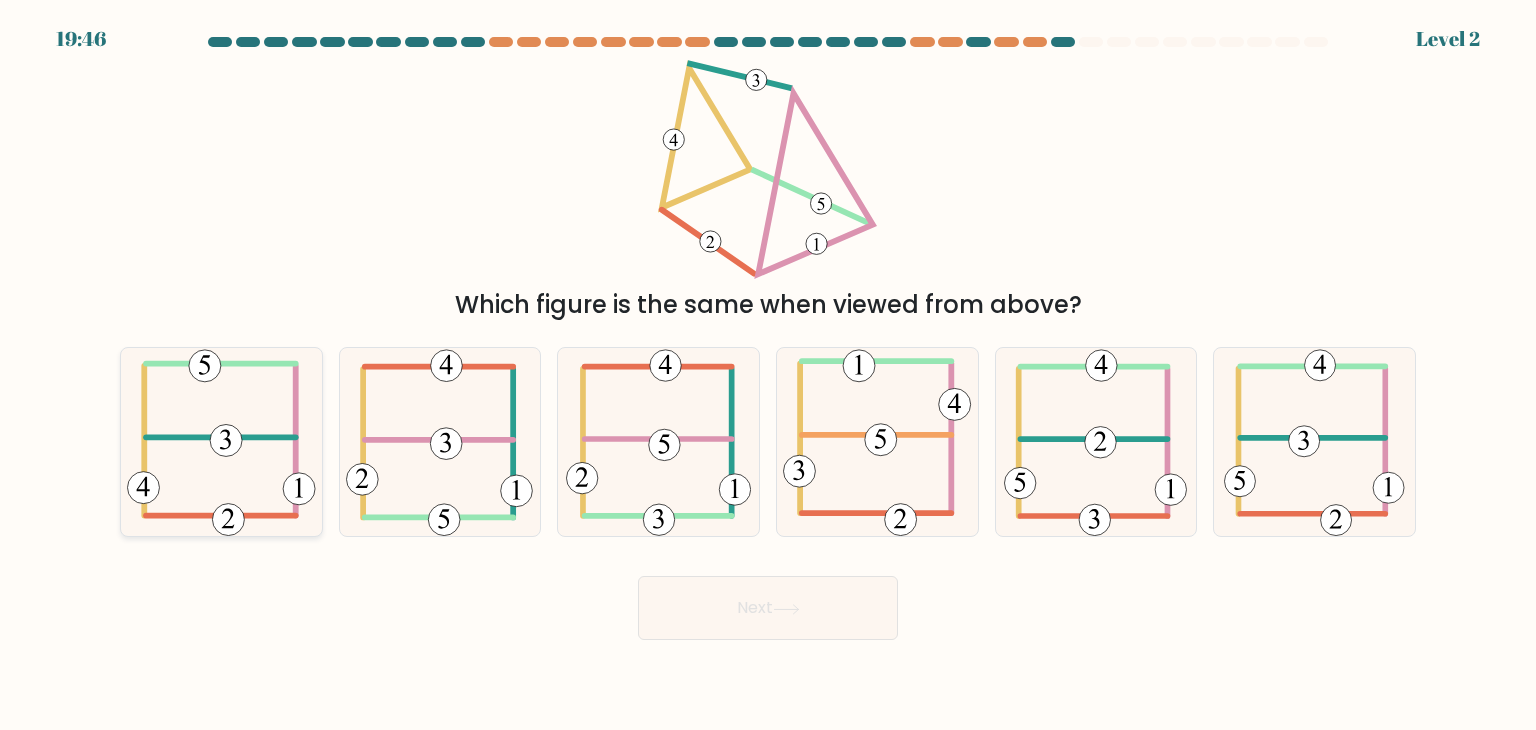 click 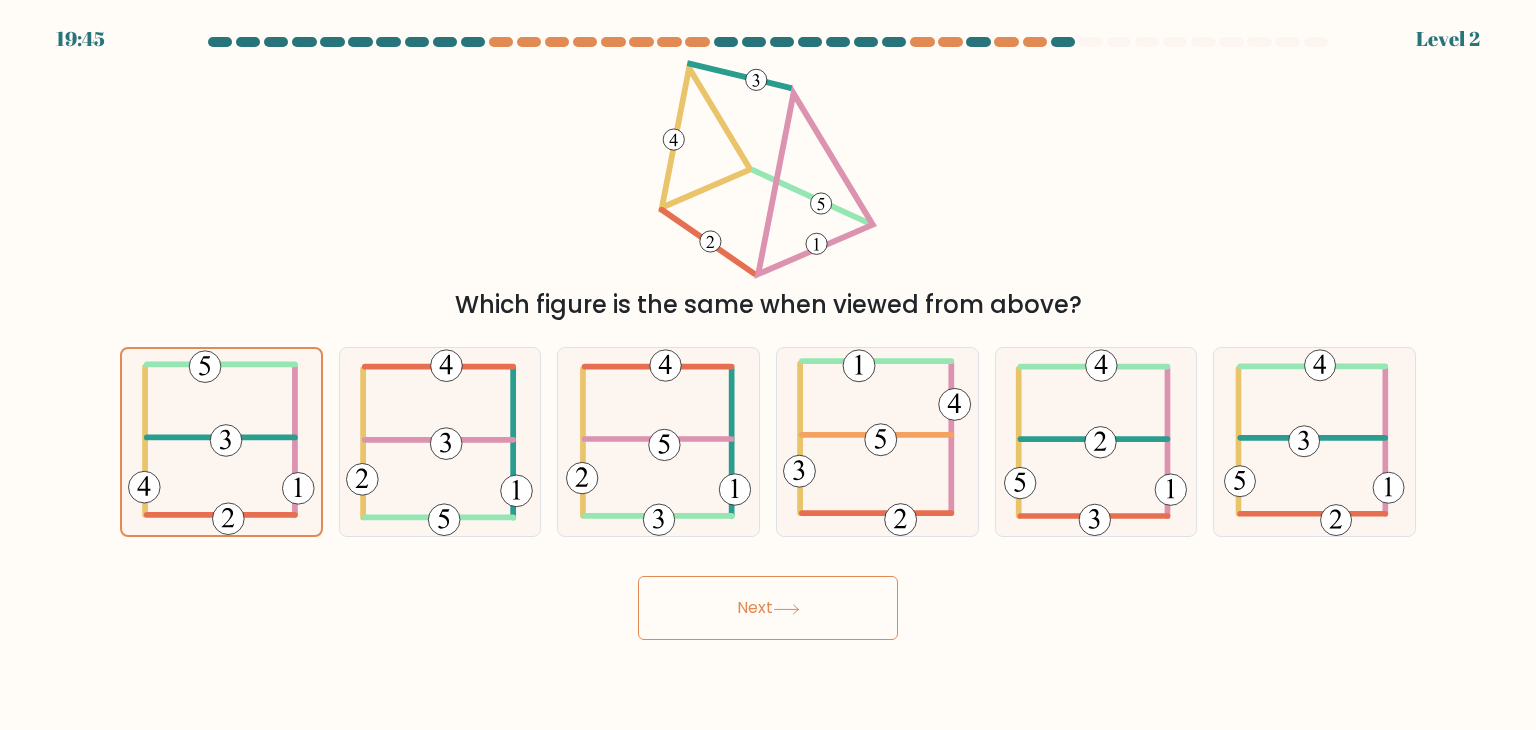 click on "Next" at bounding box center [768, 600] 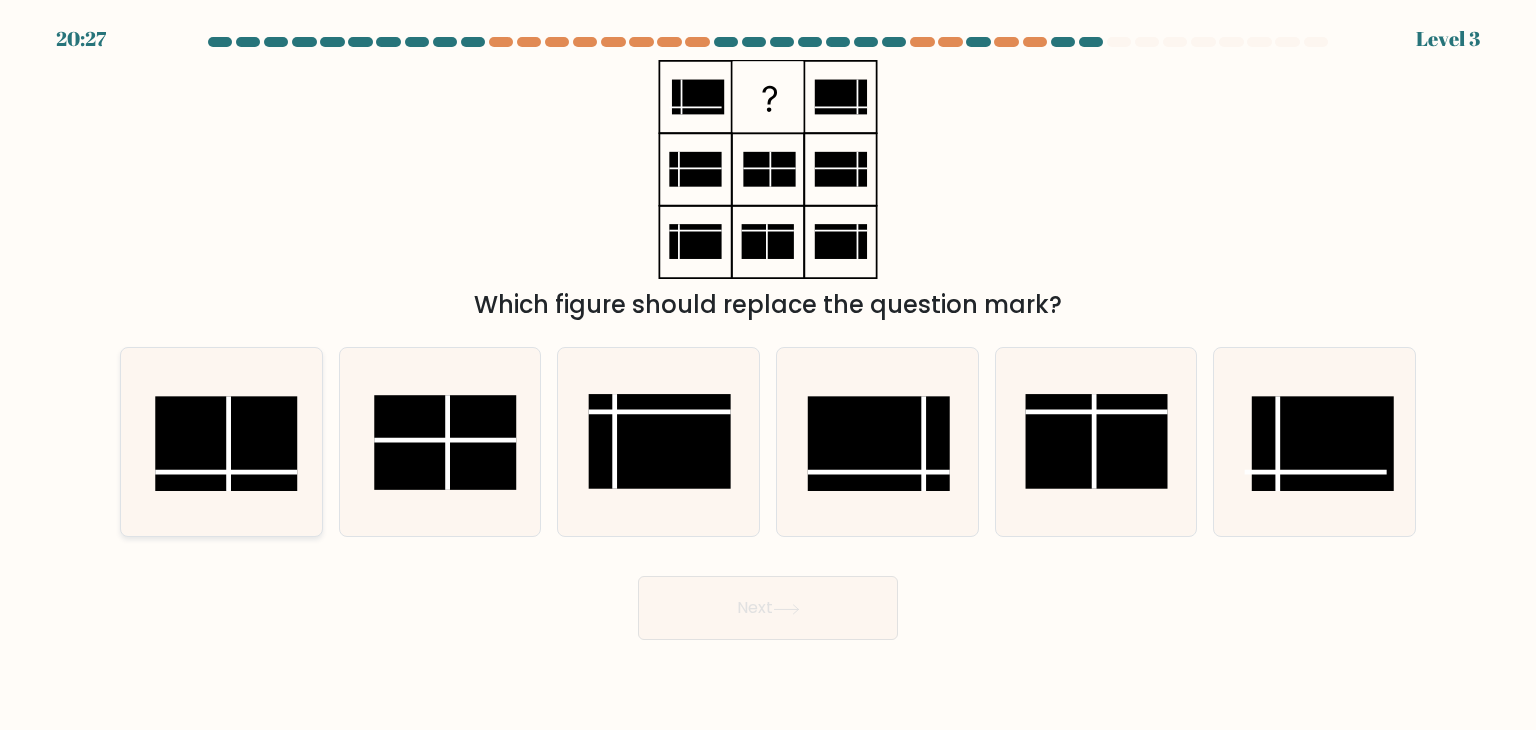 click 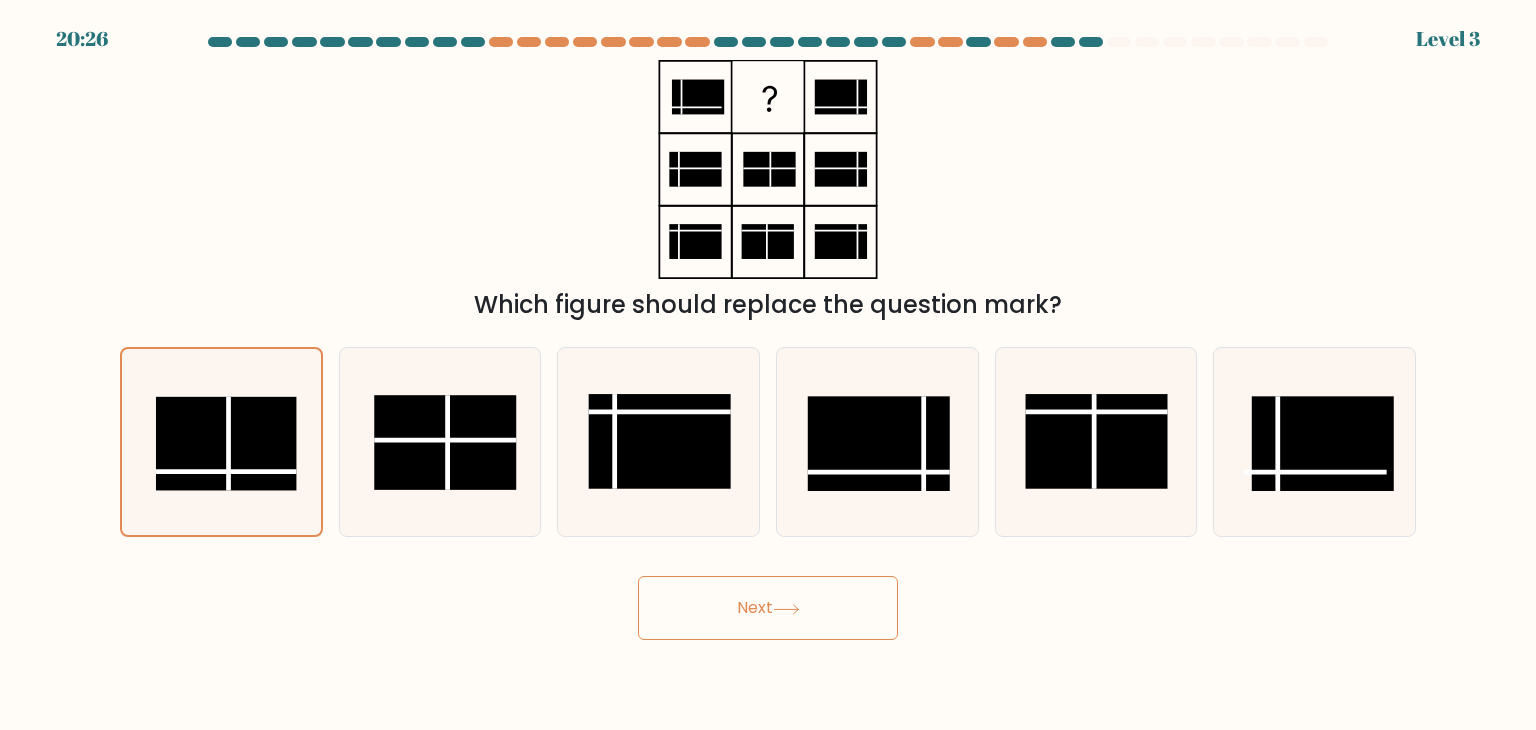 click on "Next" at bounding box center (768, 608) 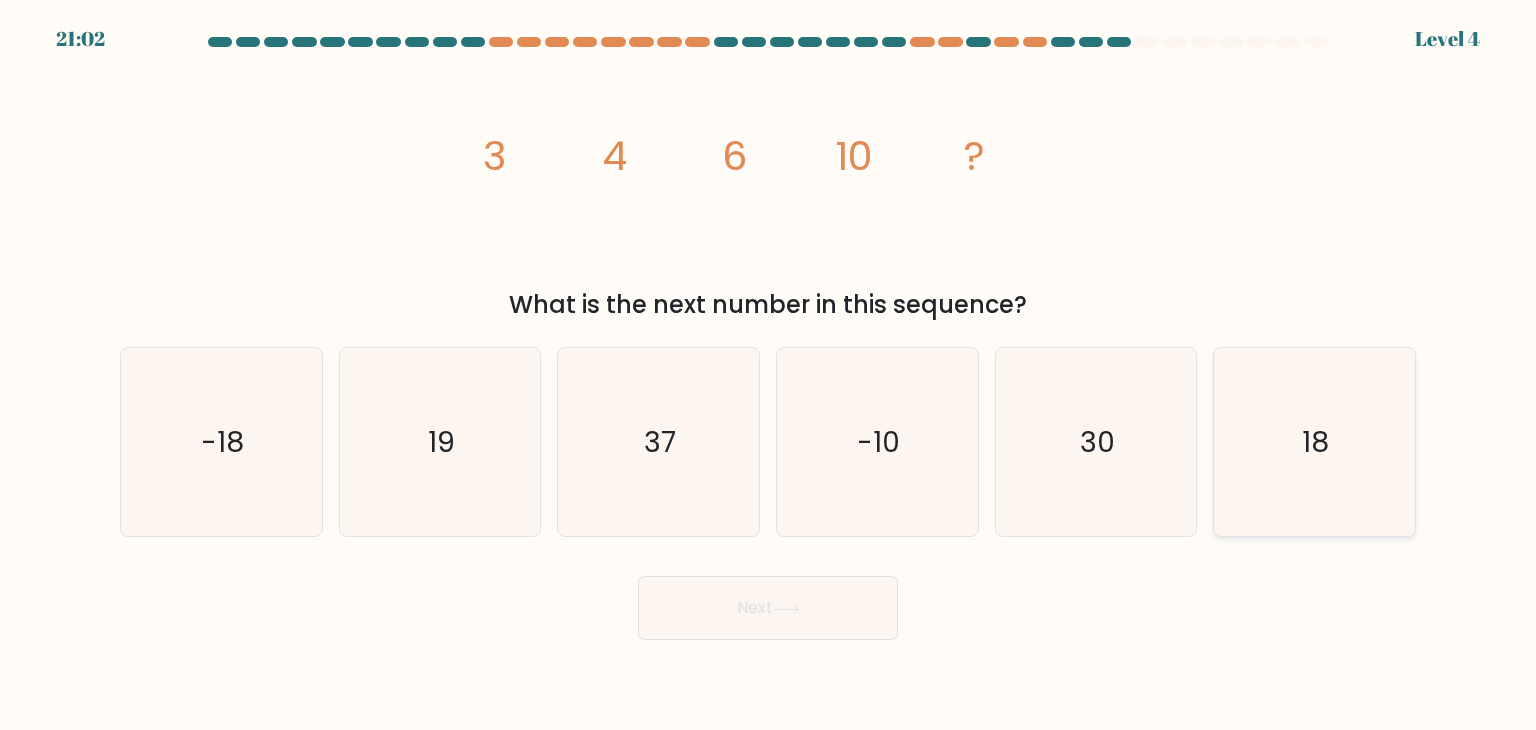 click on "18" 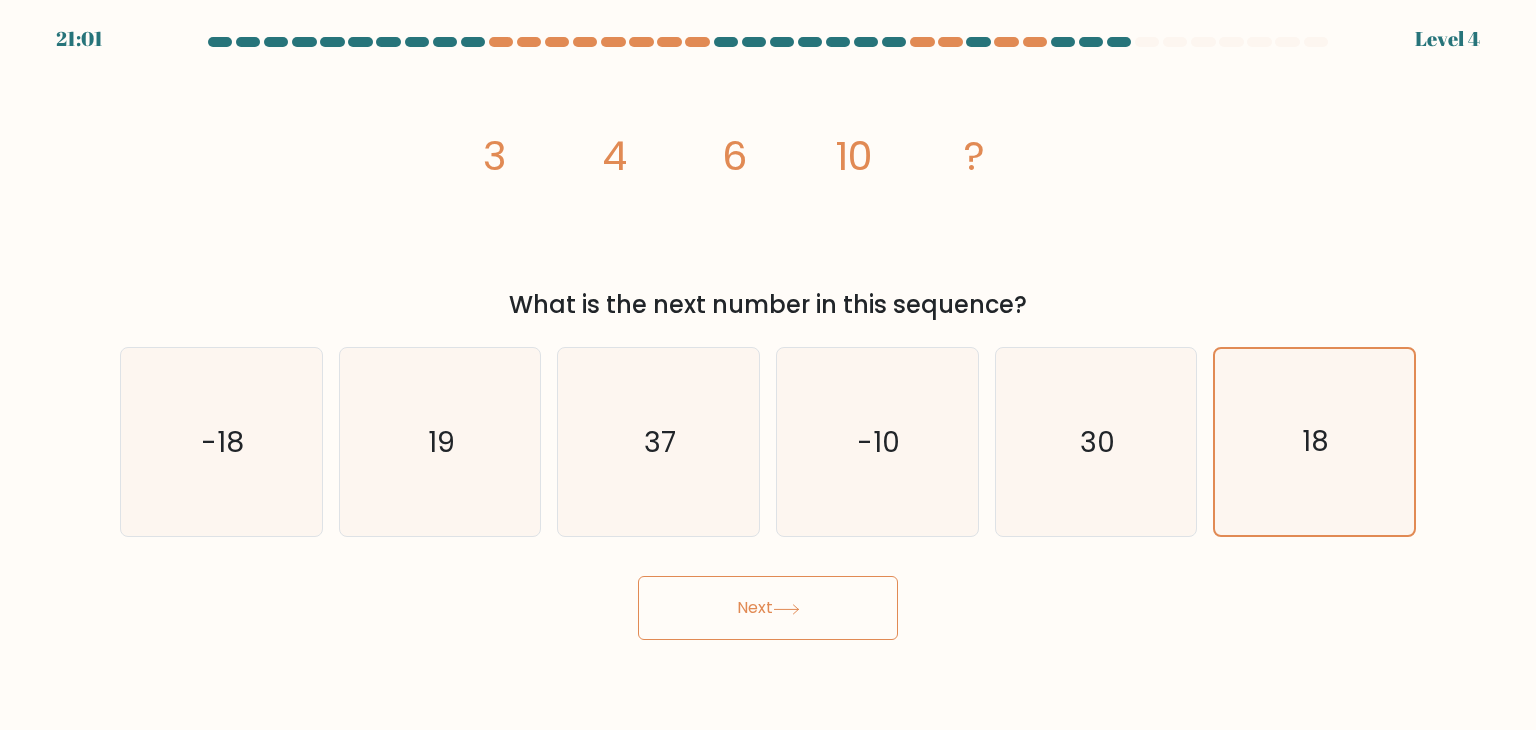 click on "Next" at bounding box center [768, 608] 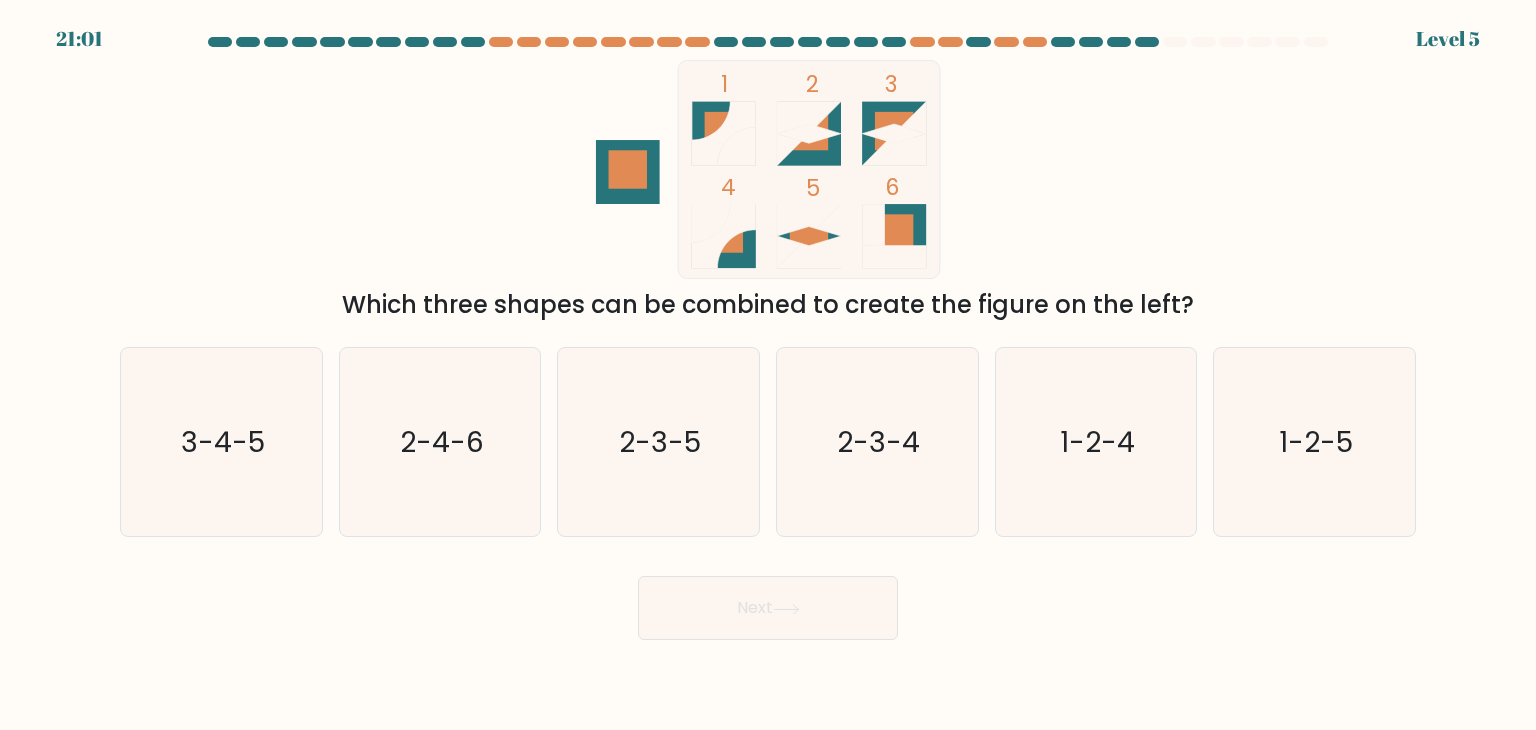 click on "Next" at bounding box center [768, 608] 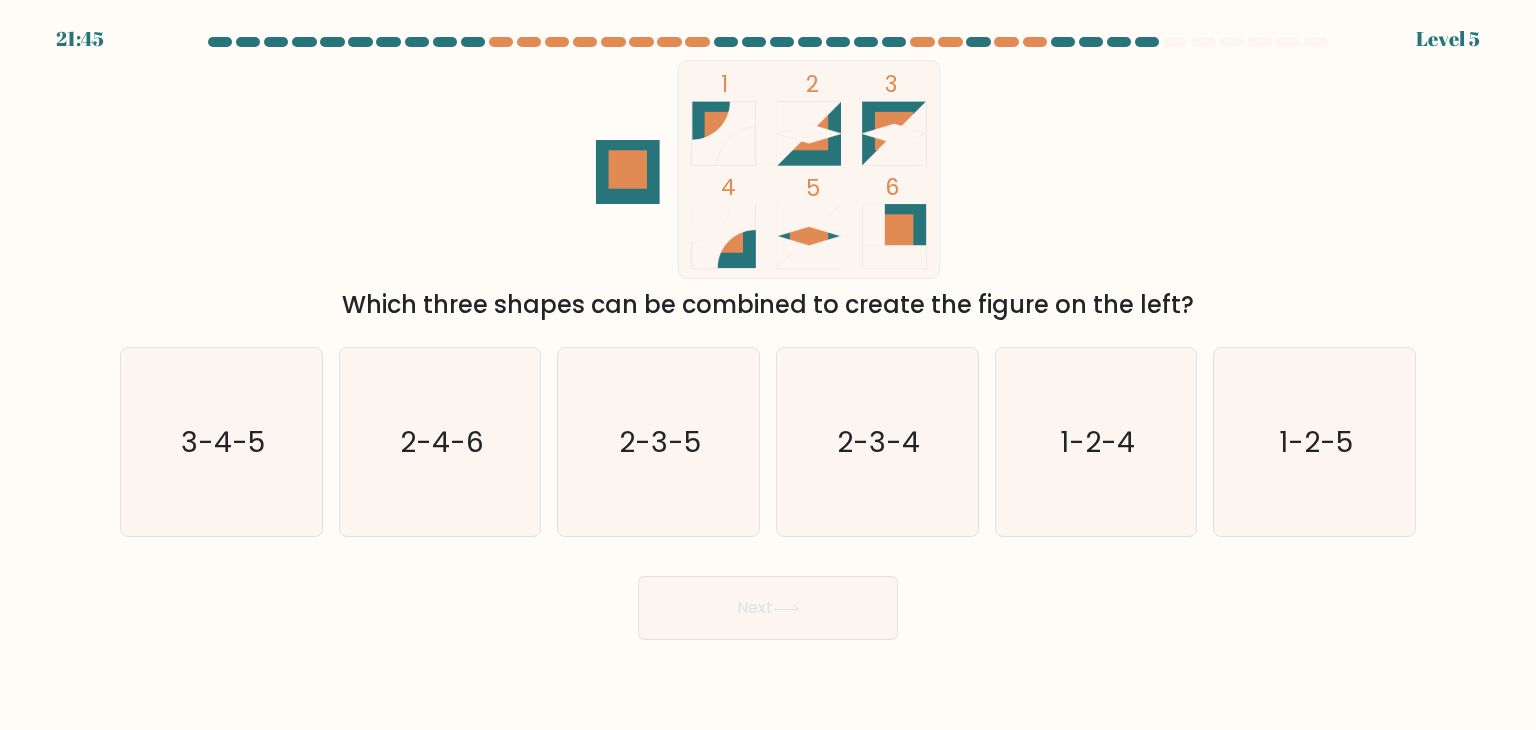 drag, startPoint x: 732, startPoint y: 623, endPoint x: 809, endPoint y: 622, distance: 77.00649 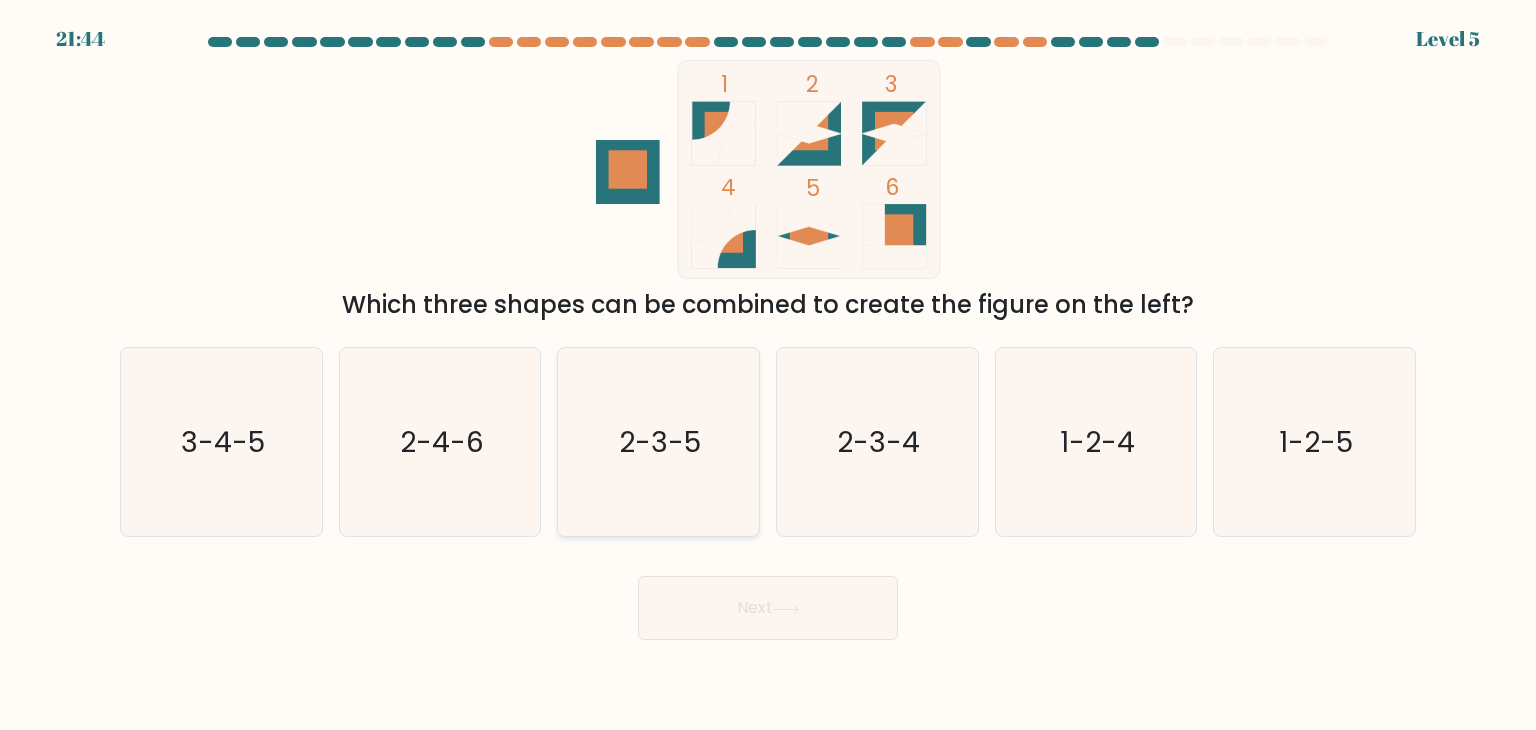 click on "2-3-5" 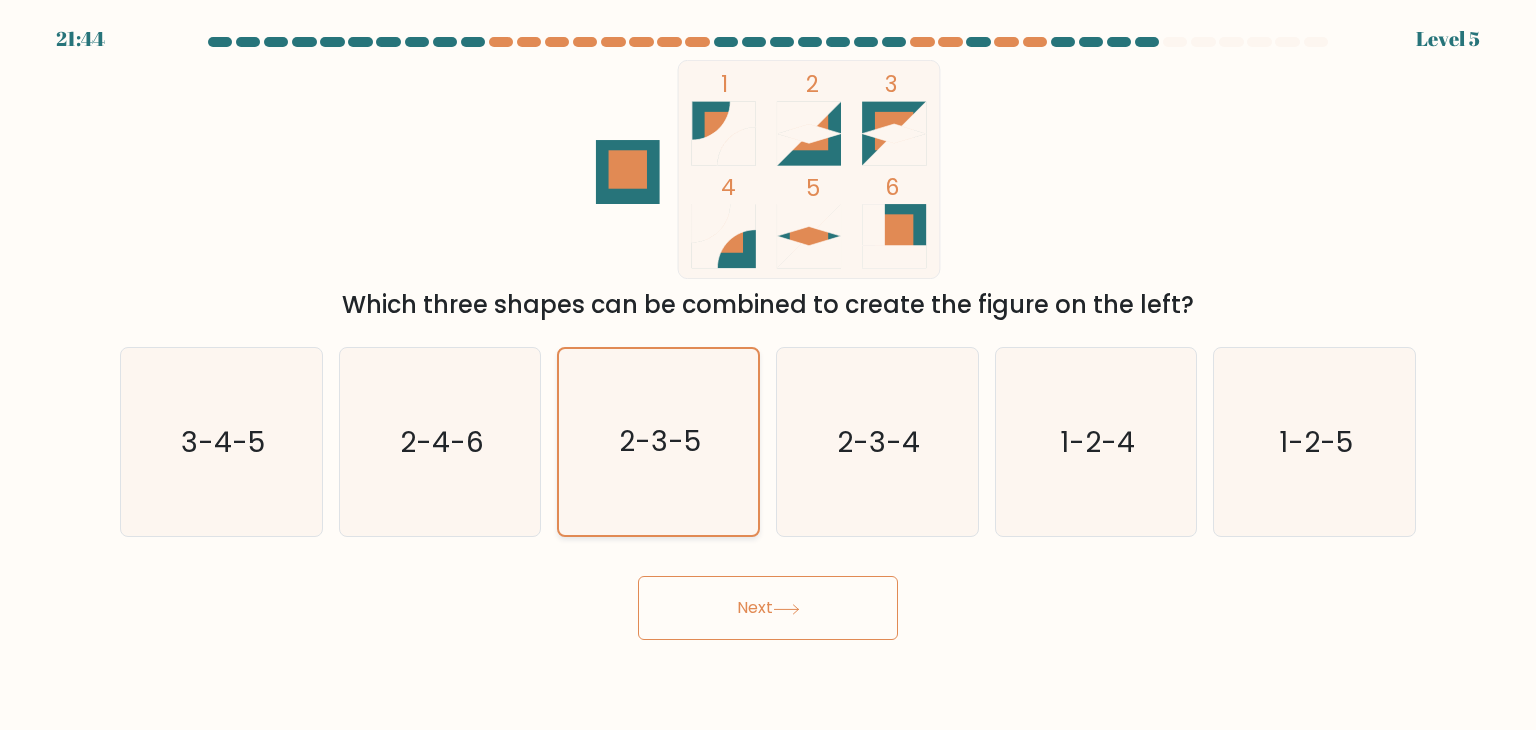 click on "2-3-5" 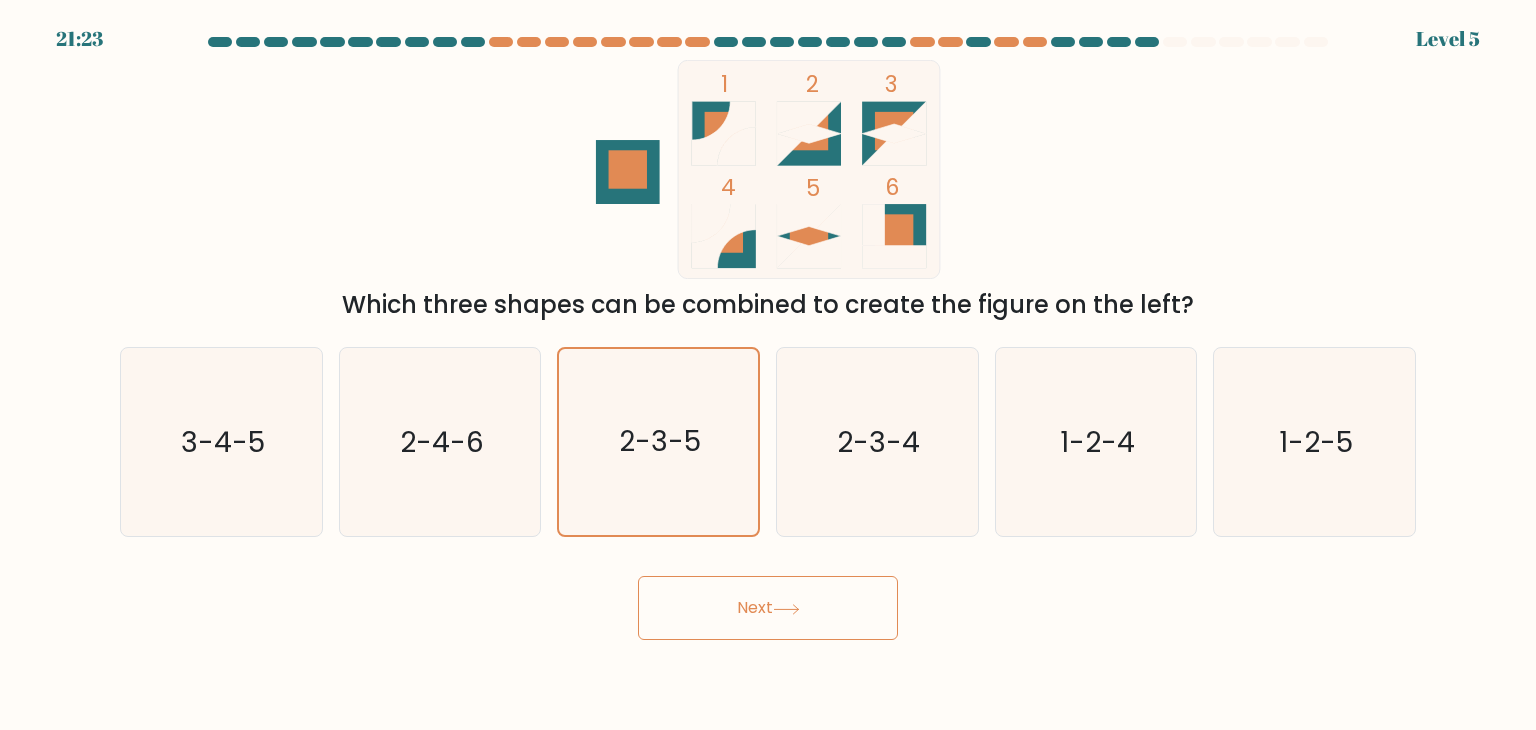 click 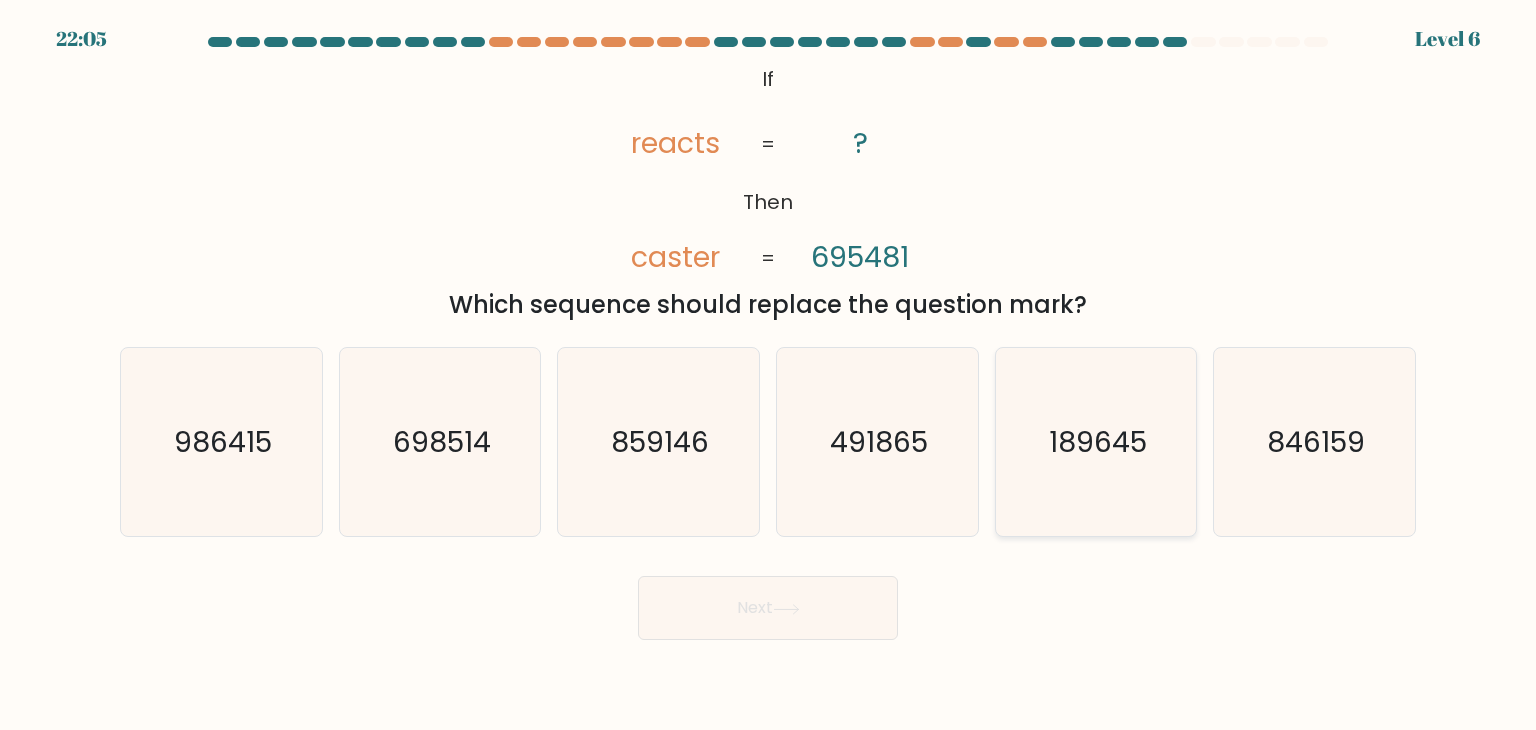 click on "189645" 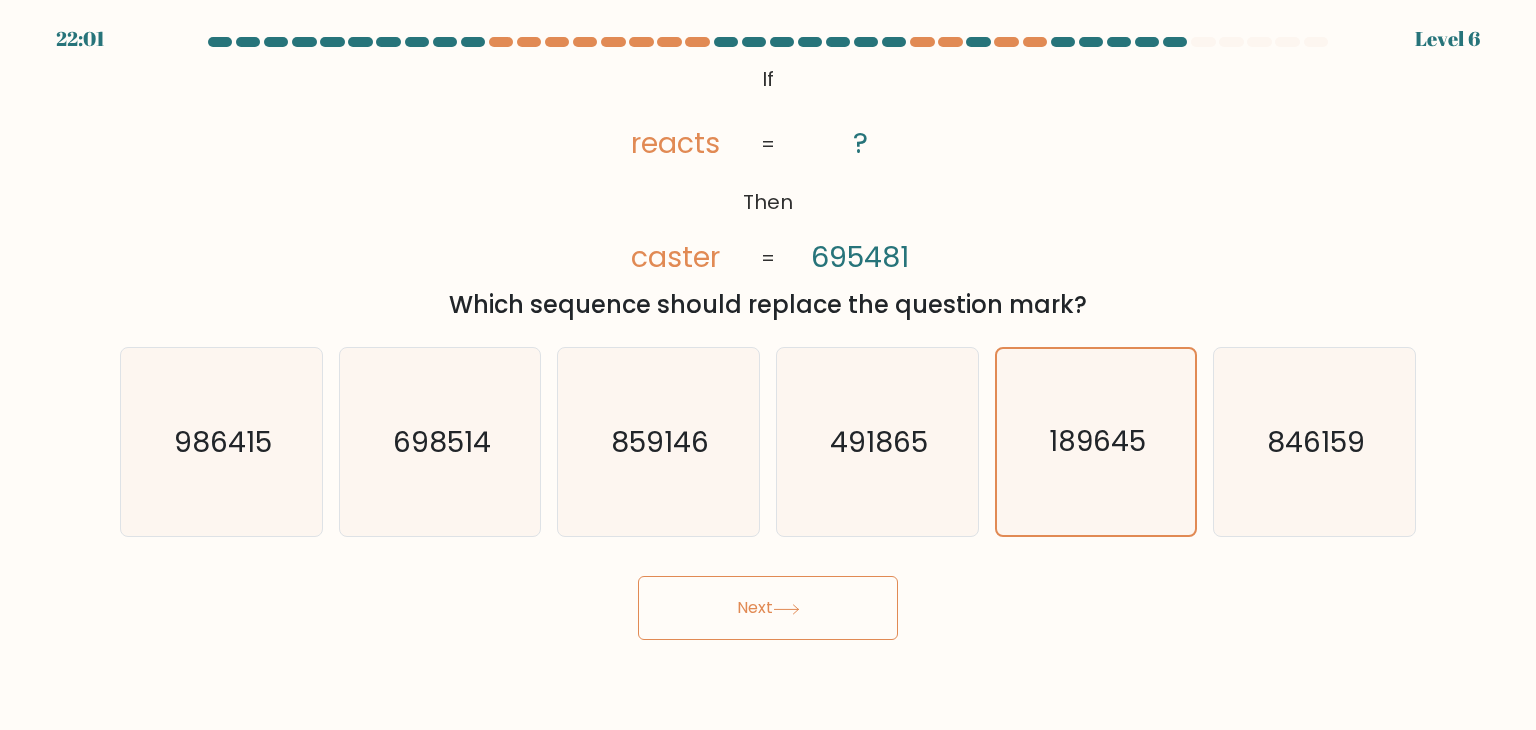 click on "Next" at bounding box center [768, 608] 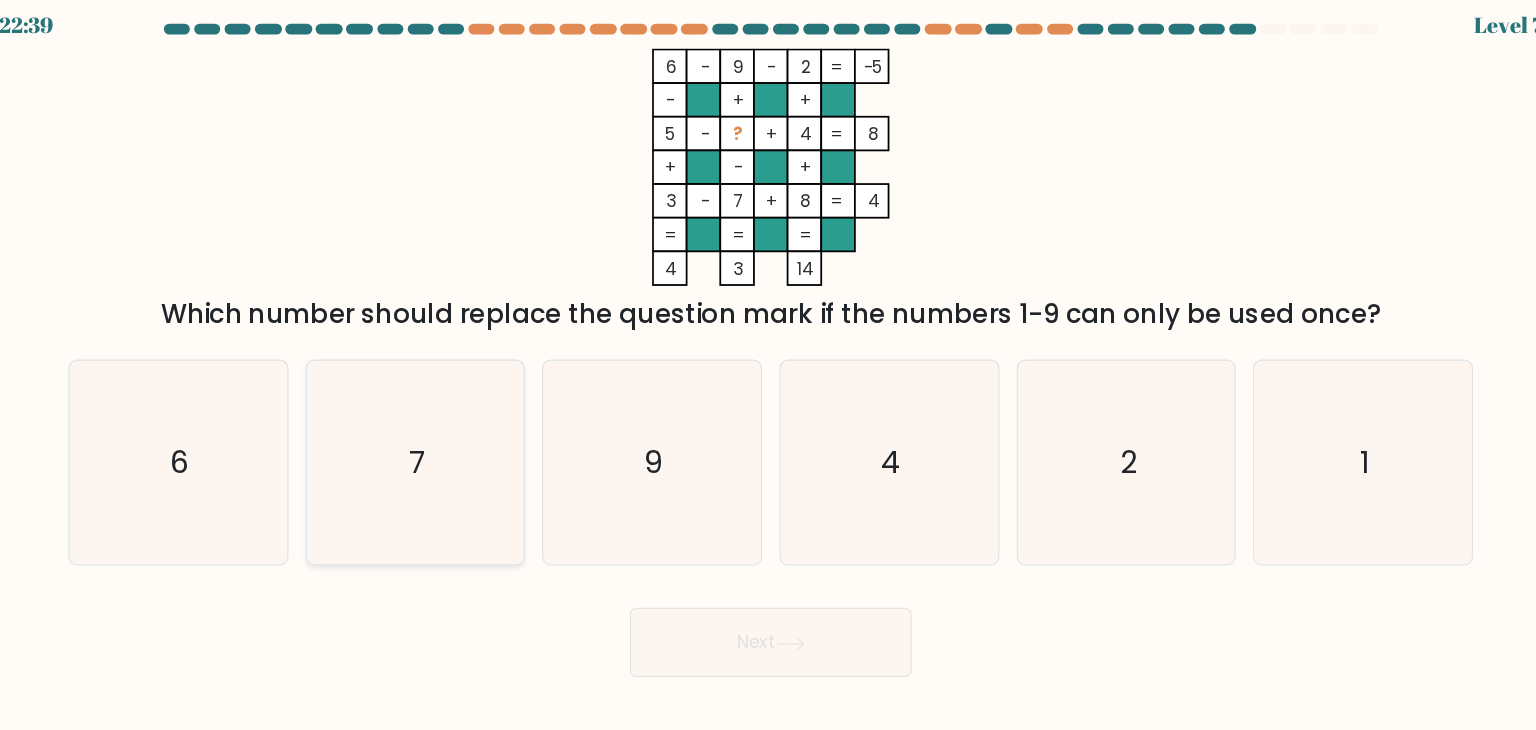 click on "7" 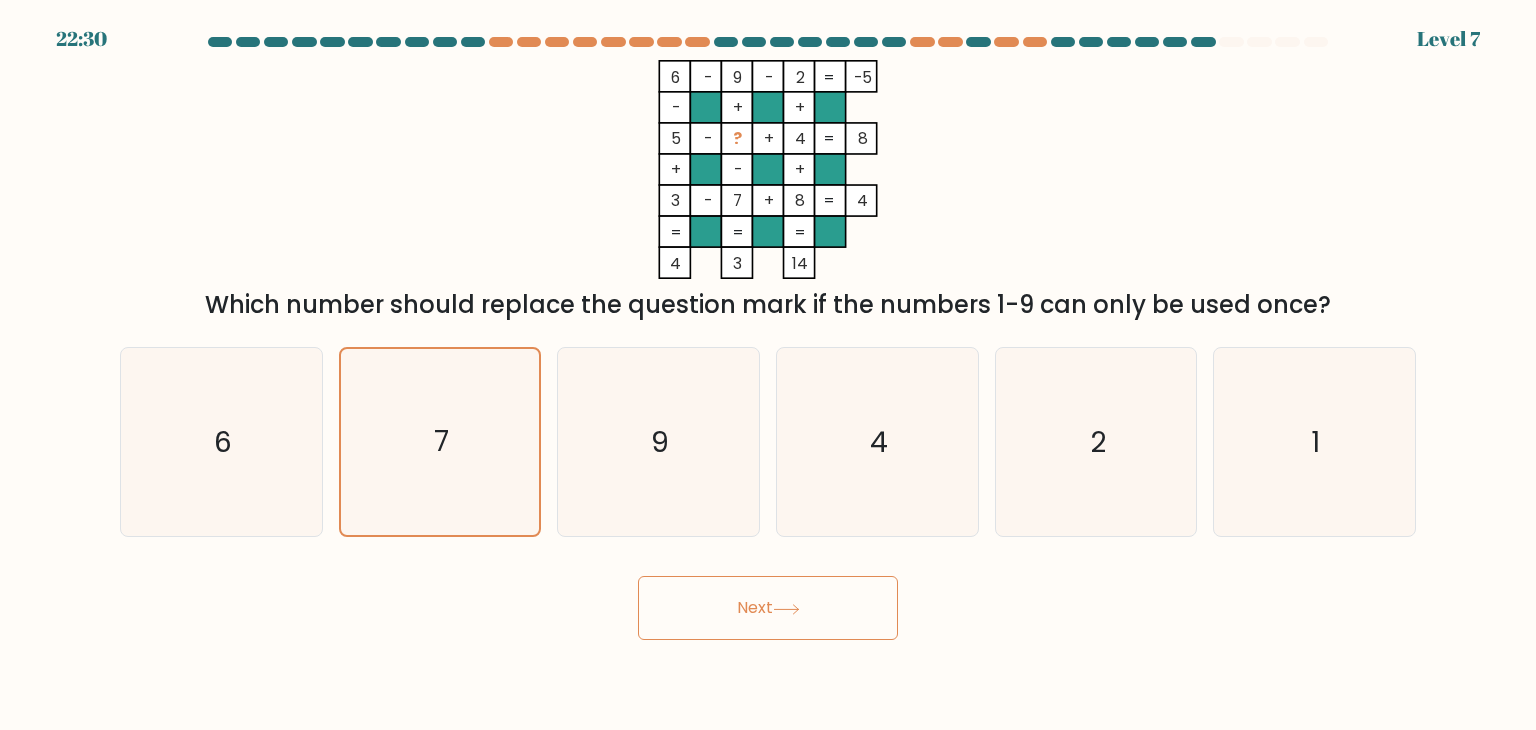 click at bounding box center [768, 338] 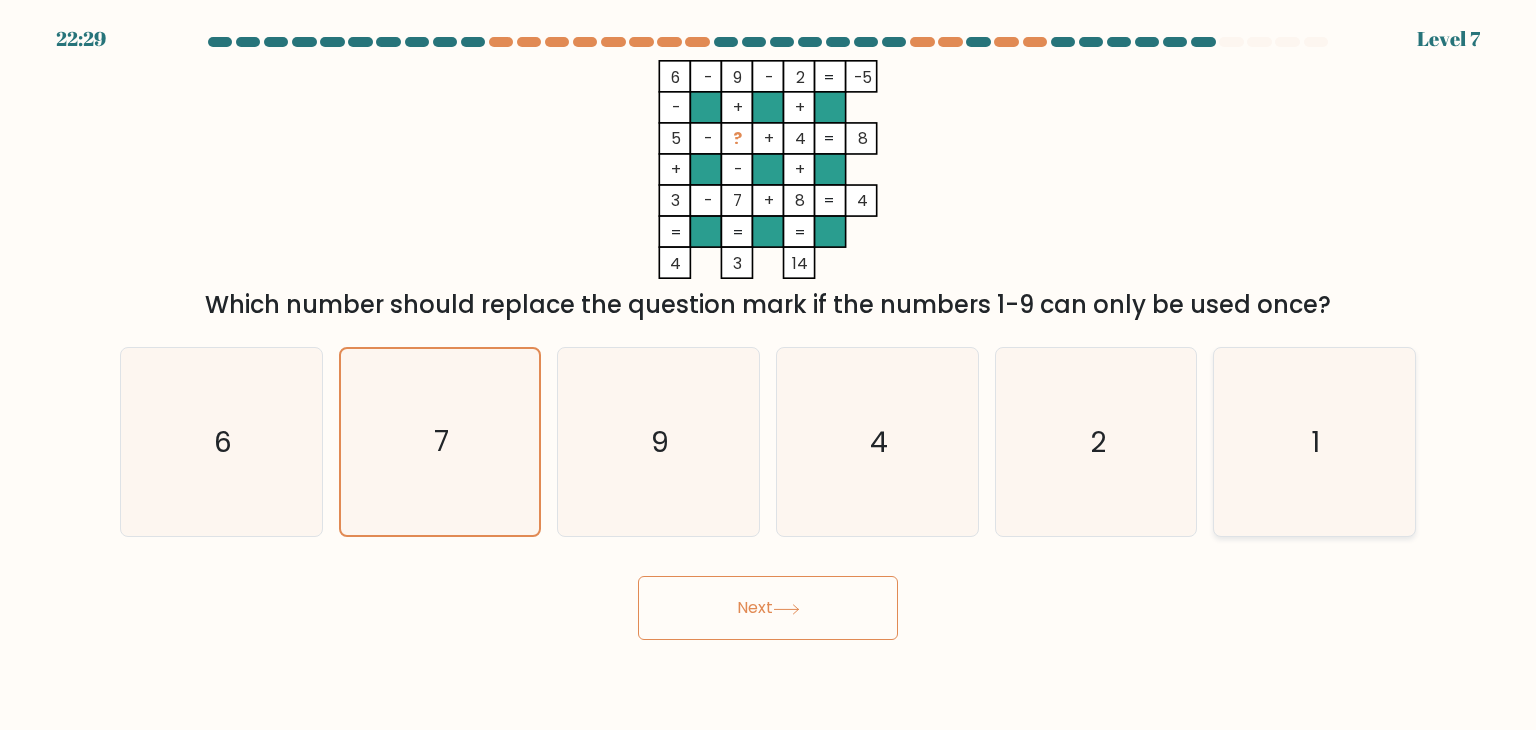 click on "1" 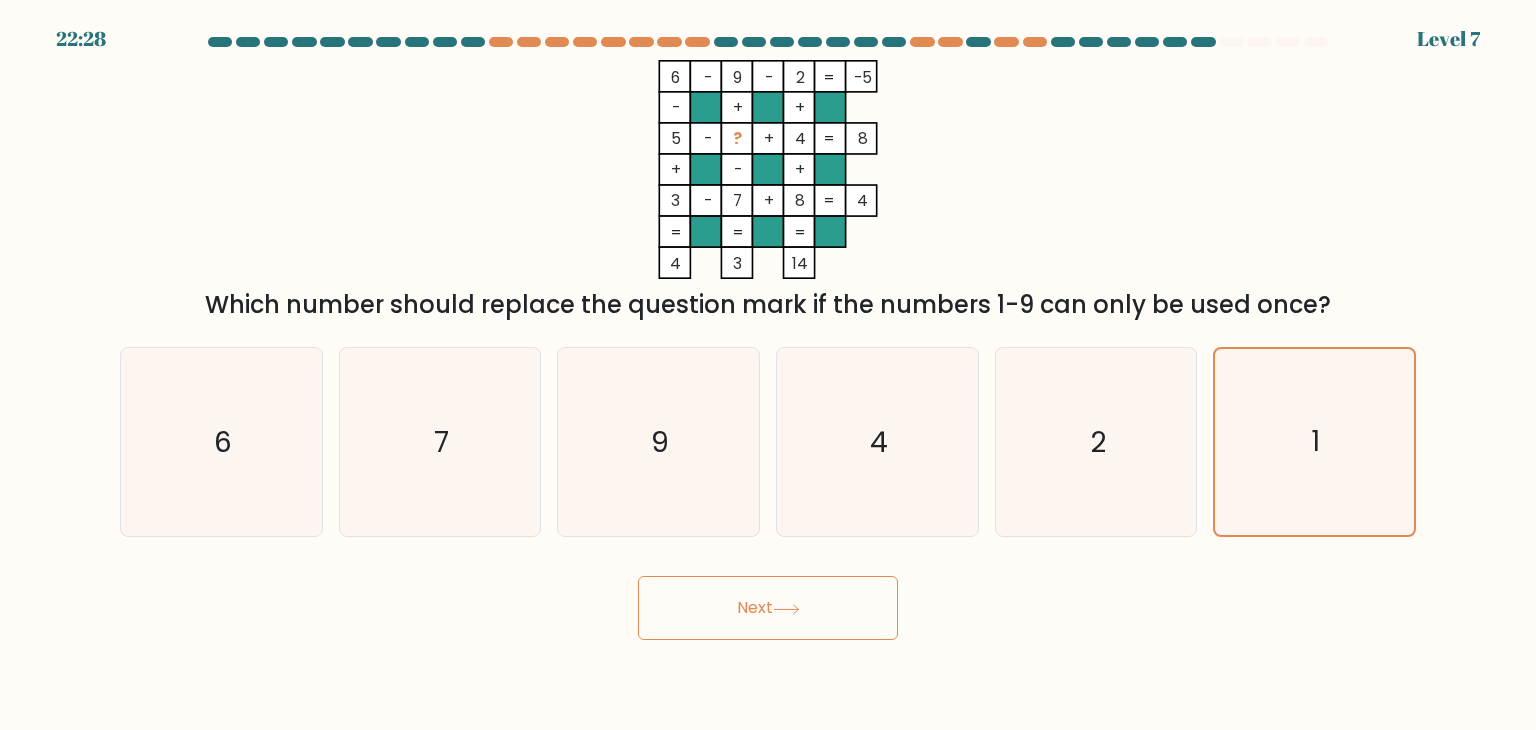 click 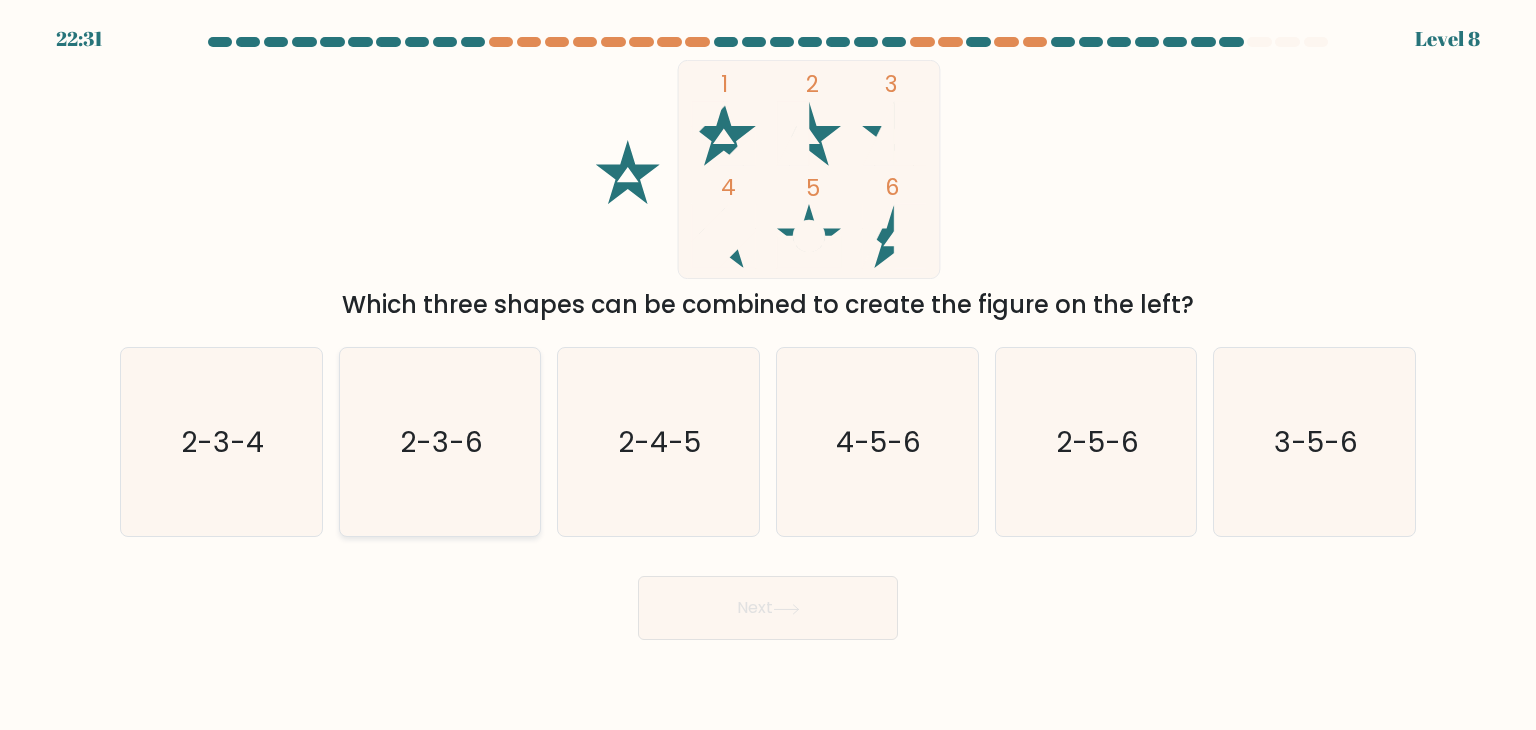 click on "2-3-6" 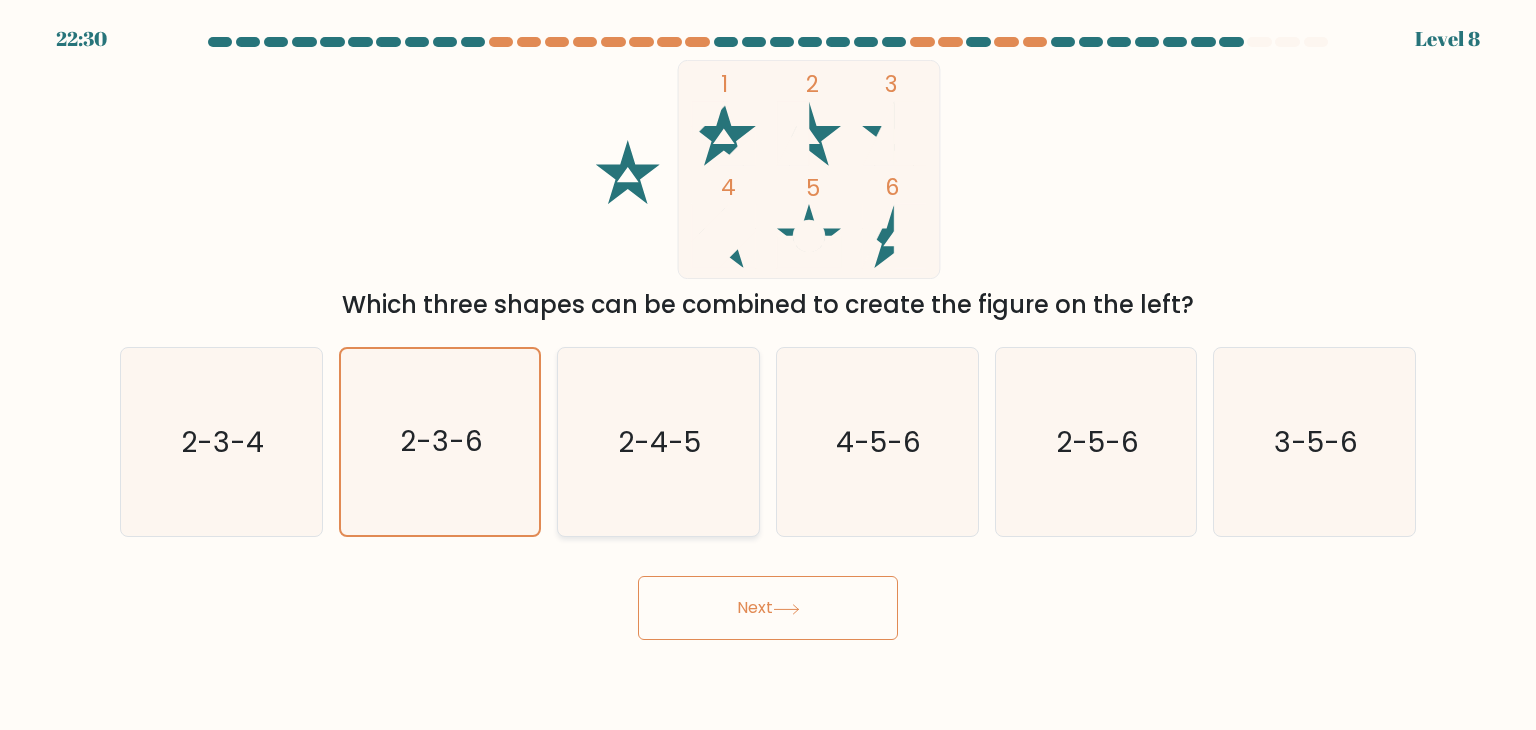 click on "2-4-5" 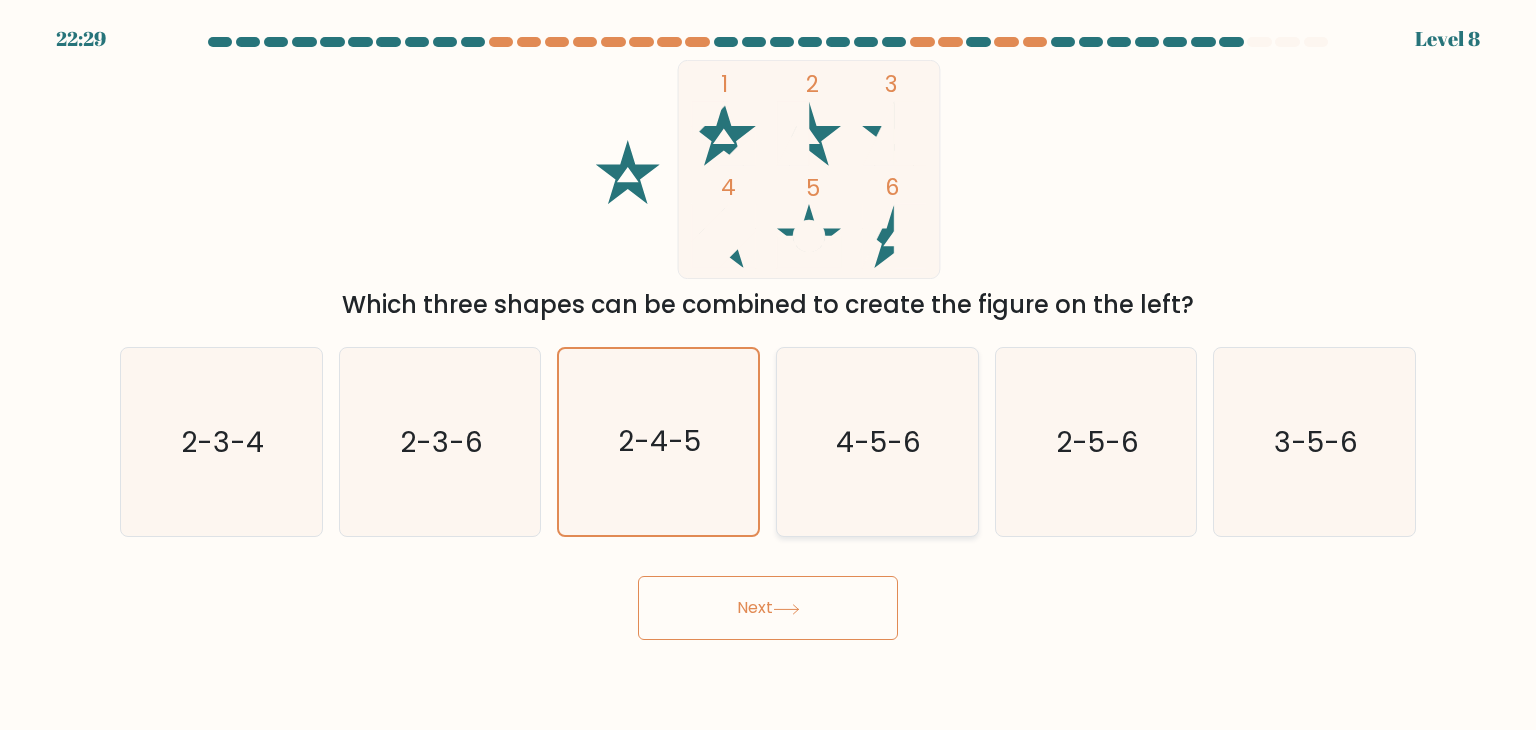 click on "4-5-6" 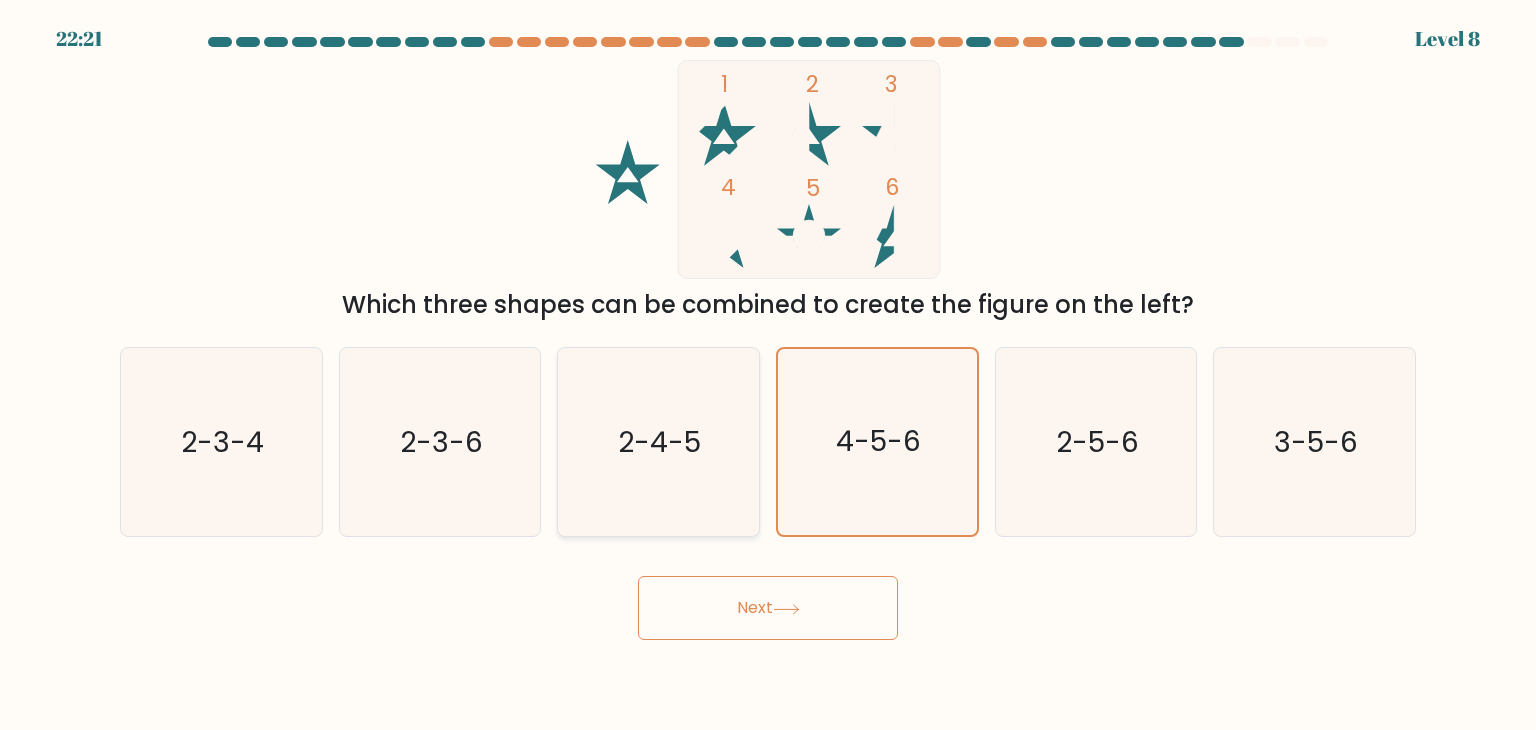 click on "2-4-5" 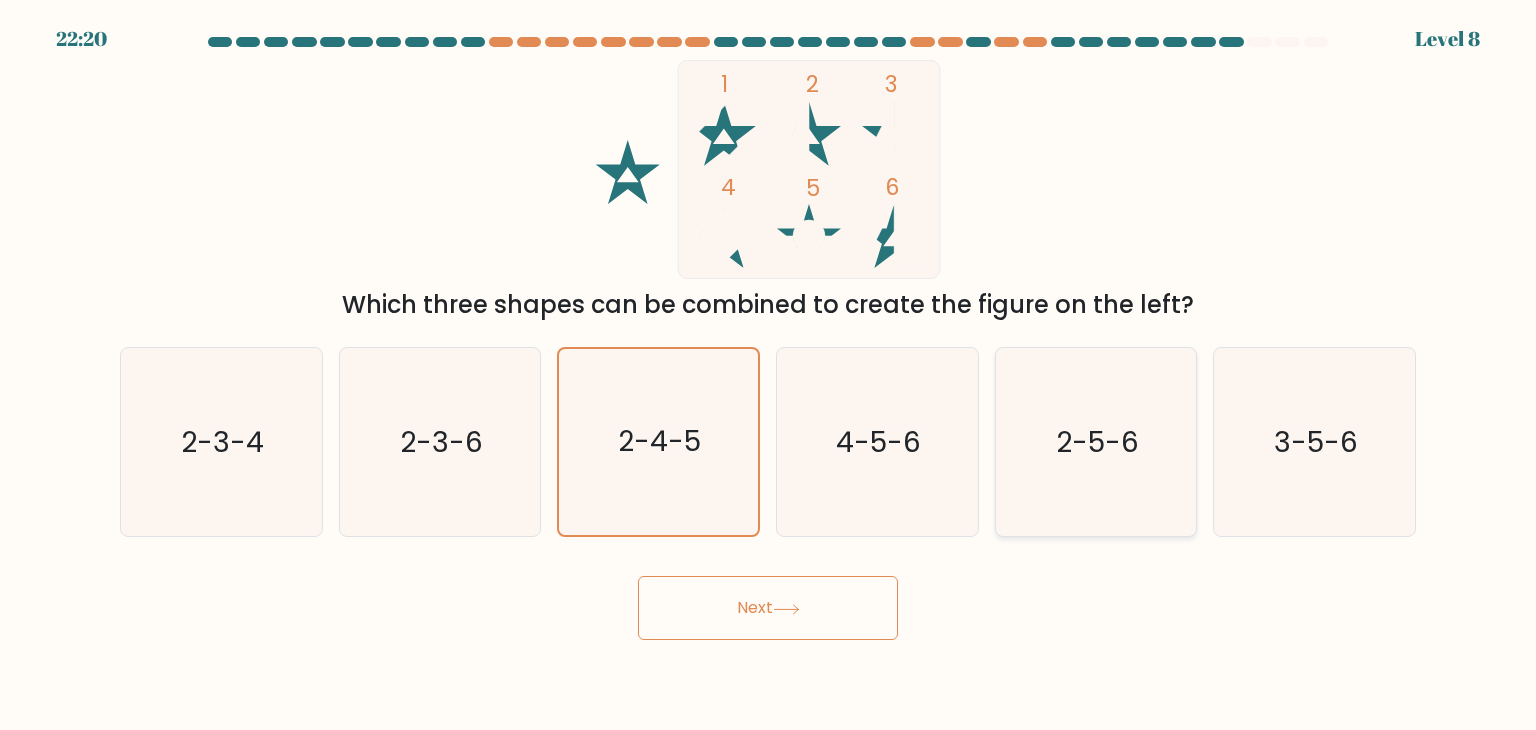 click on "2-5-6" 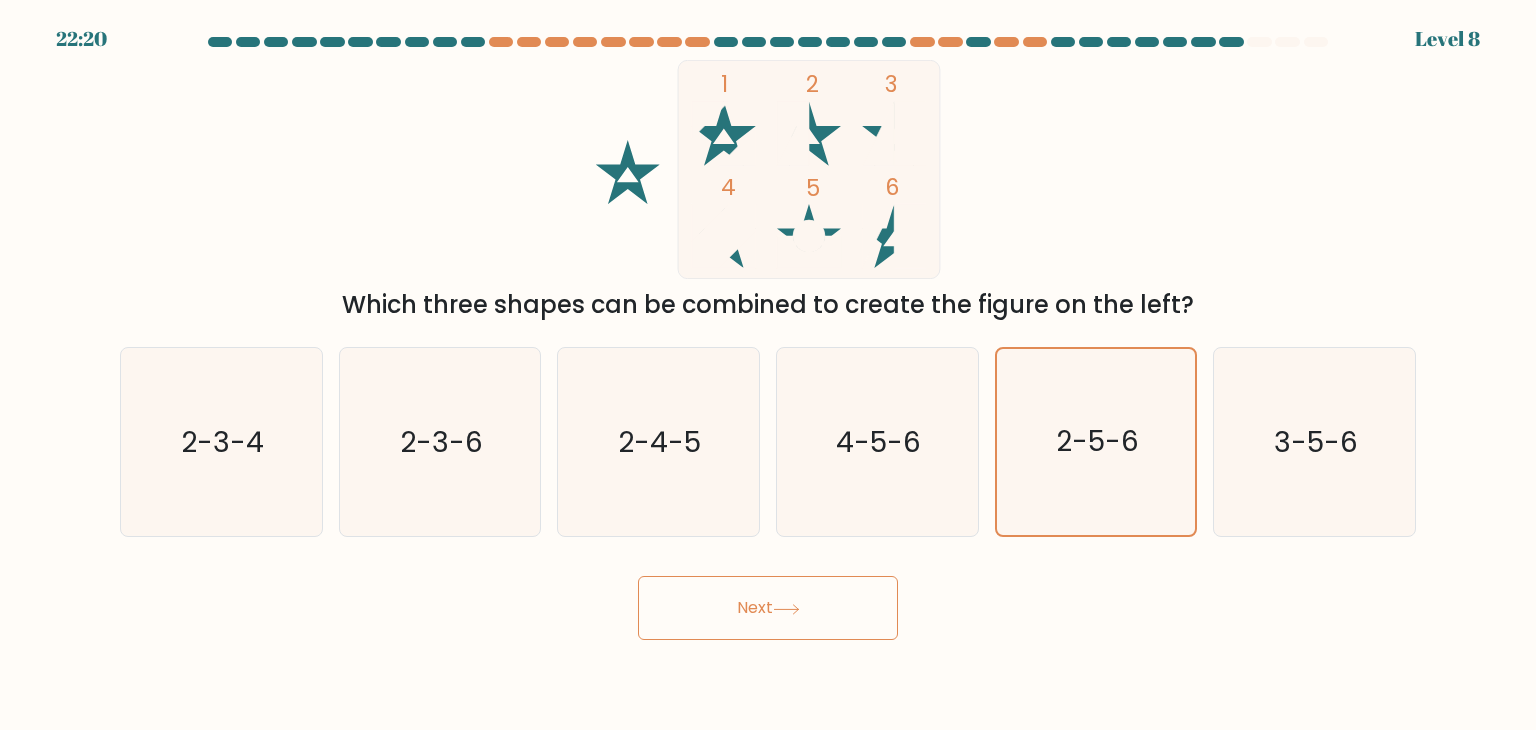 click on "Next" at bounding box center [768, 608] 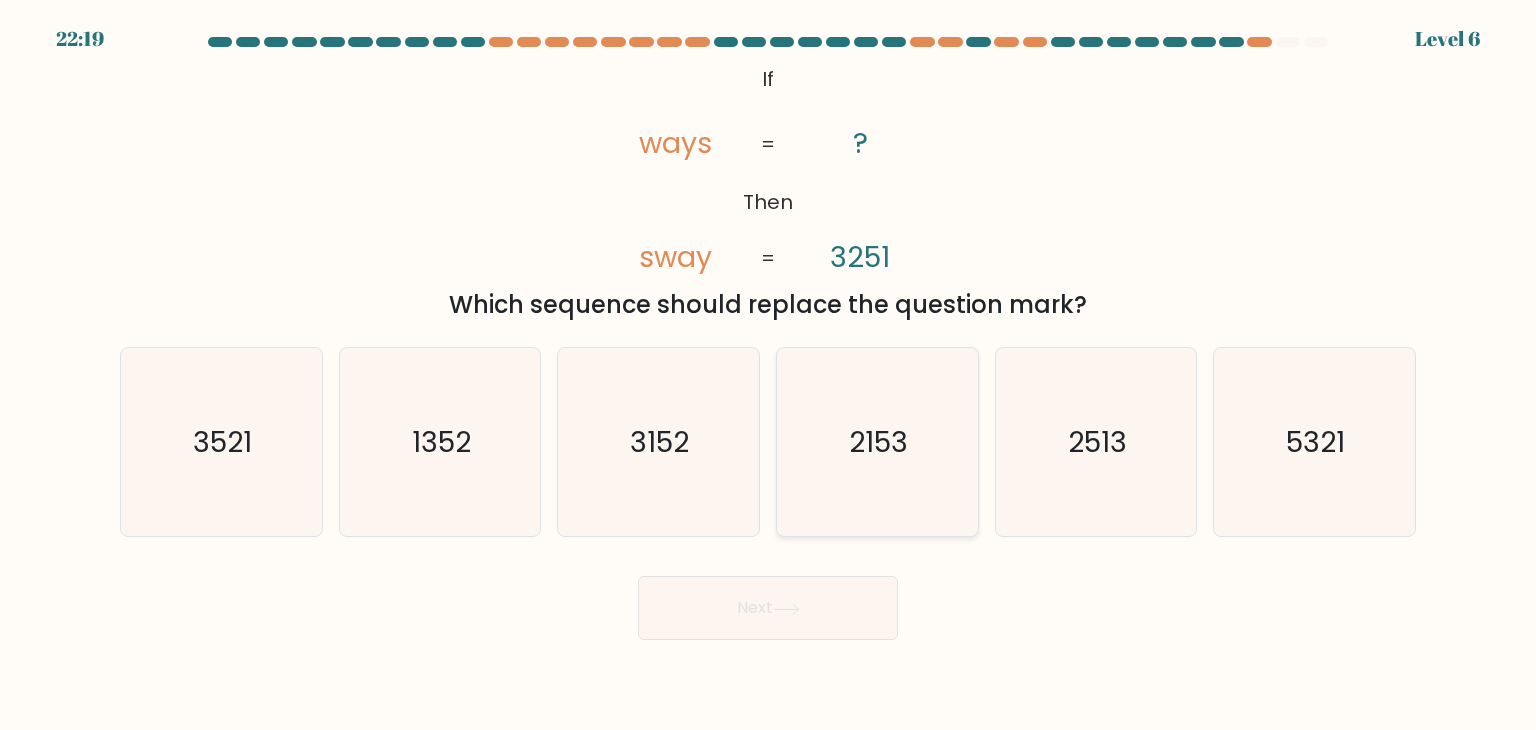 click on "2153" at bounding box center [877, 442] 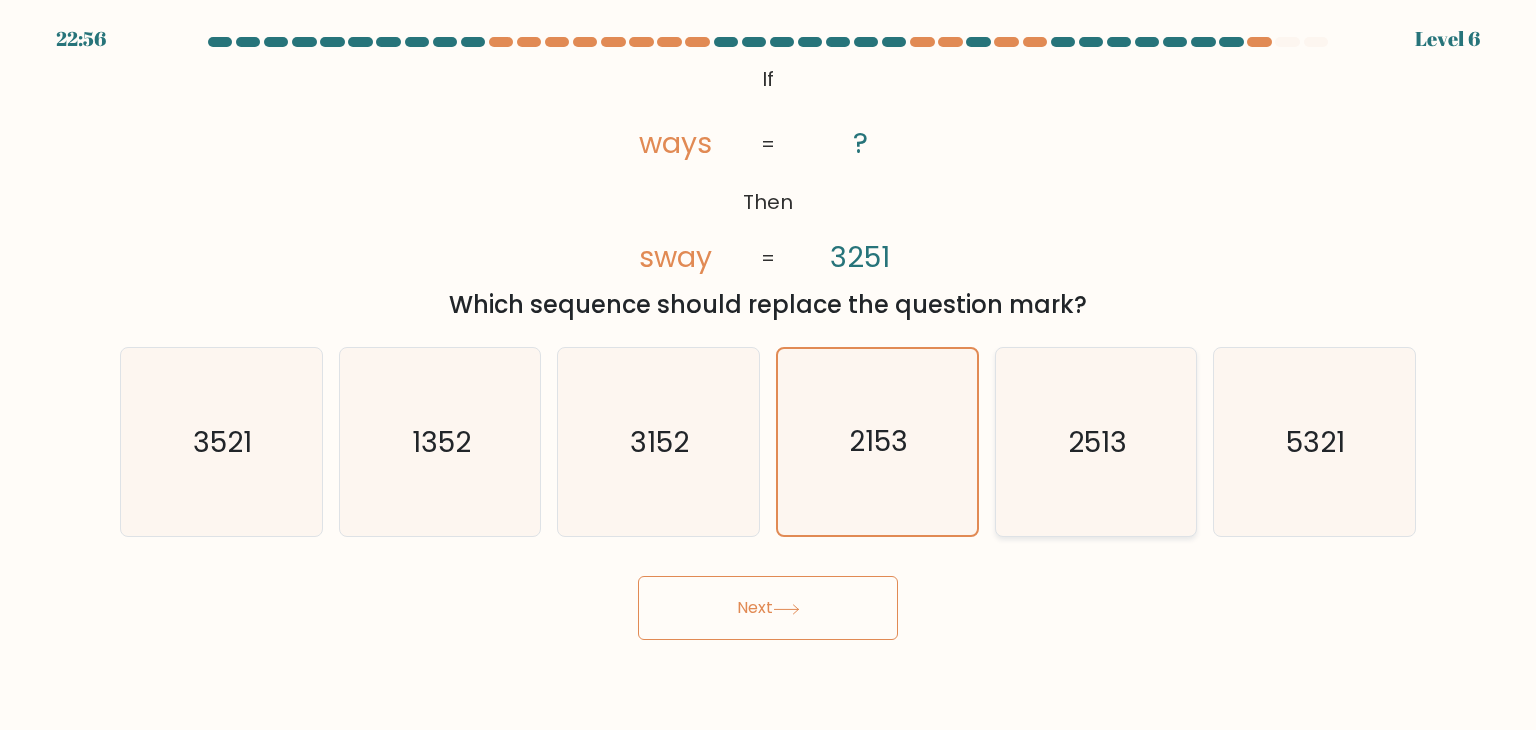 click on "2513" 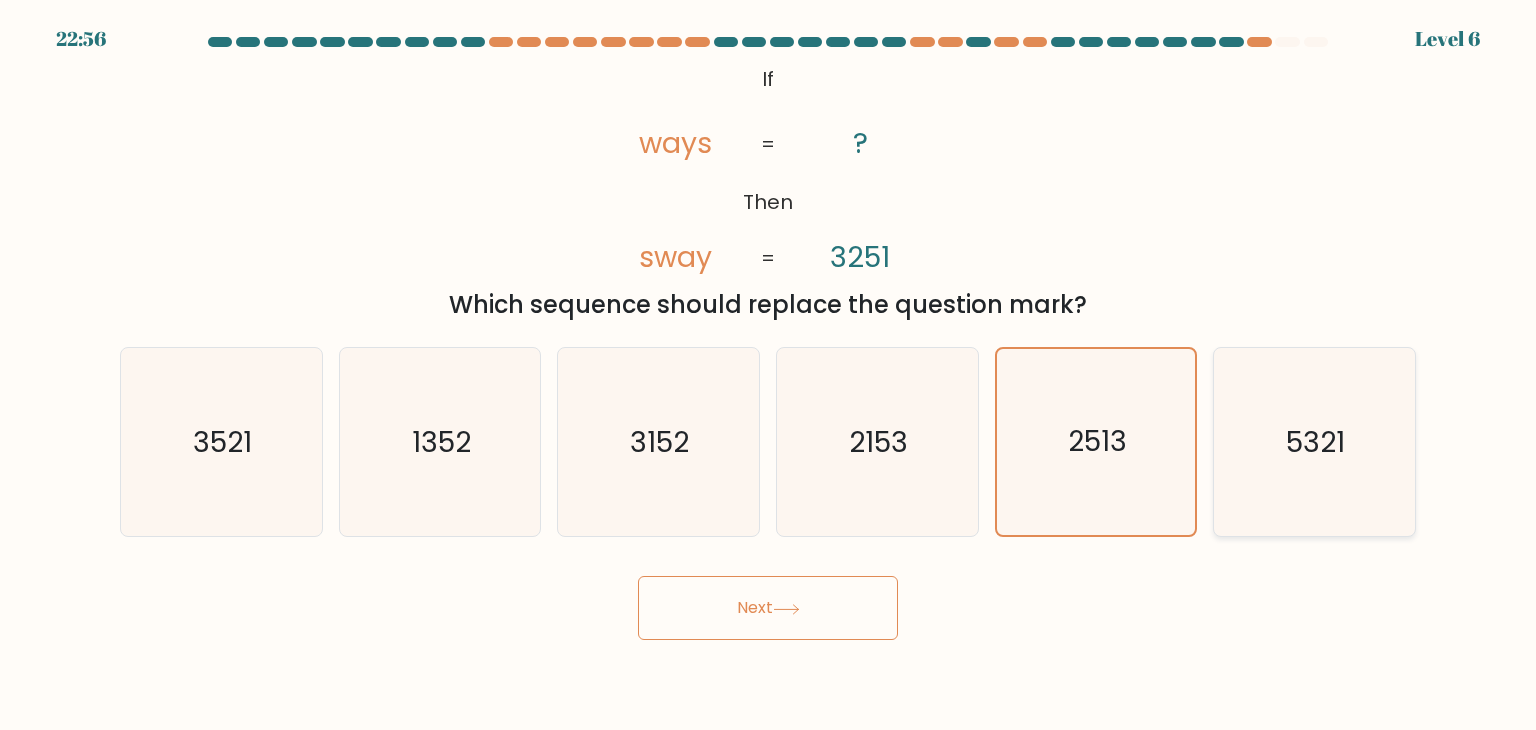 click on "5321" 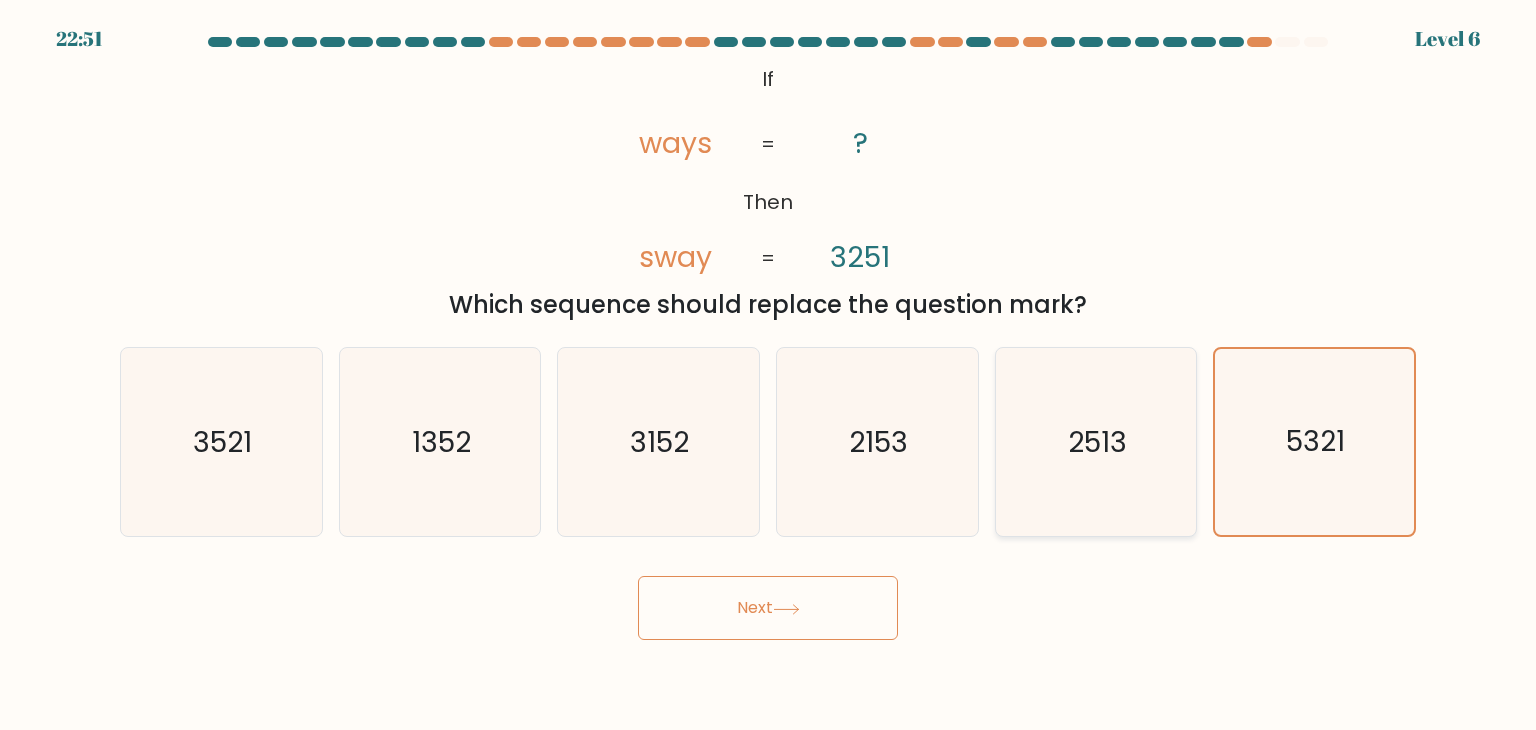 click on "2513" 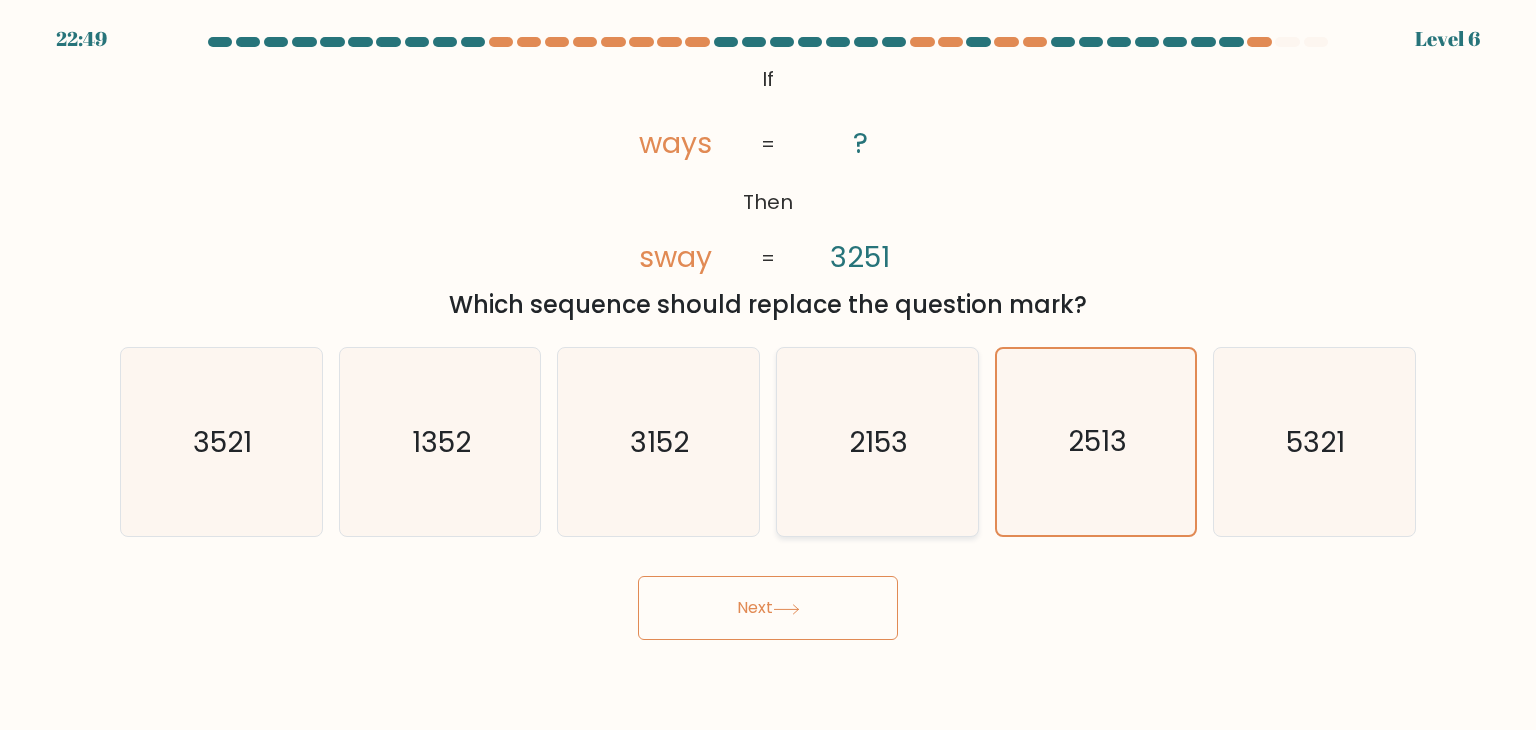click on "2153" 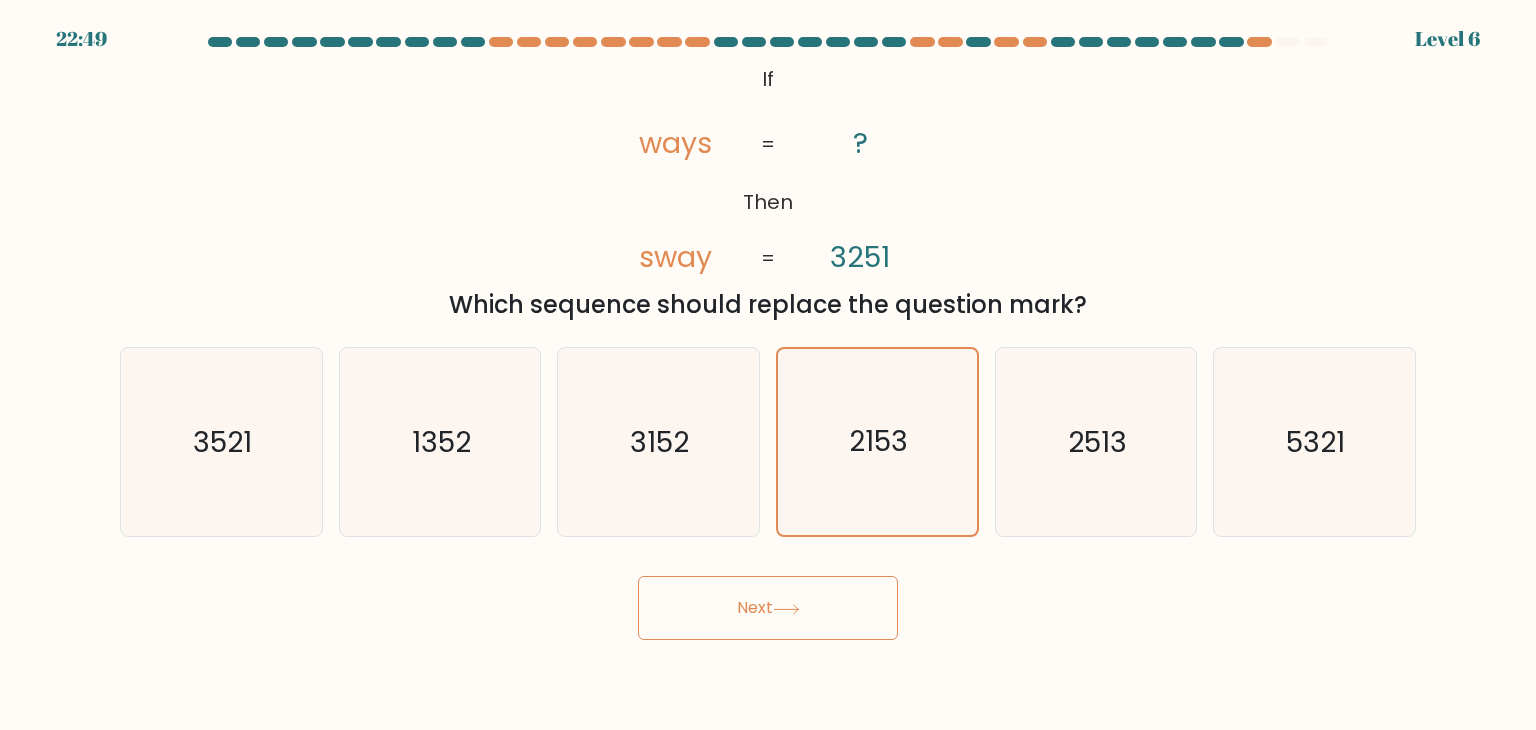click on "Next" at bounding box center (768, 608) 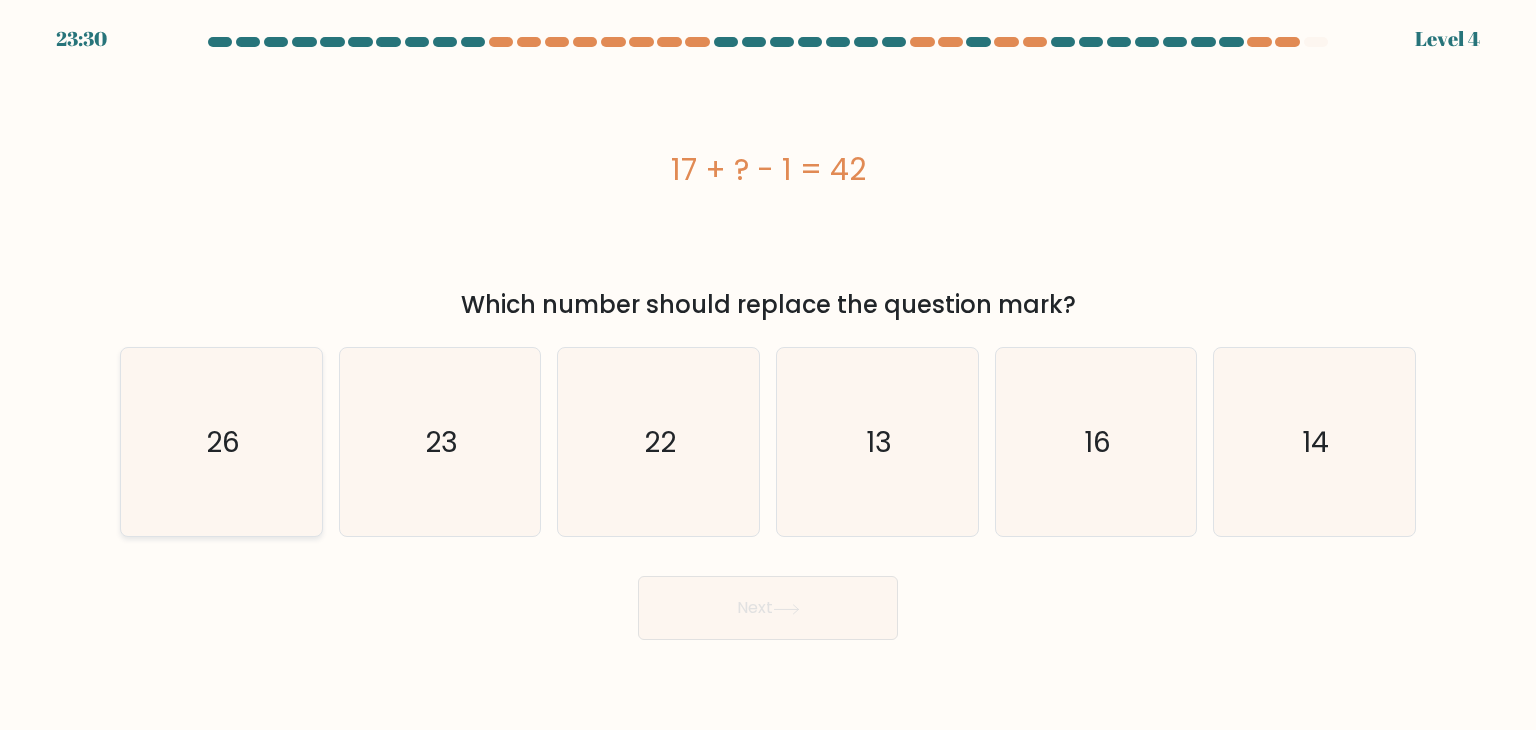 click on "26" 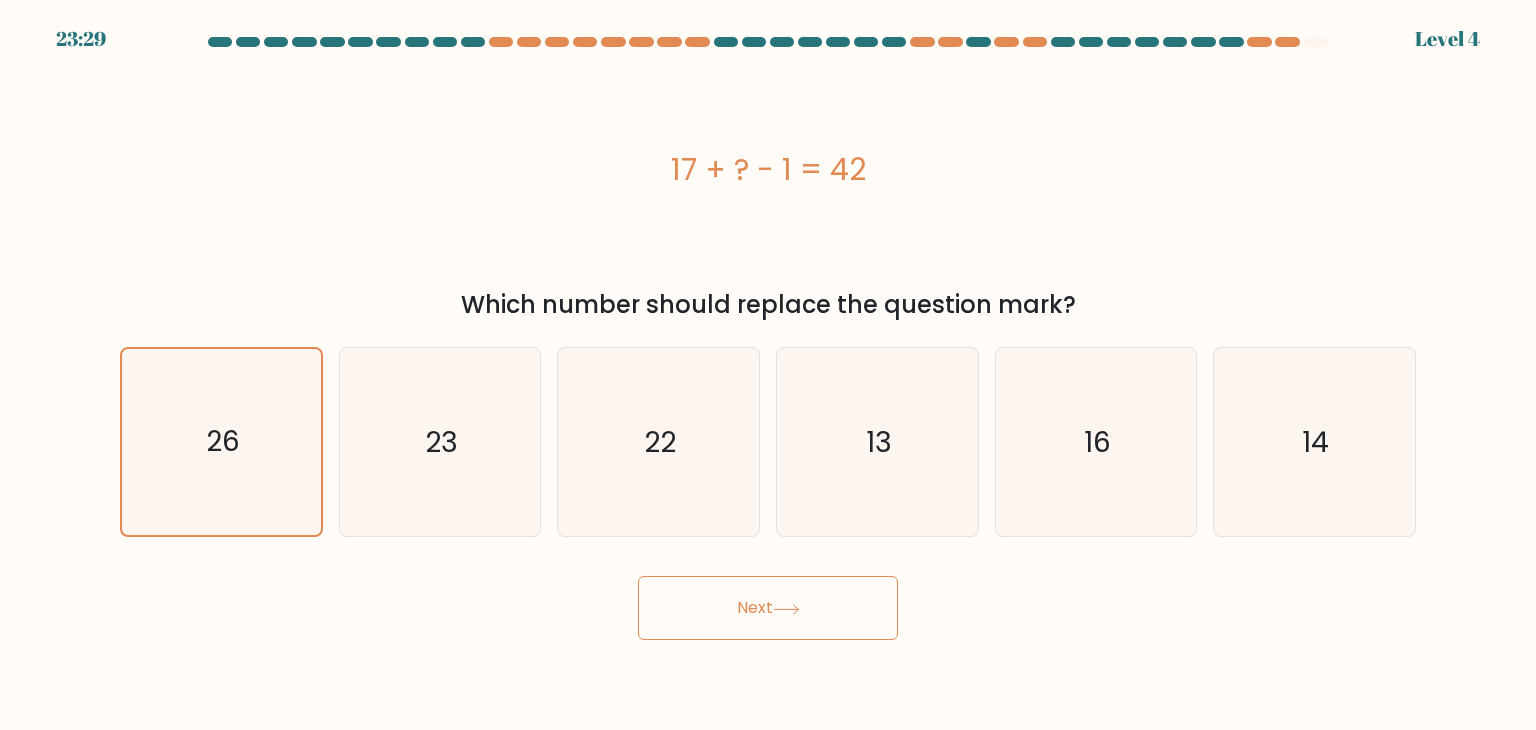 click on "Next" at bounding box center (768, 608) 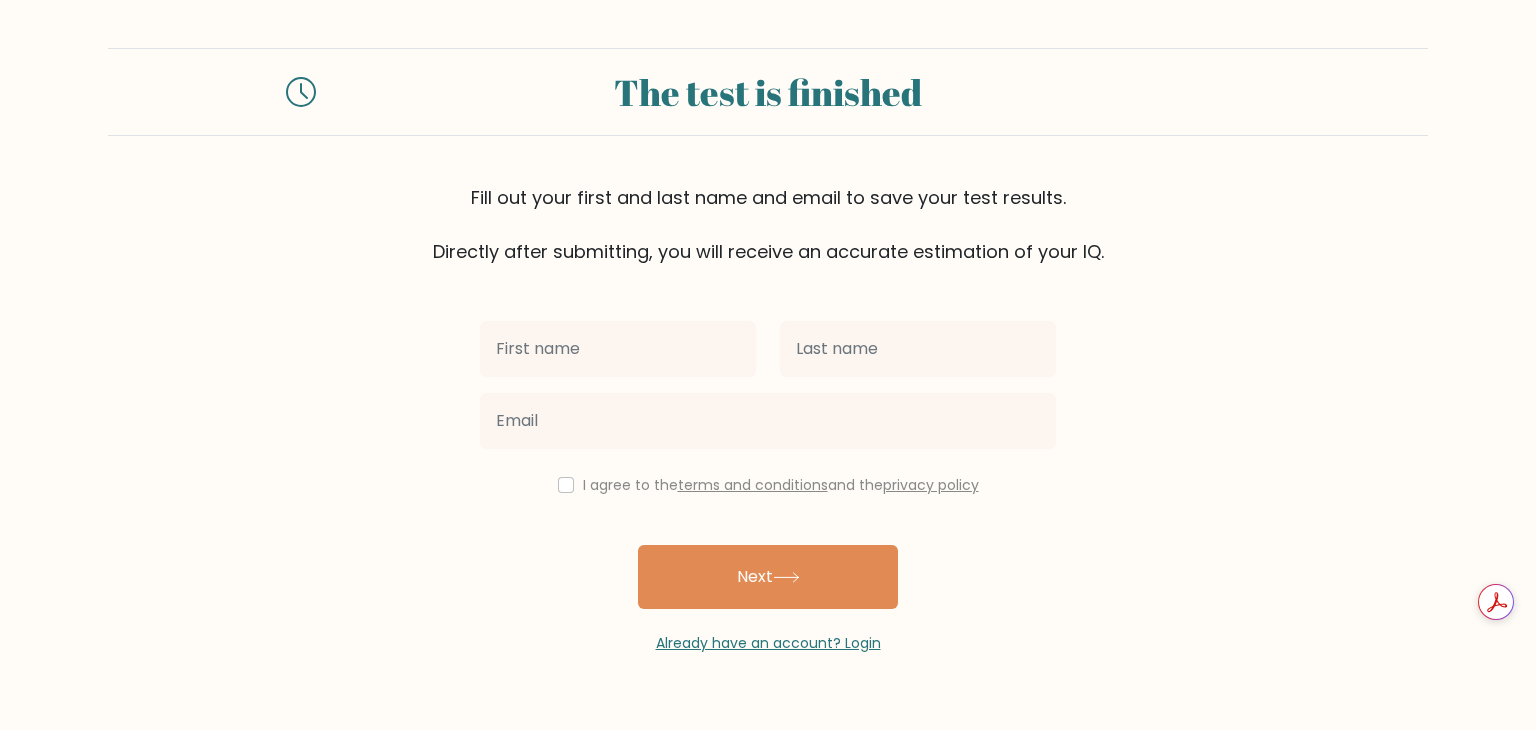 scroll, scrollTop: 0, scrollLeft: 0, axis: both 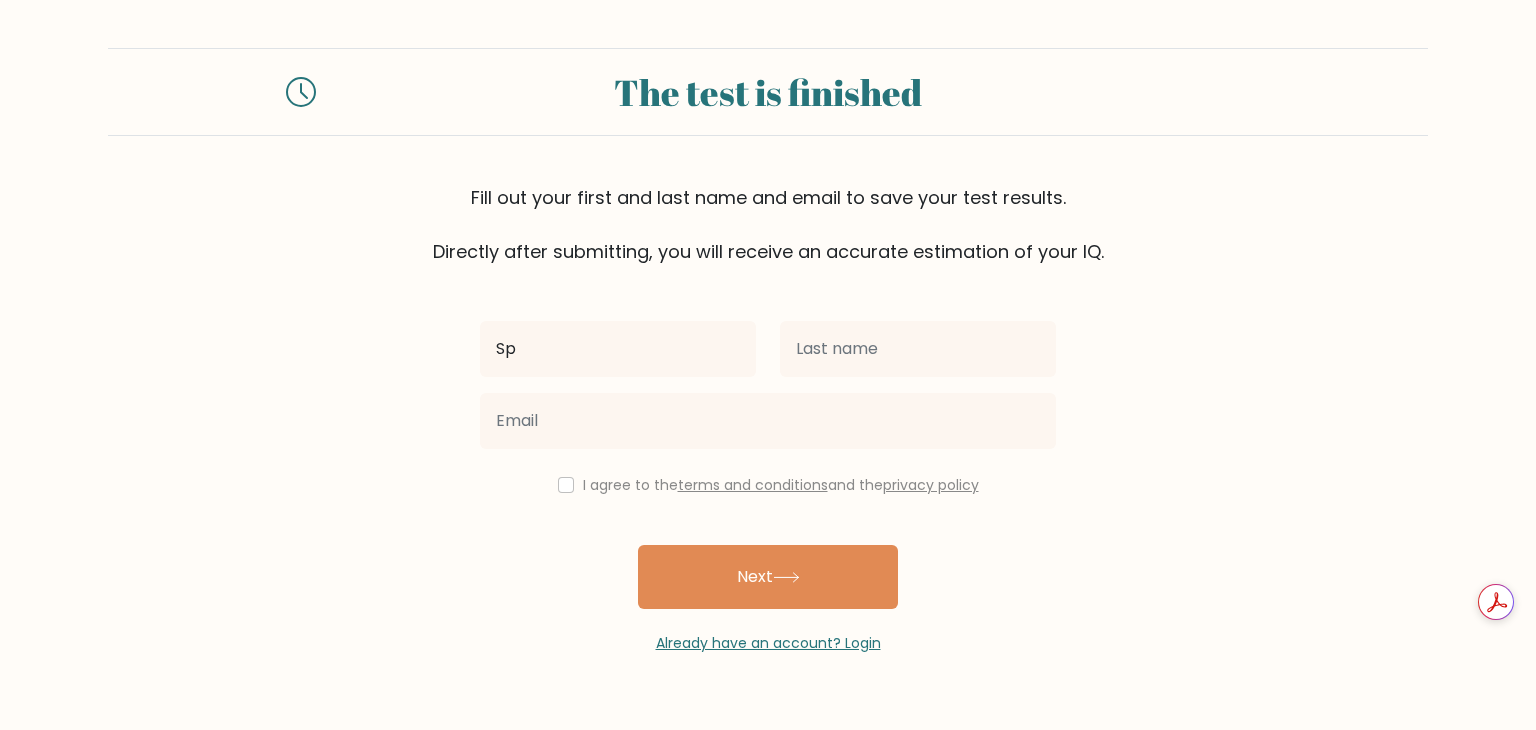 type on "S" 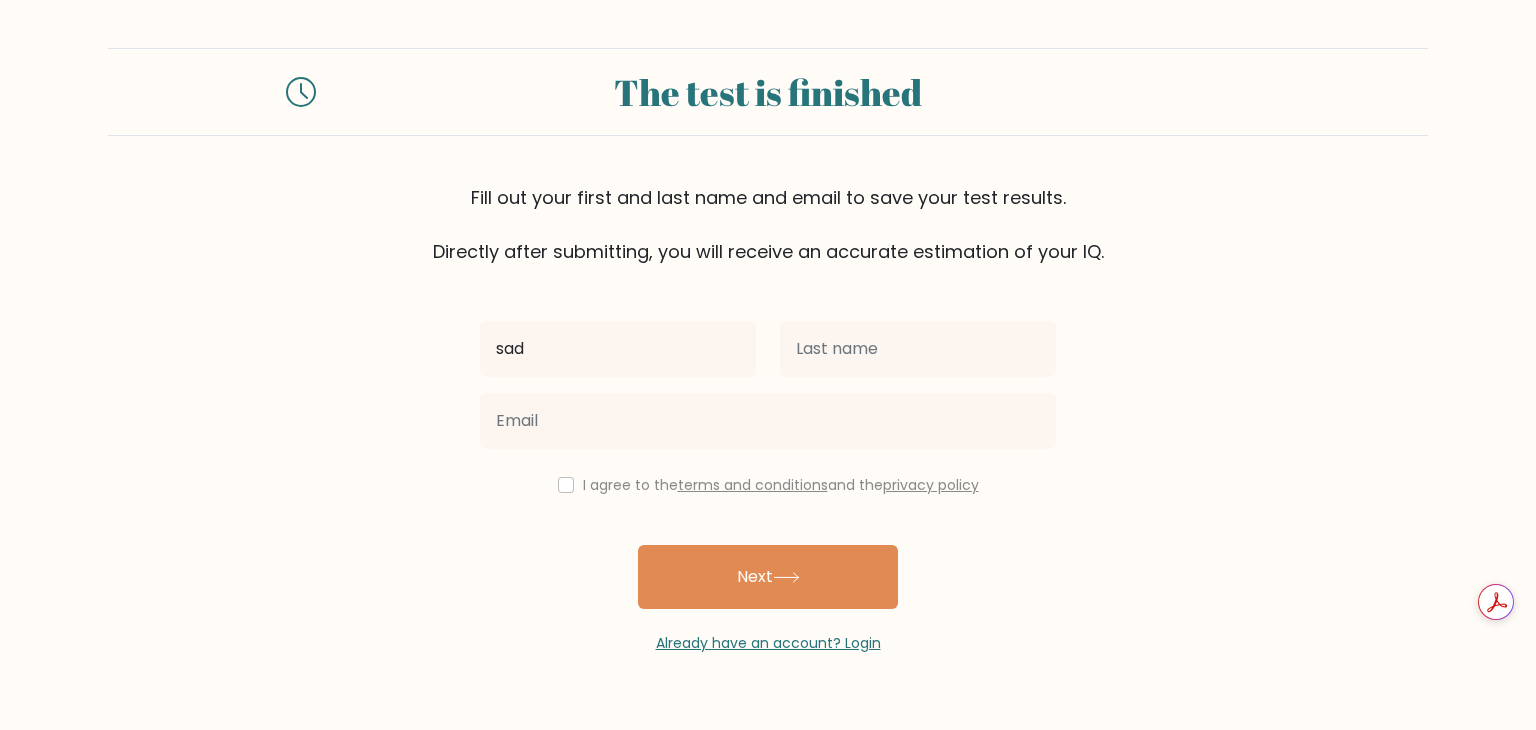 type on "sad" 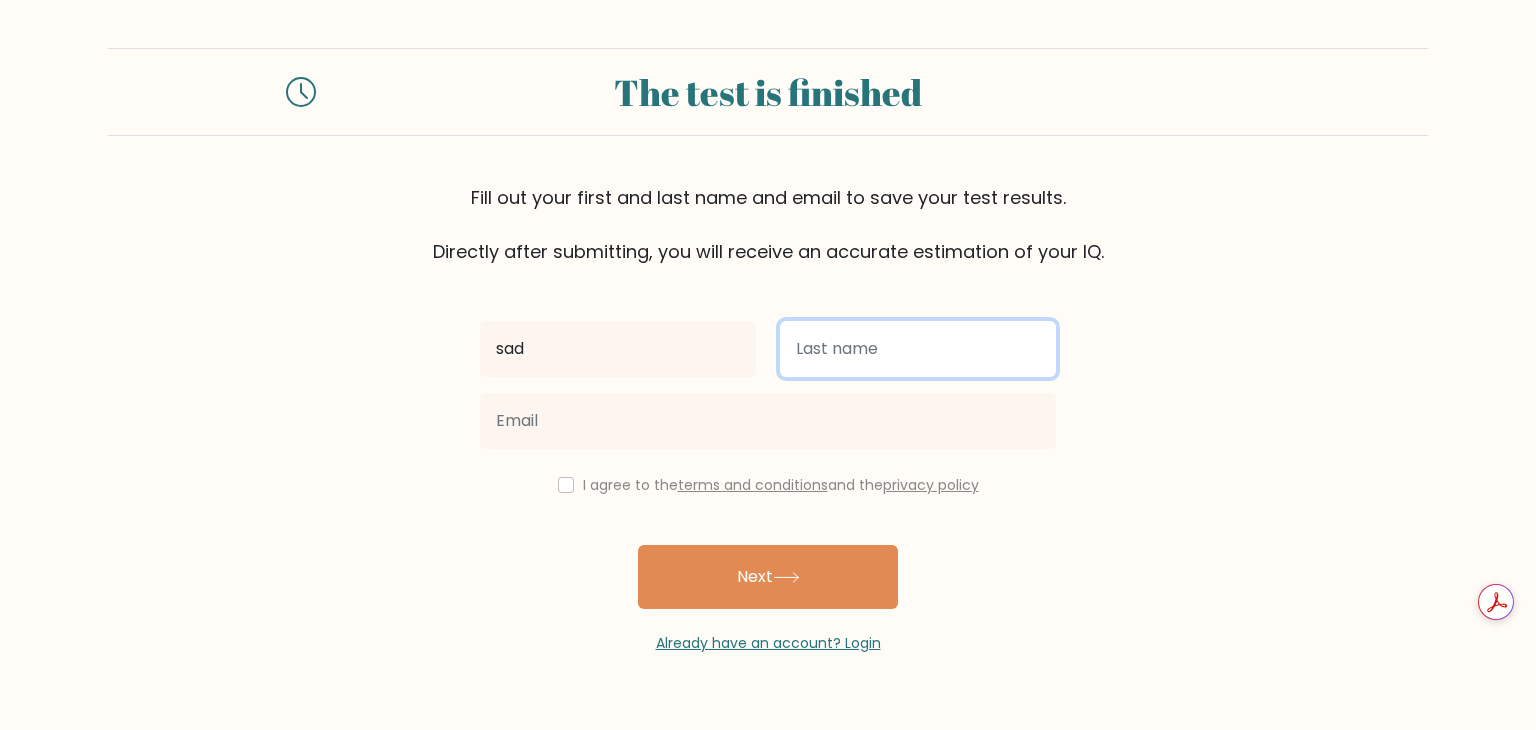 click at bounding box center [918, 349] 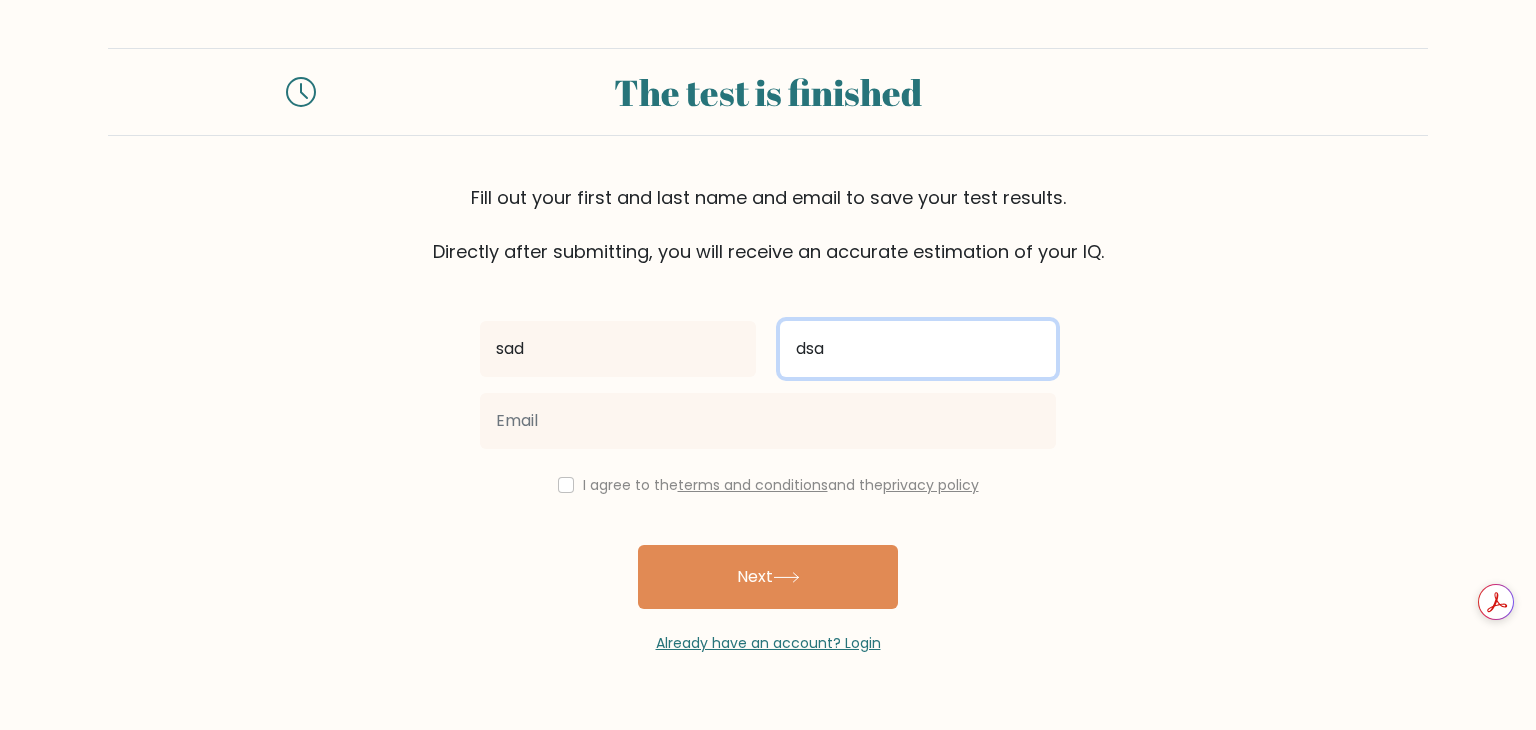 type on "dsa" 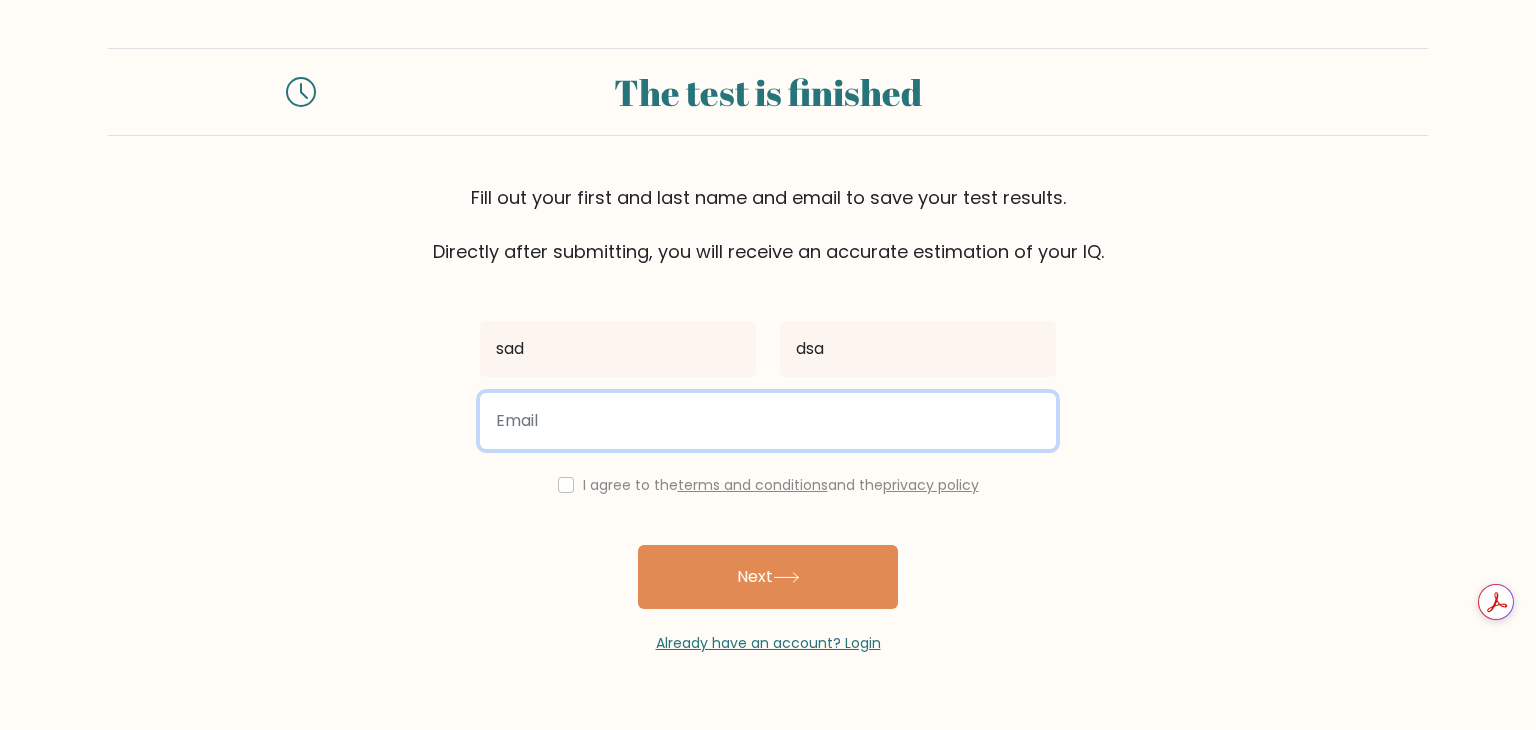click at bounding box center (768, 421) 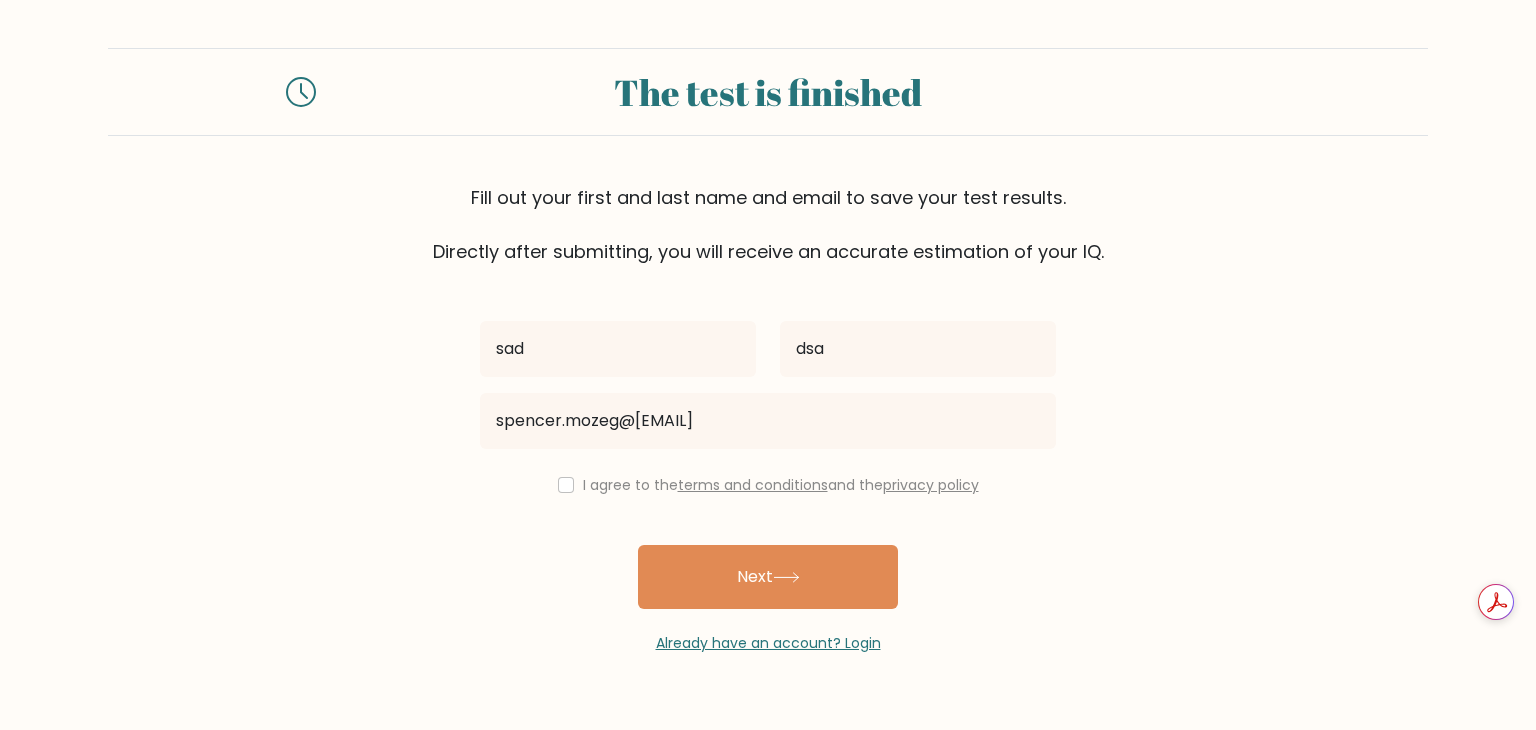 click on "I agree to the  terms and conditions  and the  privacy policy" at bounding box center (781, 485) 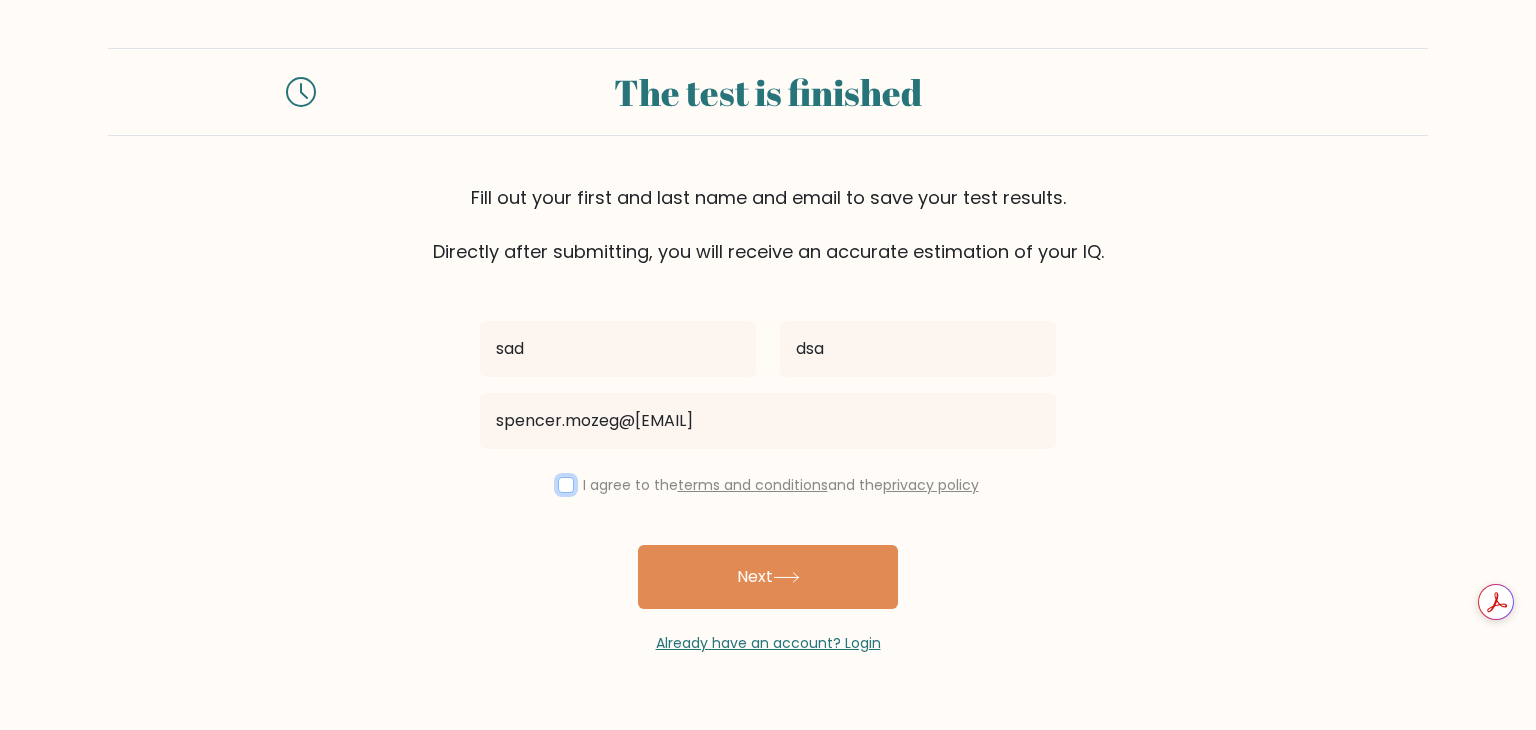 click at bounding box center (566, 485) 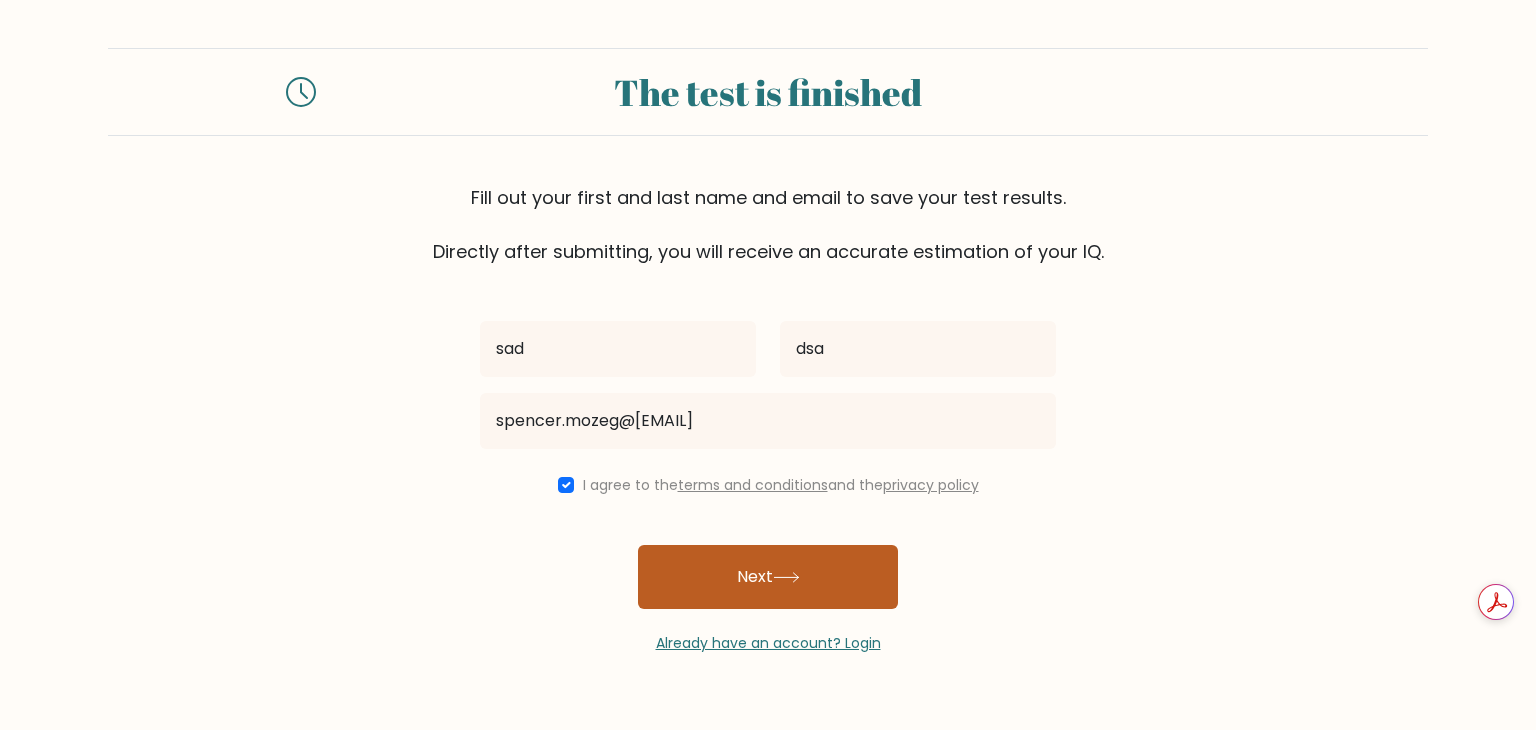 click on "Next" at bounding box center (768, 577) 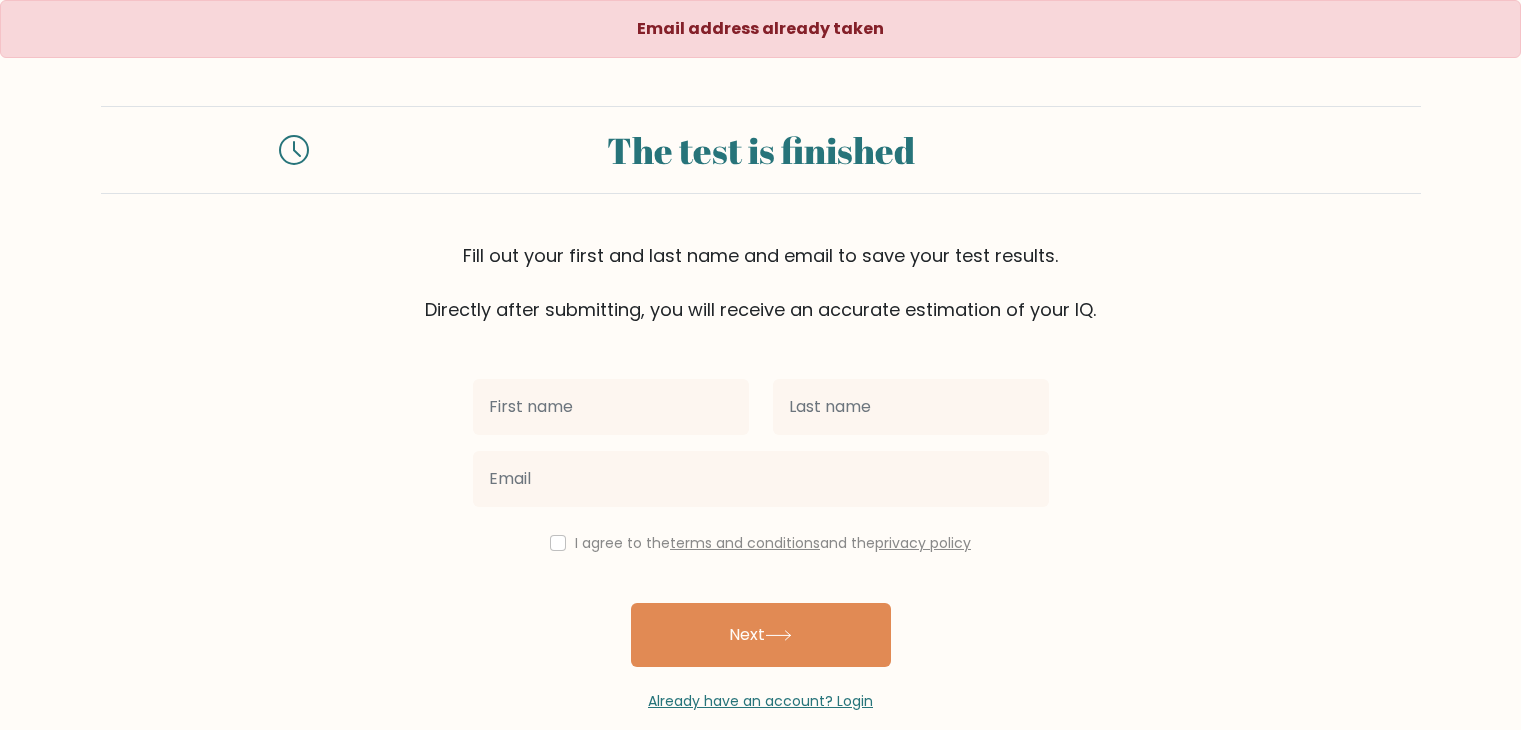 scroll, scrollTop: 0, scrollLeft: 0, axis: both 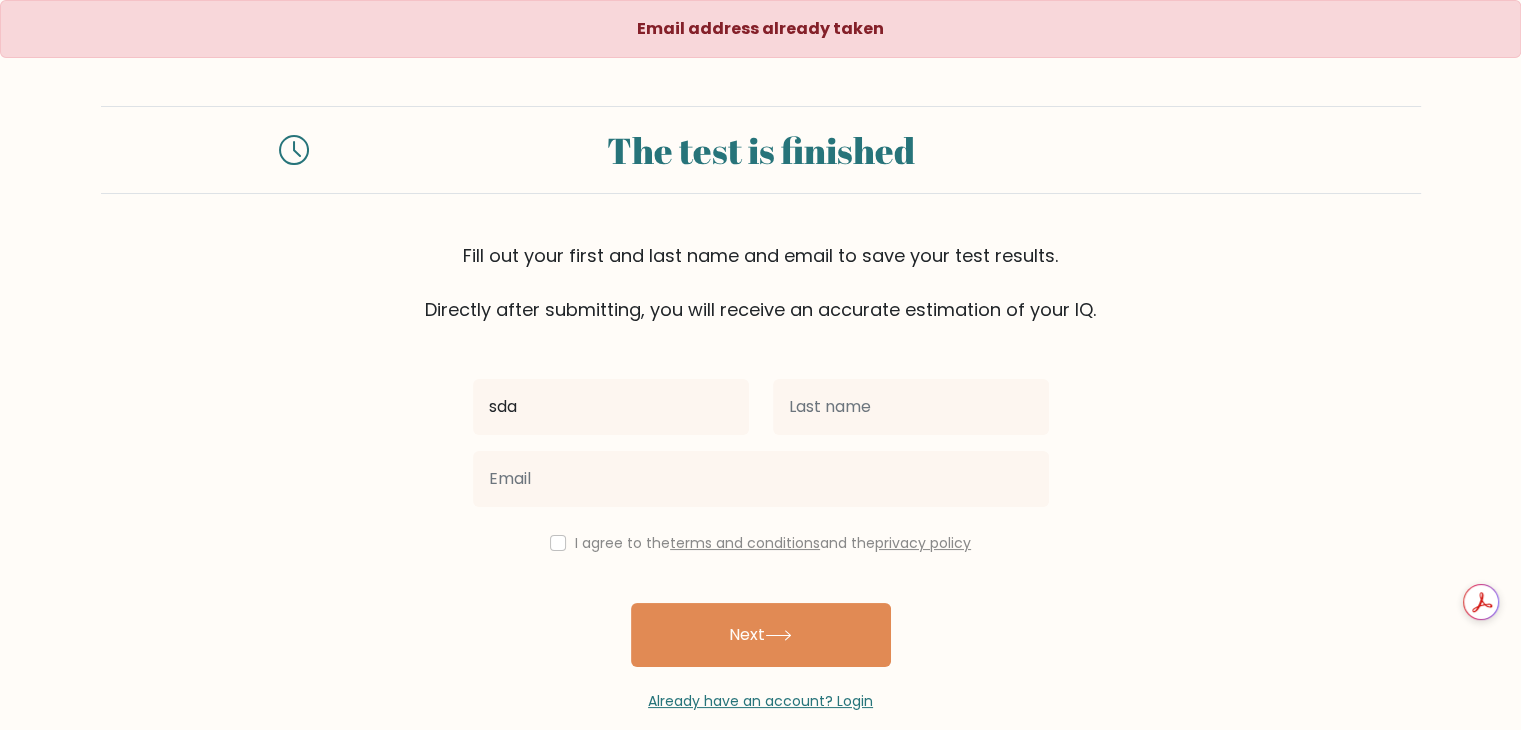 type on "sda" 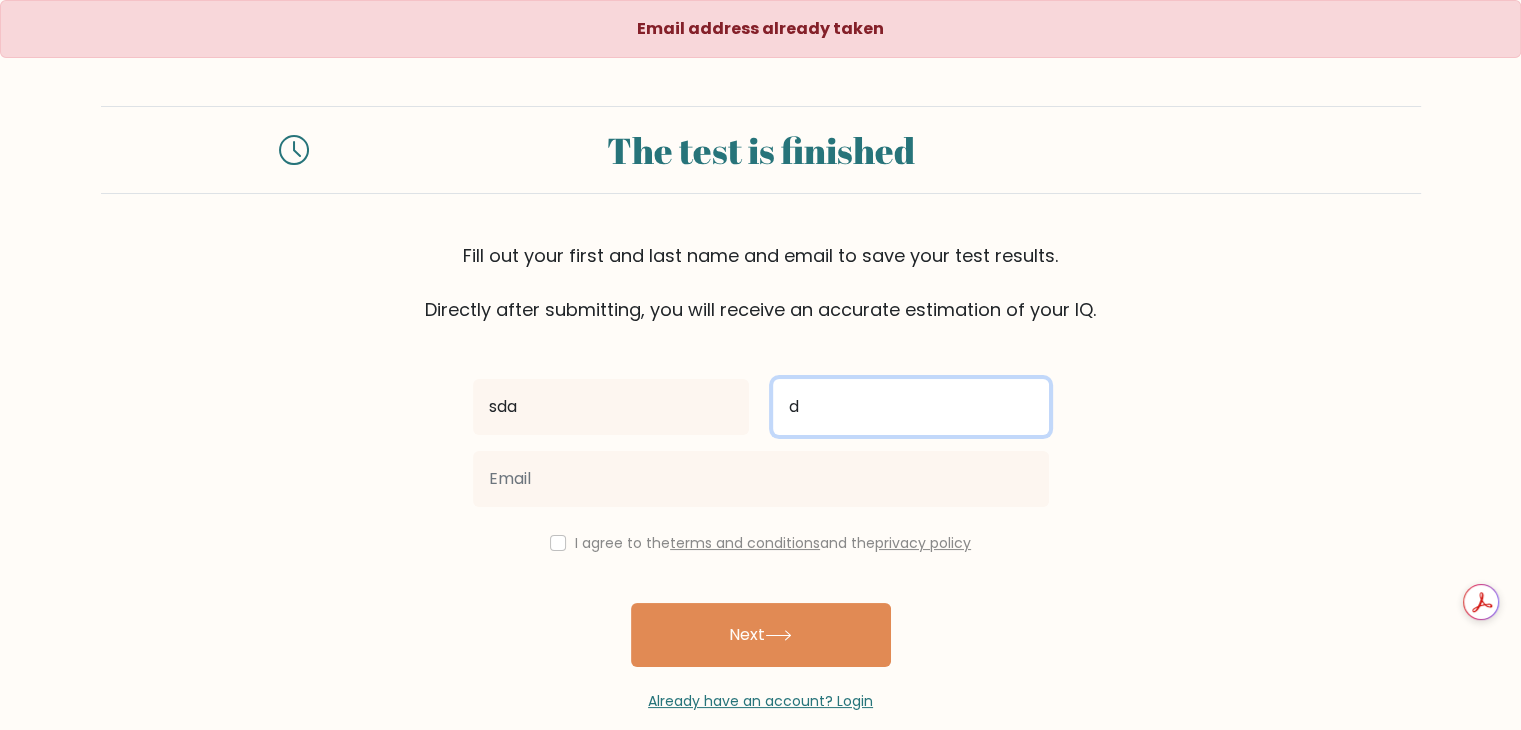 click on "d" at bounding box center [911, 407] 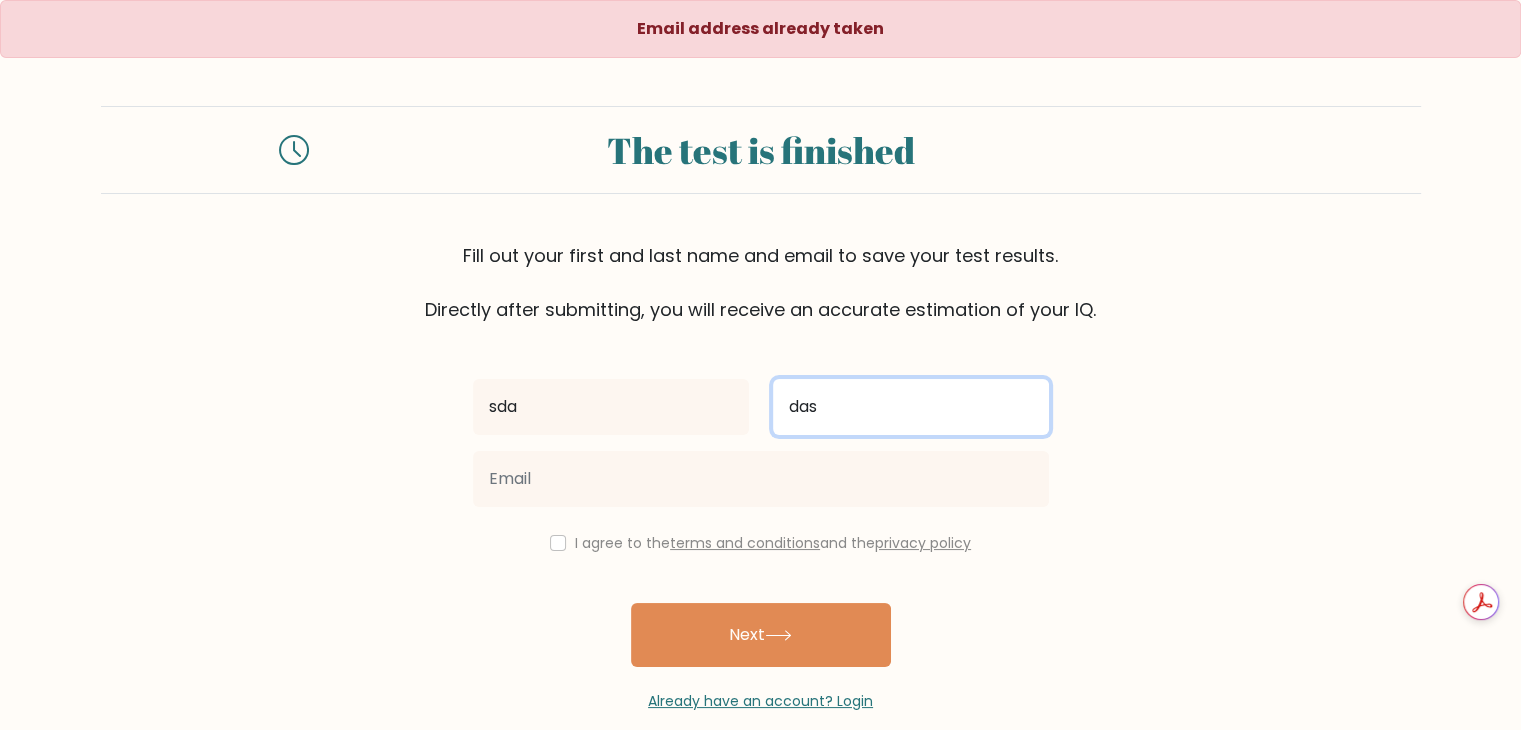 type on "das" 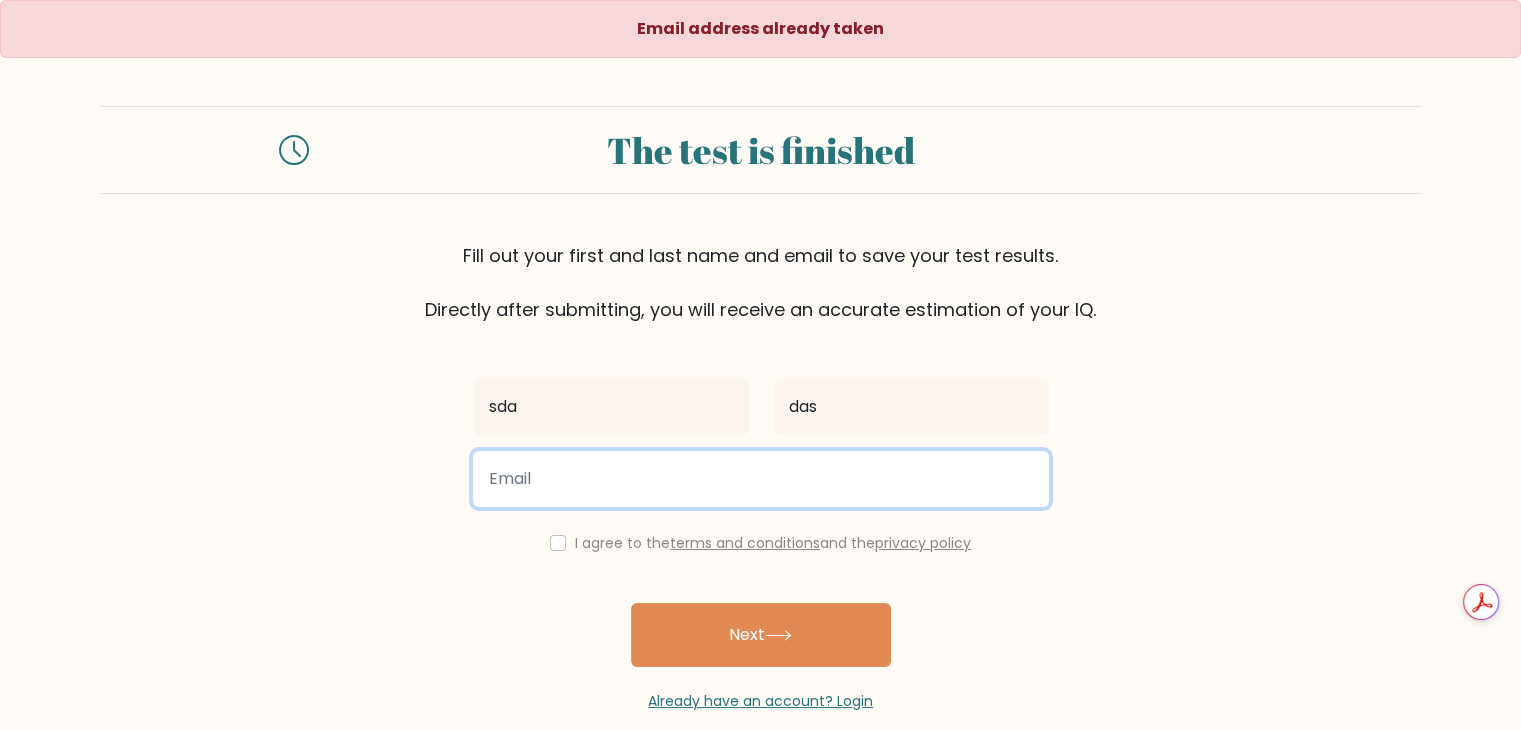 click at bounding box center (761, 479) 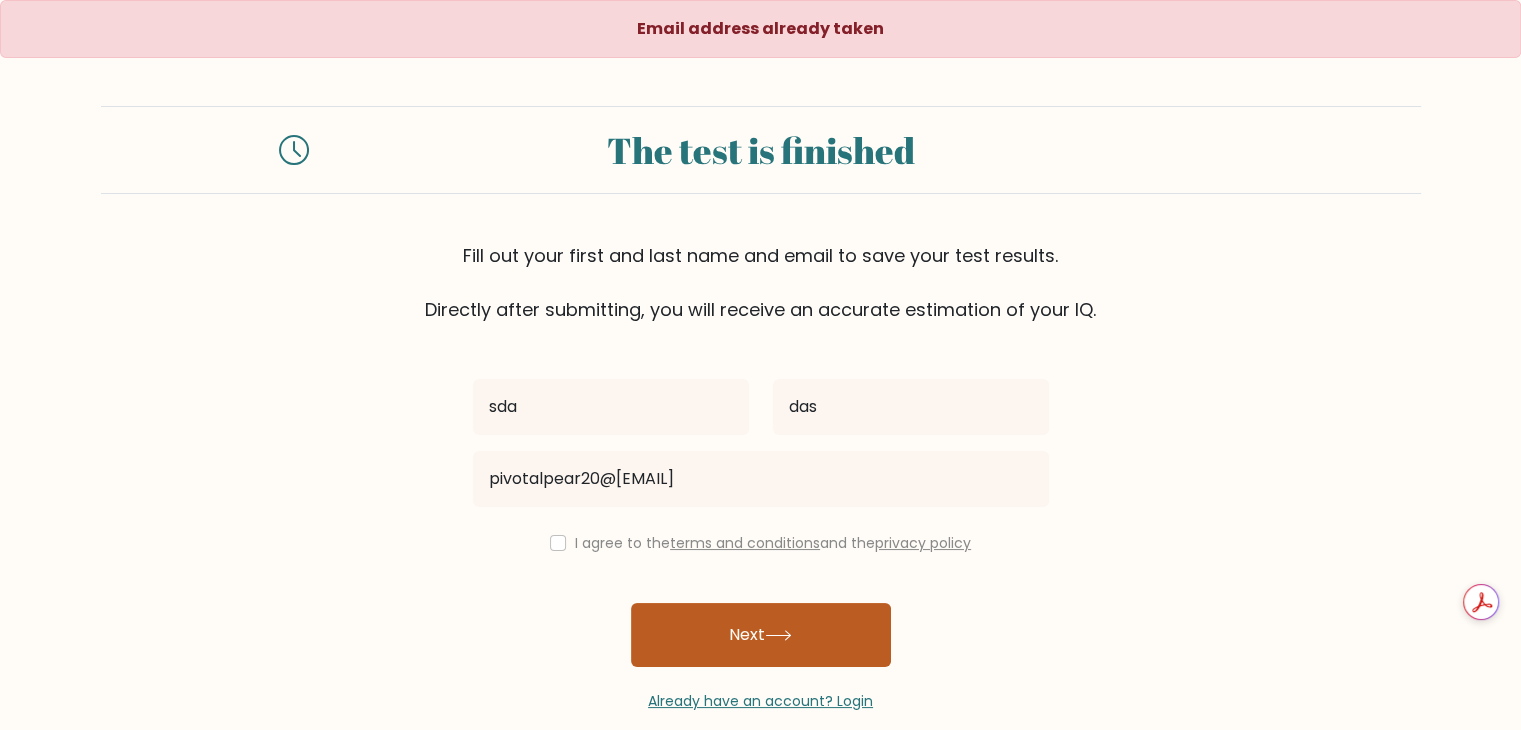 click on "Next" at bounding box center [761, 635] 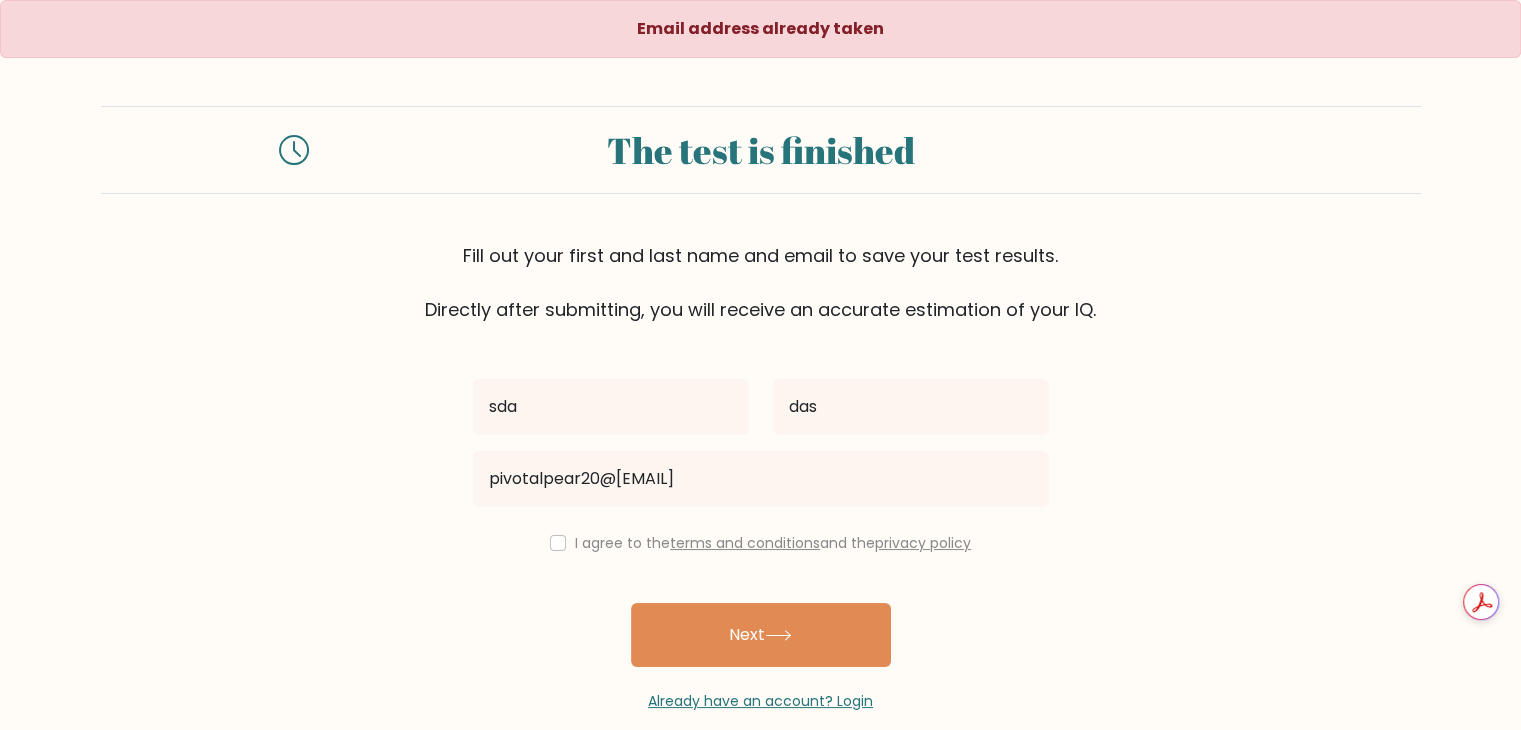 click on "I agree to the  terms and conditions  and the  privacy policy" at bounding box center (773, 543) 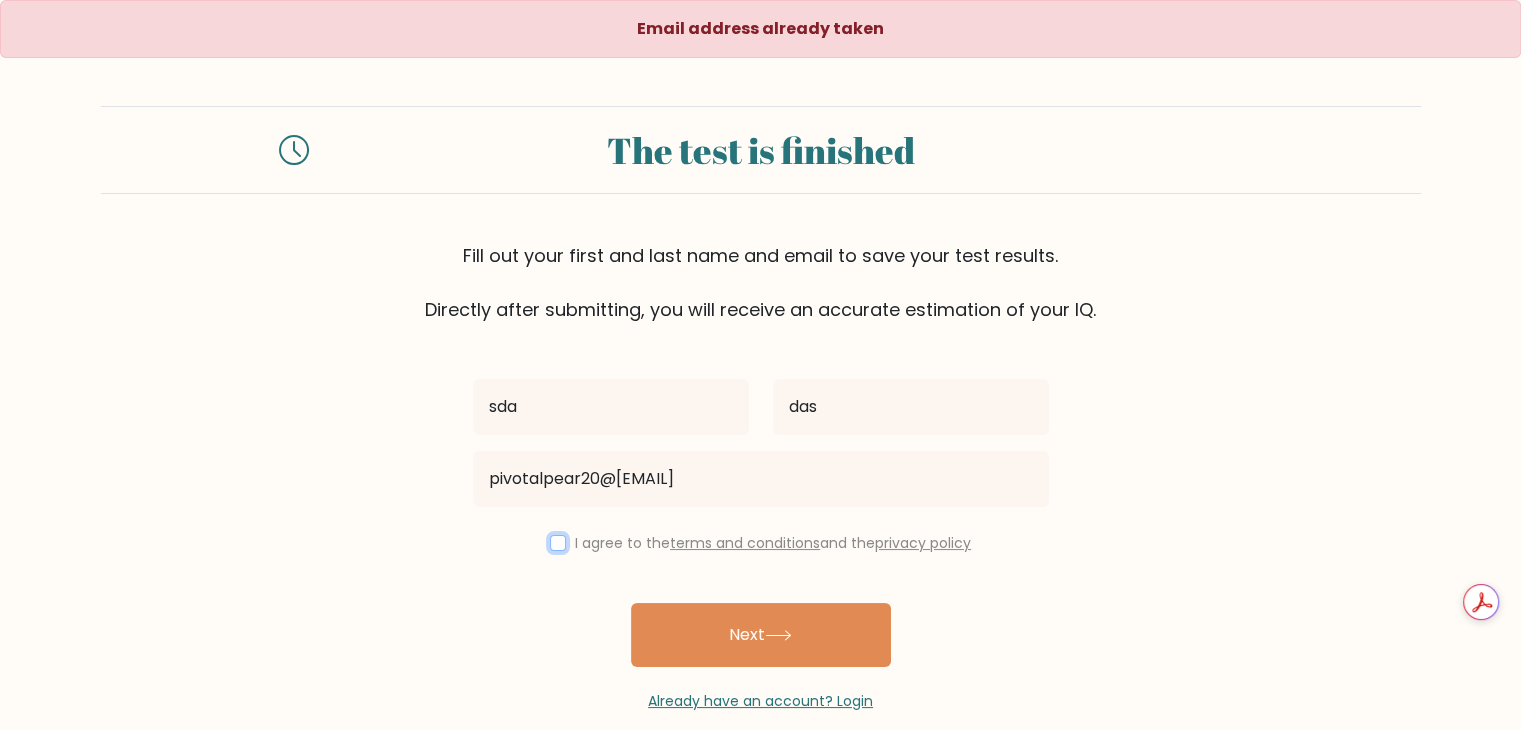 click at bounding box center (558, 543) 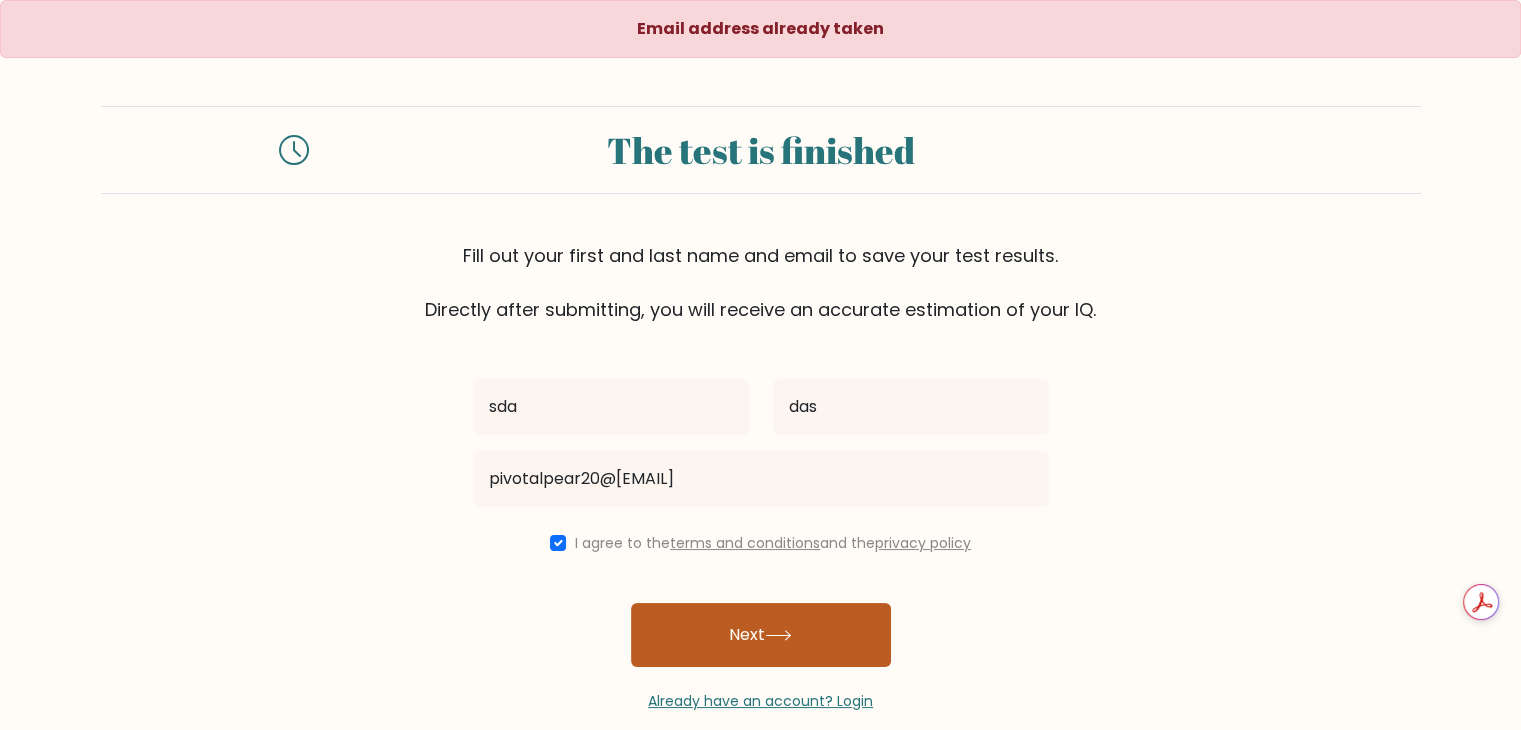 click on "Next" at bounding box center [761, 635] 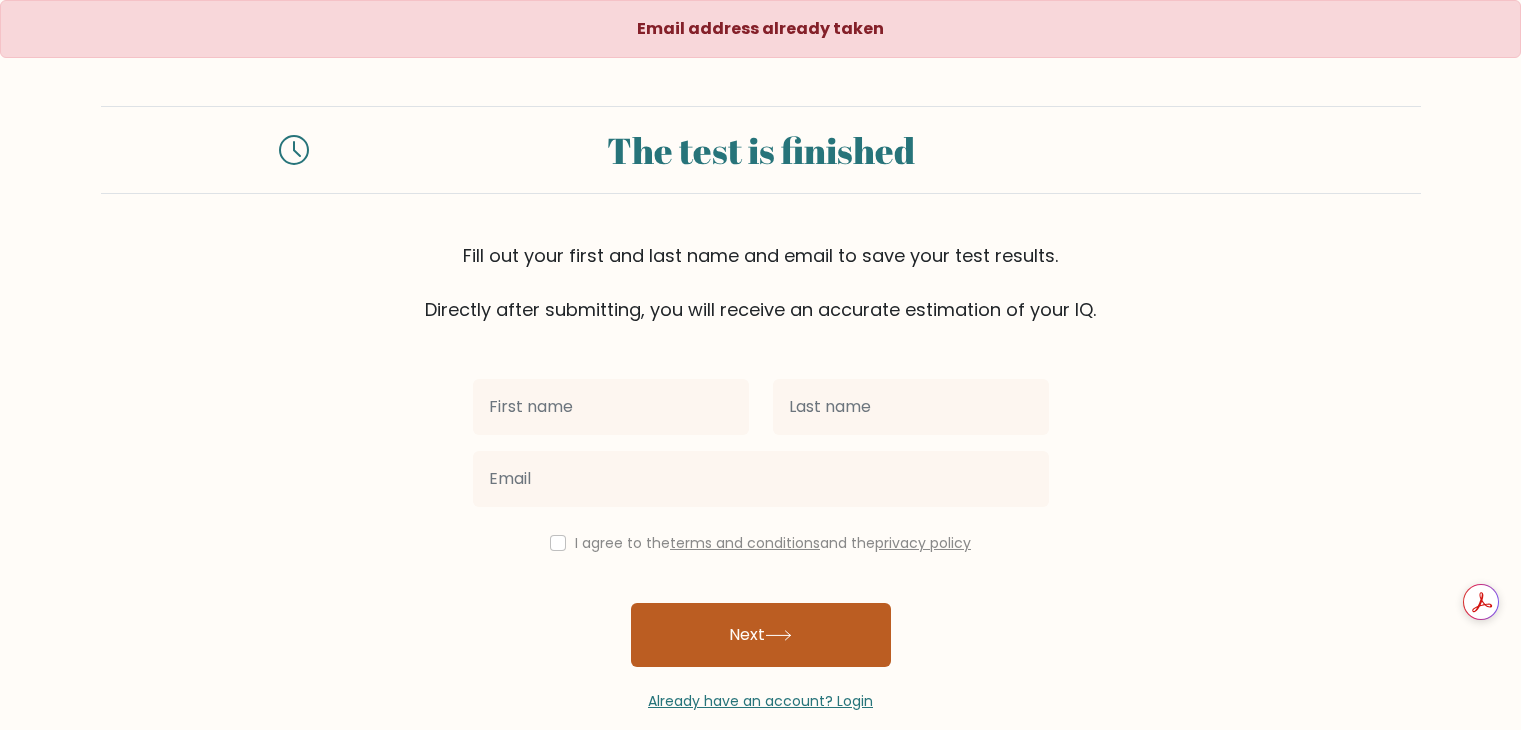 scroll, scrollTop: 0, scrollLeft: 0, axis: both 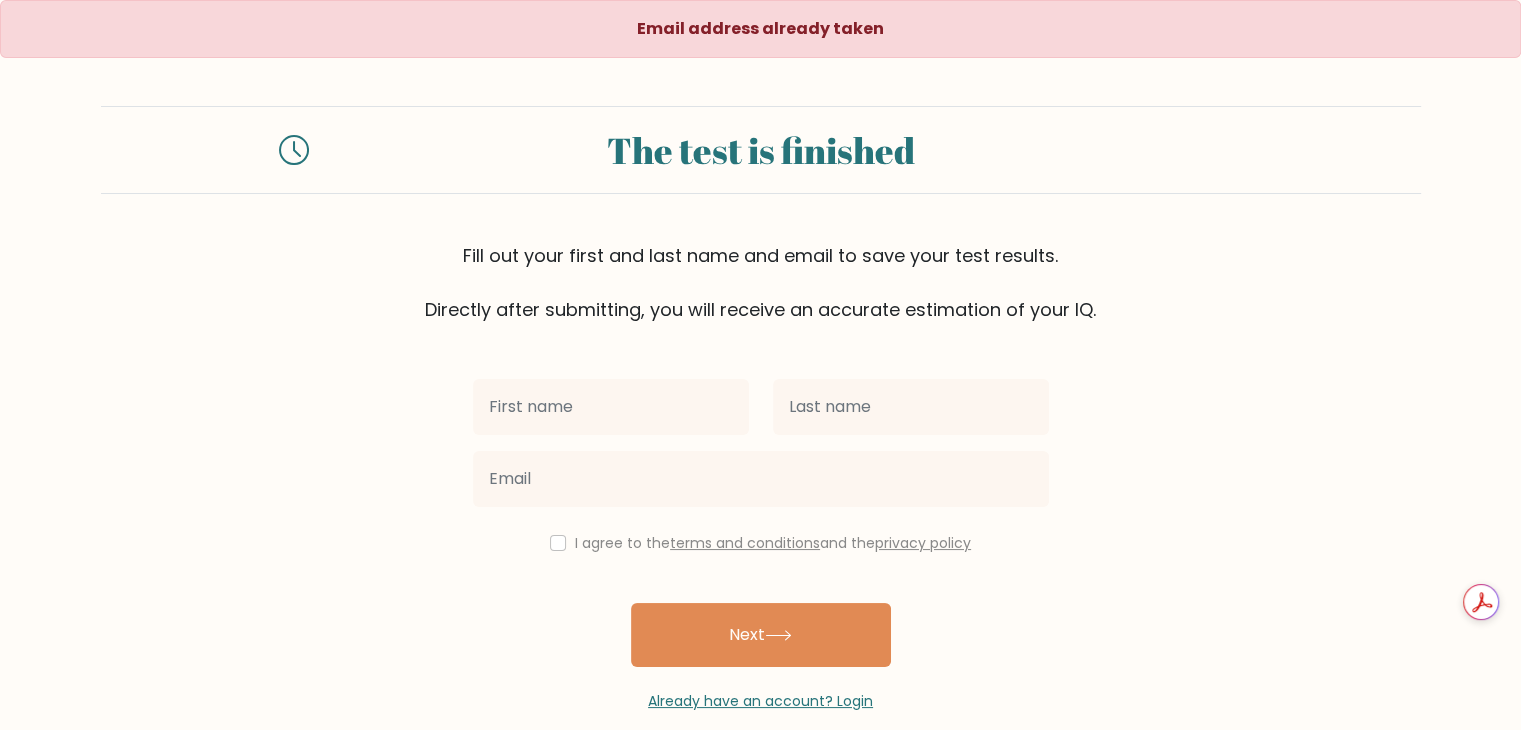 click at bounding box center [611, 407] 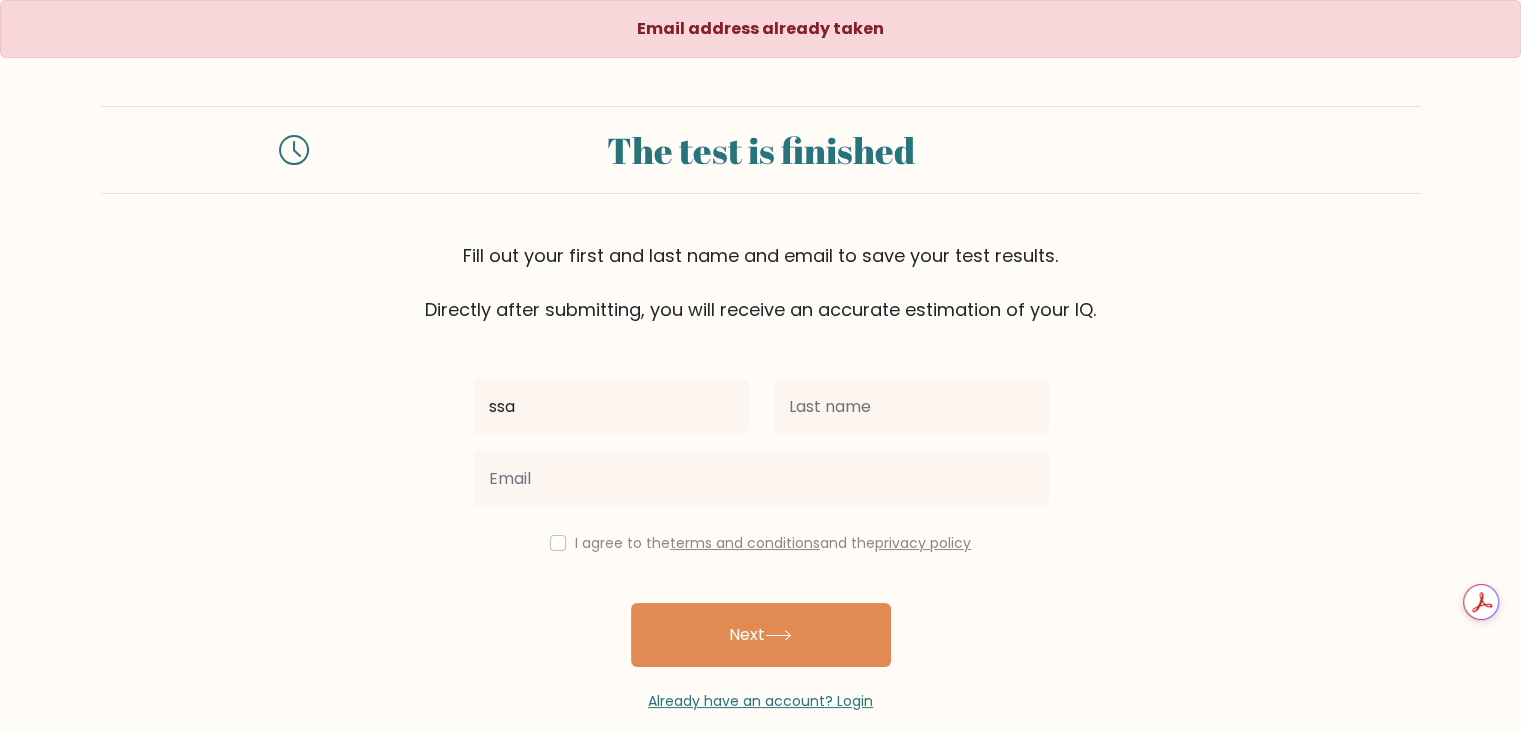 type on "ssa" 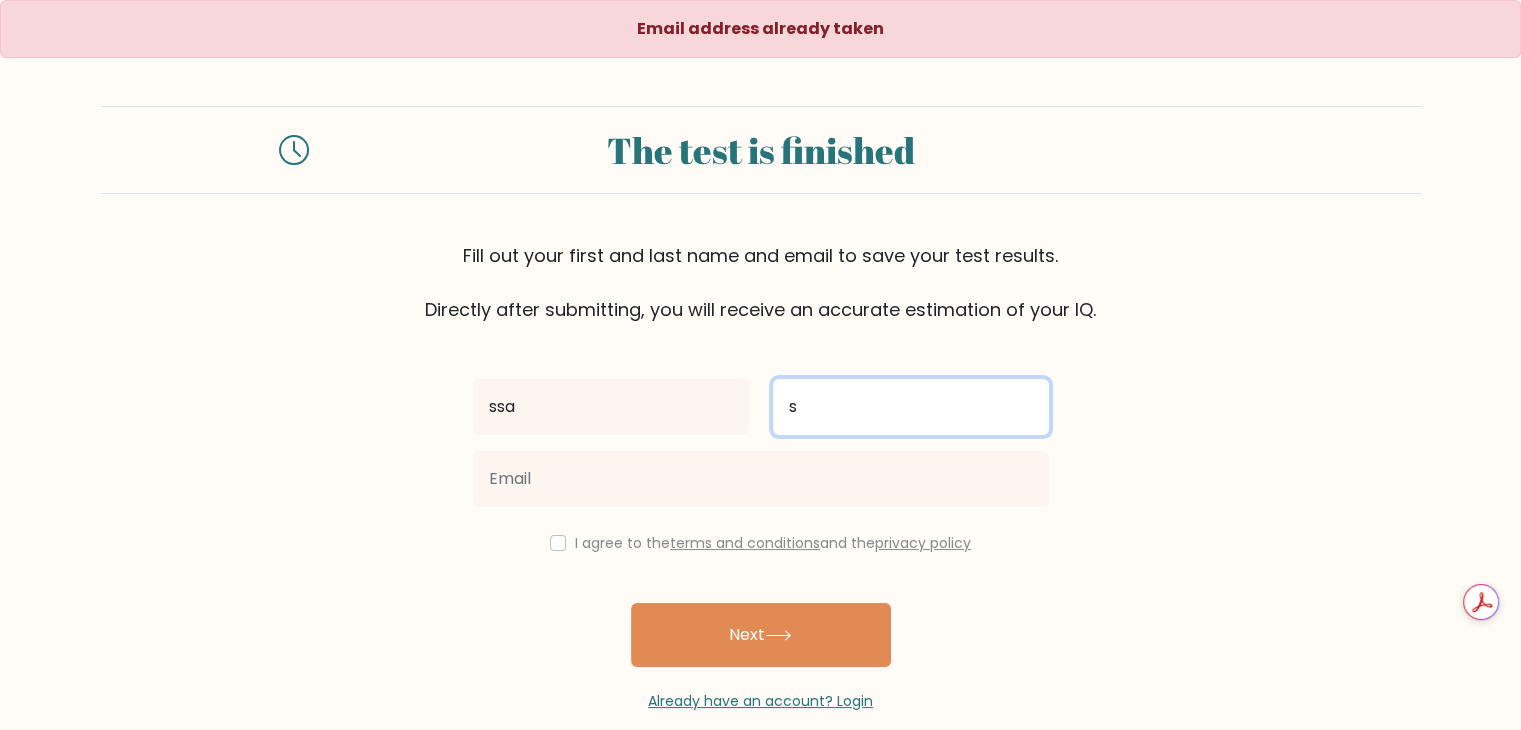 click on "s" at bounding box center (911, 407) 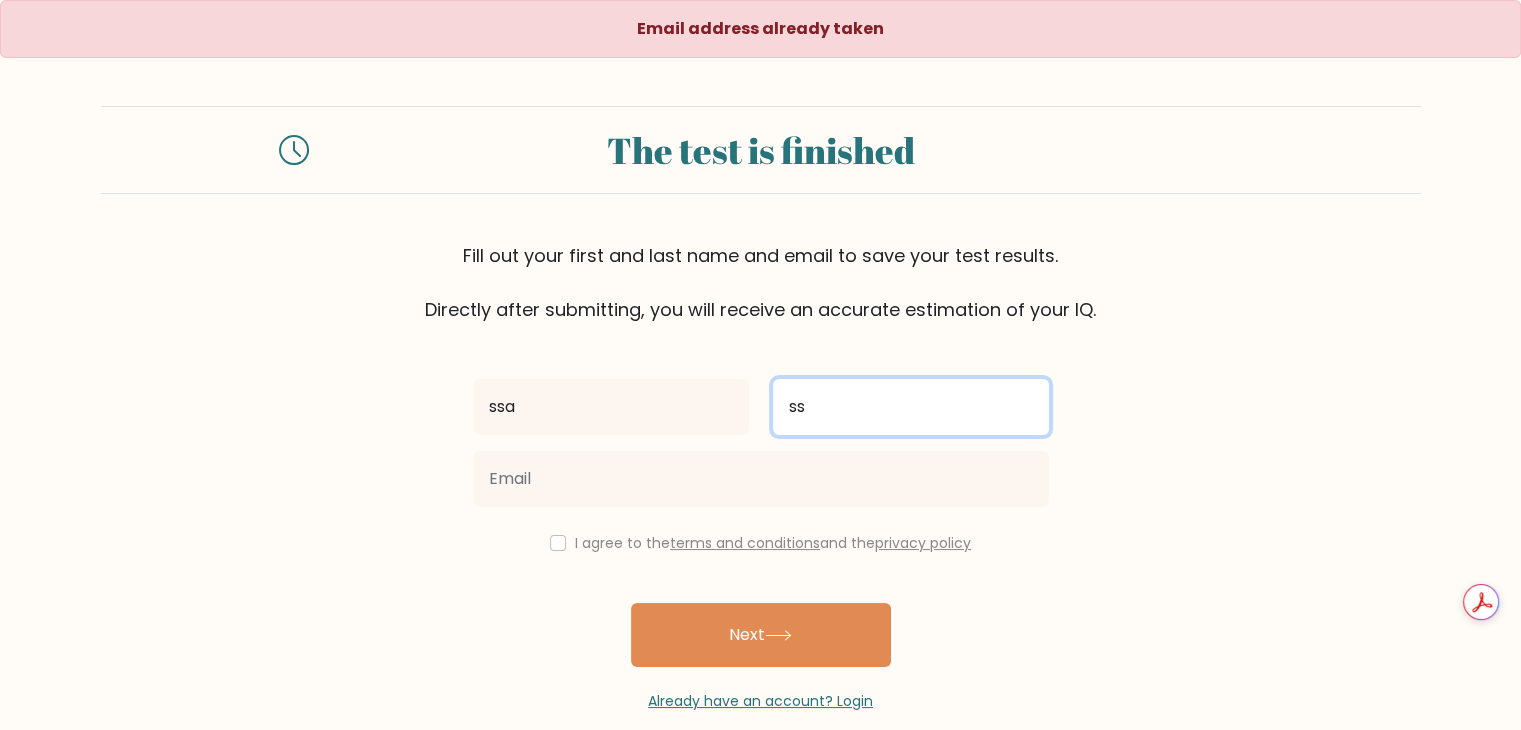 type on "ss" 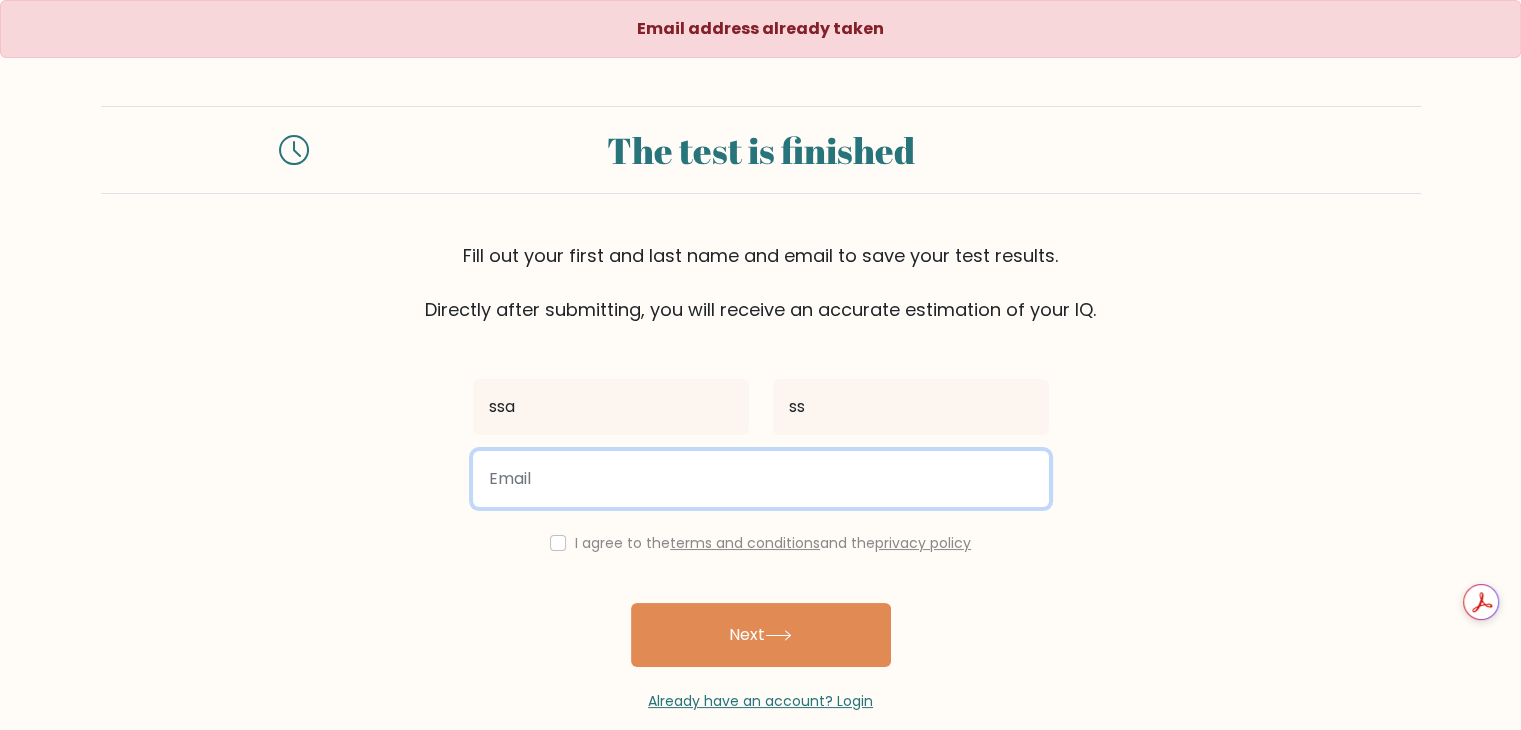 click at bounding box center [761, 479] 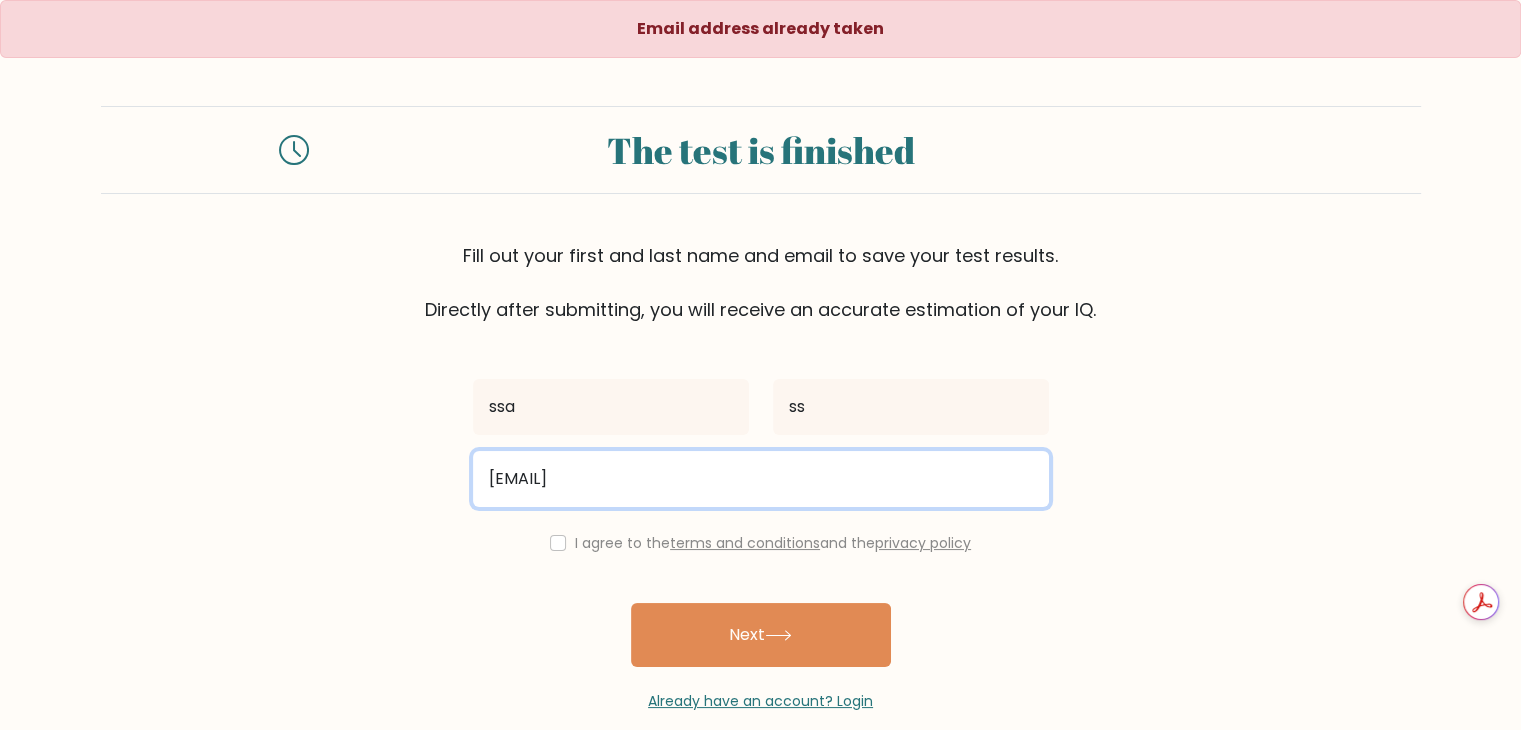 type on "[EMAIL]" 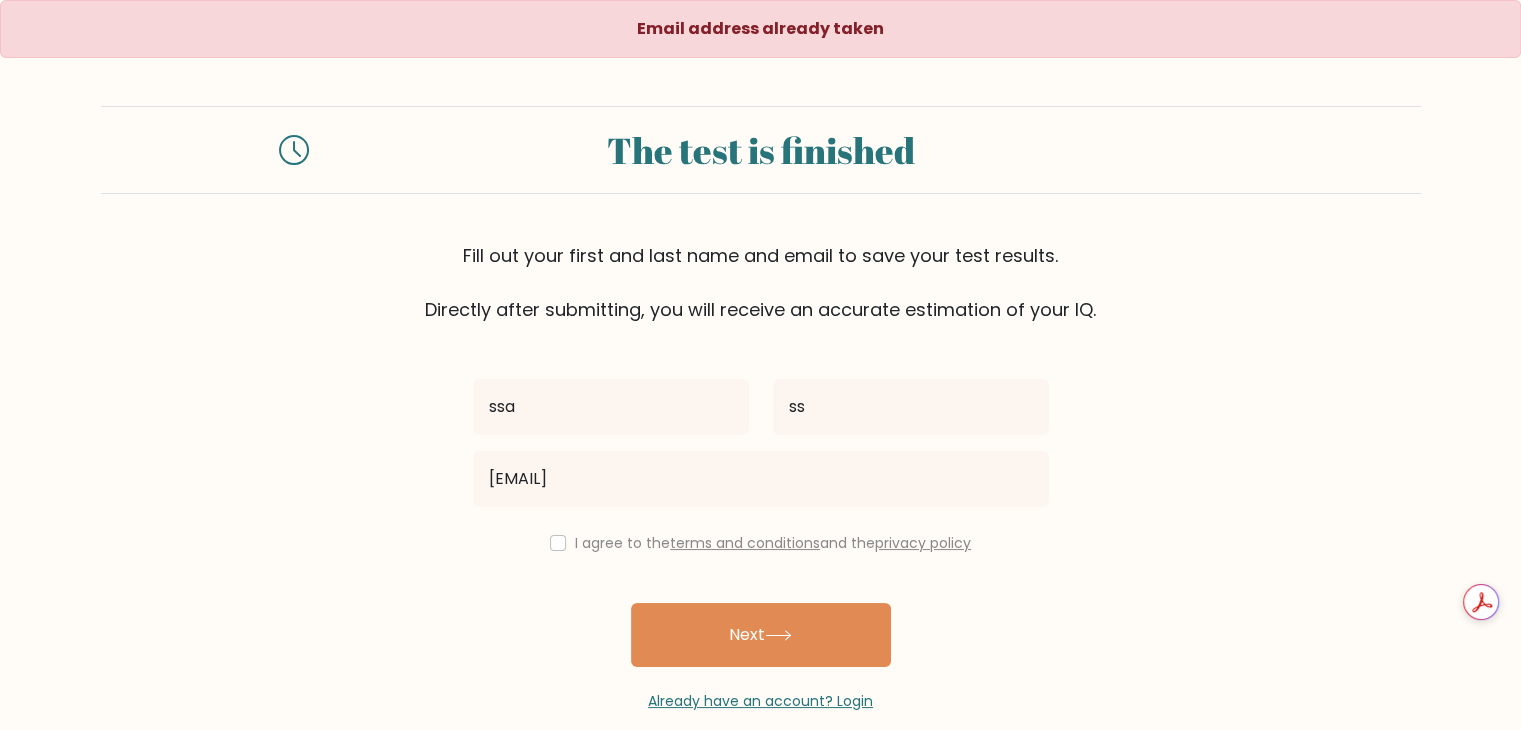 click on "I agree to the  terms and conditions  and the  privacy policy" at bounding box center [773, 543] 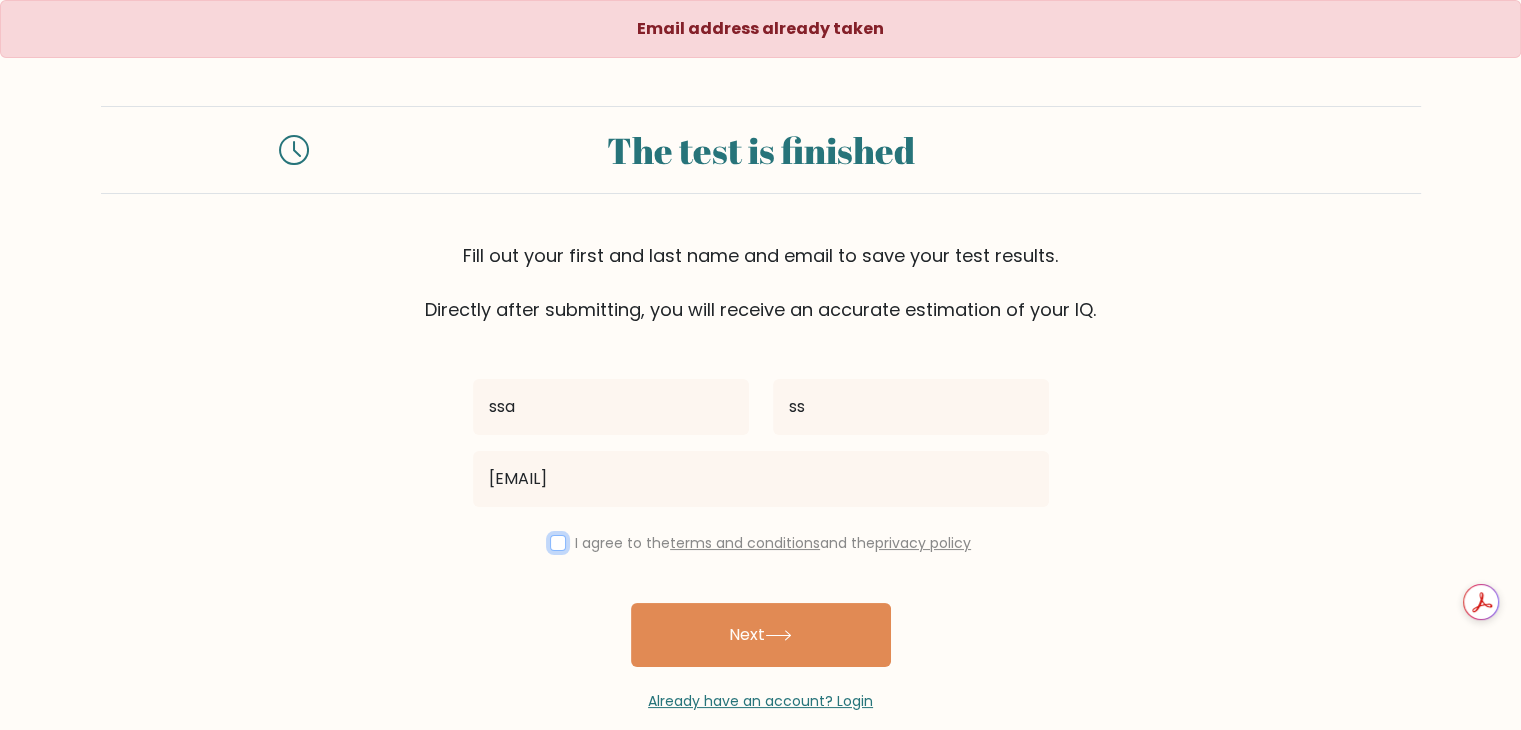 click at bounding box center [558, 543] 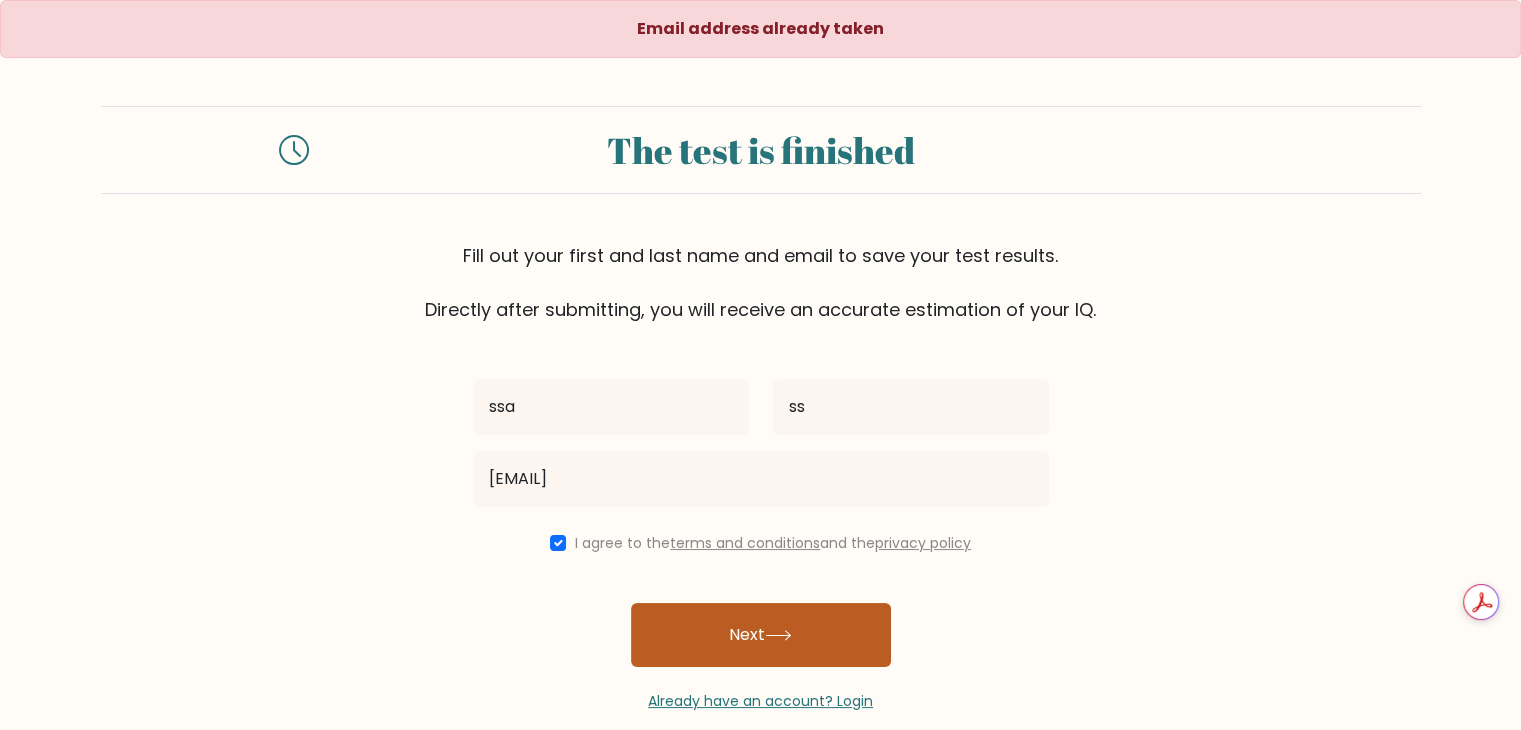 click on "Next" at bounding box center [761, 635] 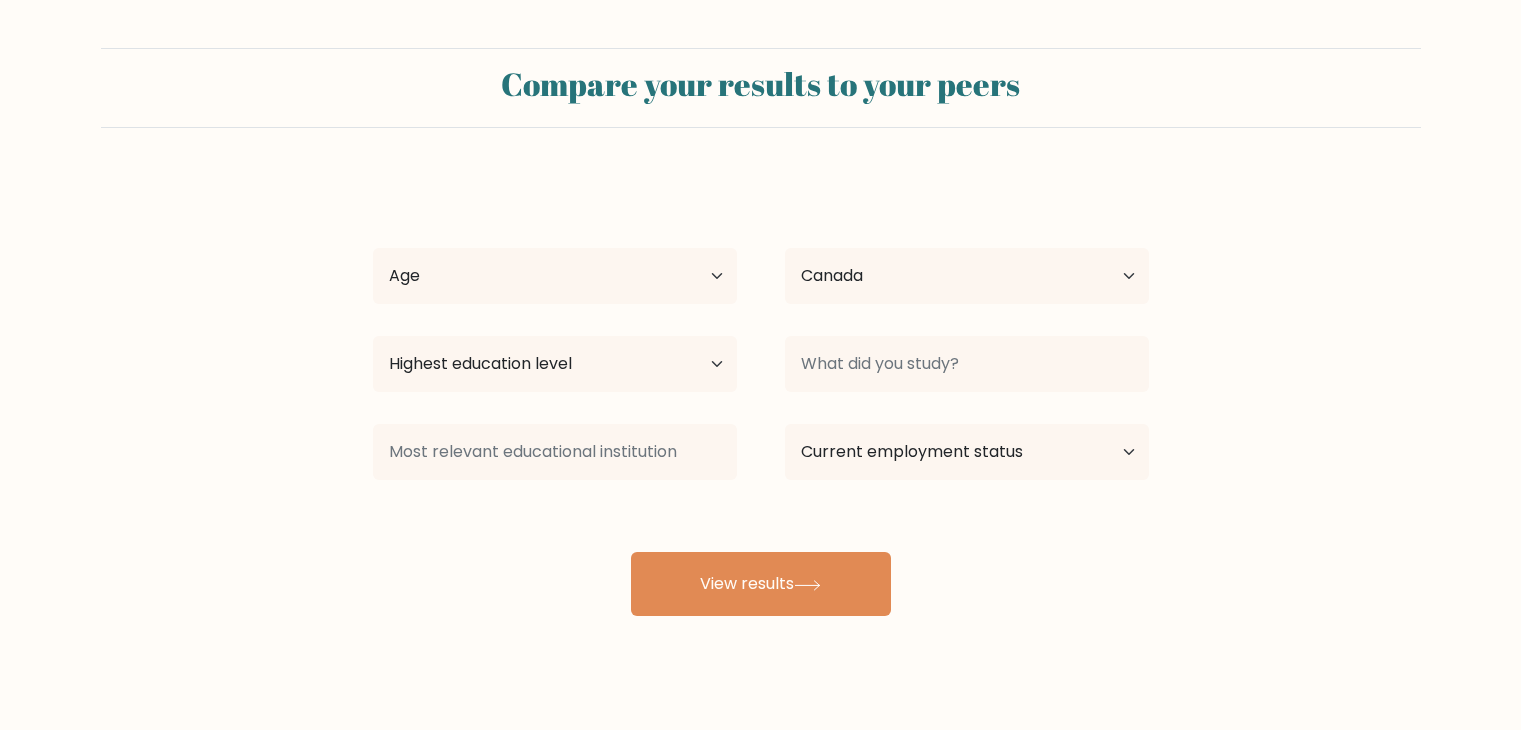 select on "CA" 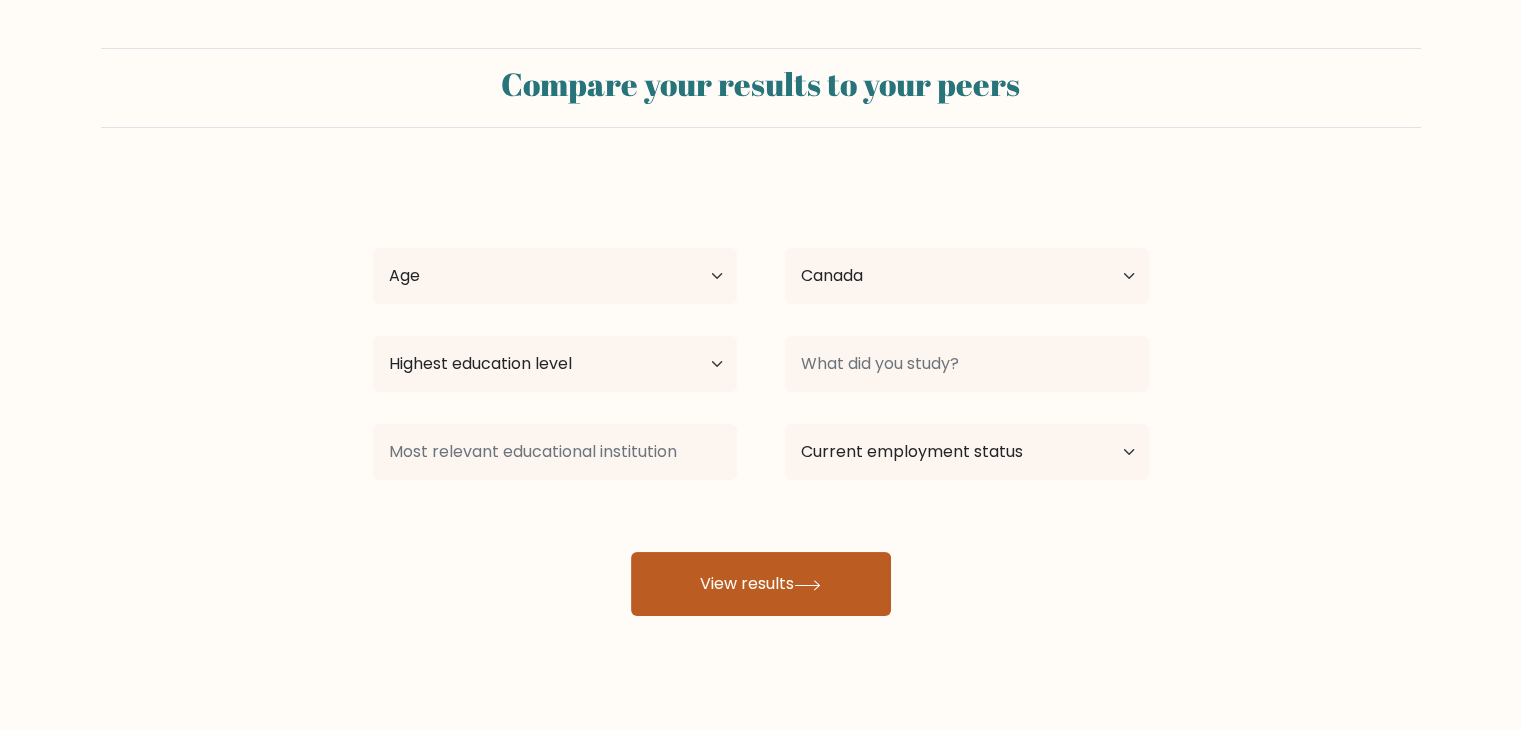 click on "View results" at bounding box center (761, 584) 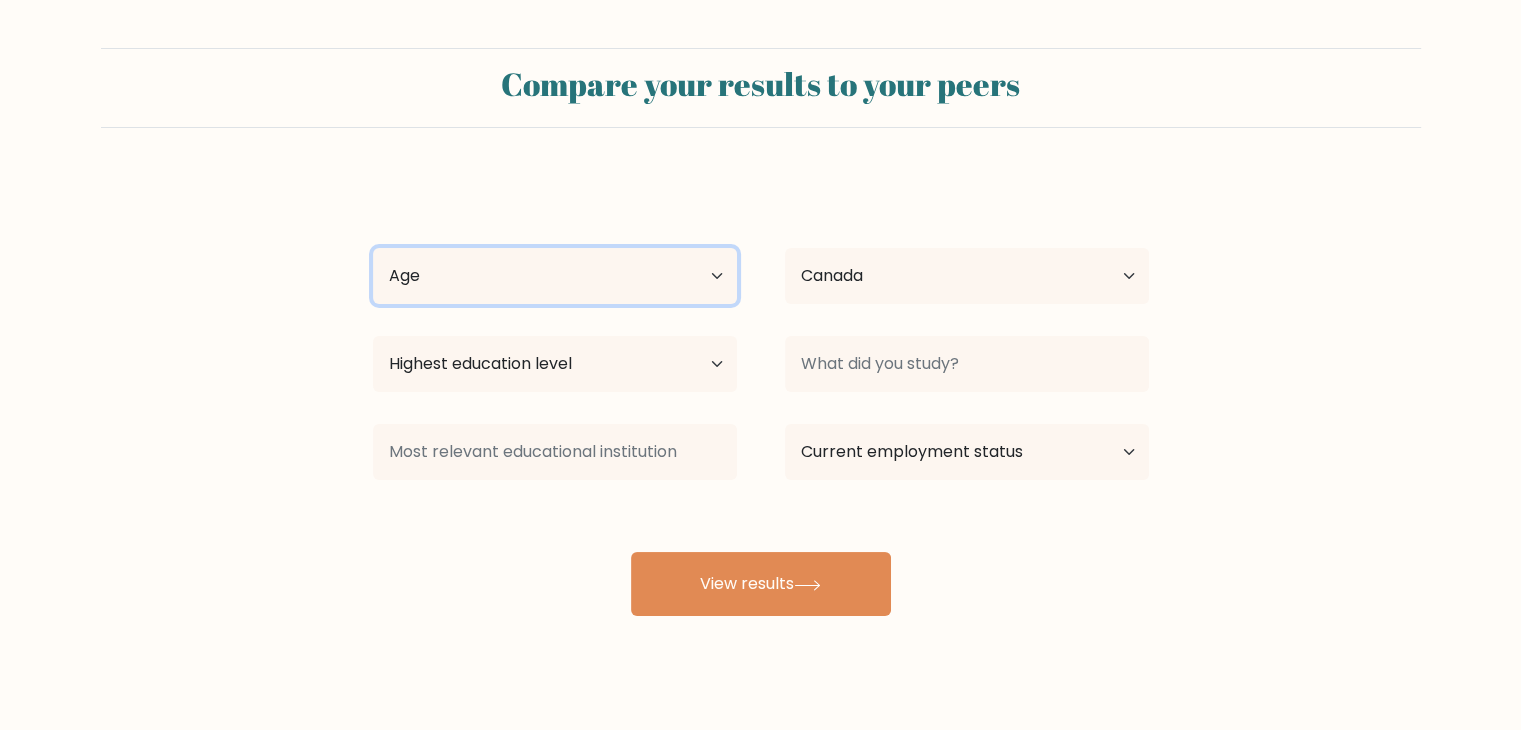 click on "Age
Under 18 years old
18-24 years old
25-34 years old
35-44 years old
45-54 years old
55-64 years old
65 years old and above" at bounding box center [555, 276] 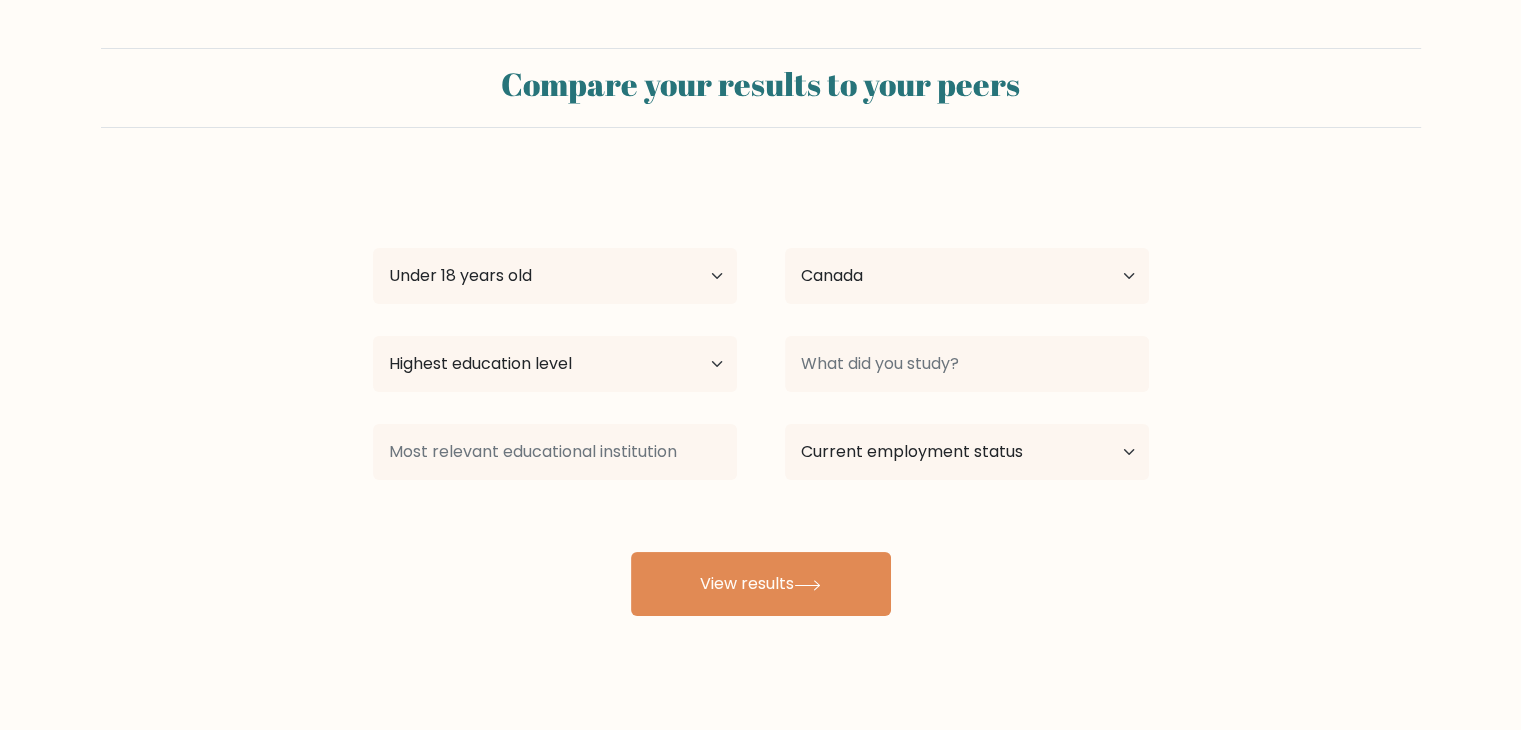 click on "Highest education level
No schooling
Primary
Lower Secondary
Upper Secondary
Occupation Specific
Bachelor's degree
Master's degree
Doctoral degree" at bounding box center [555, 364] 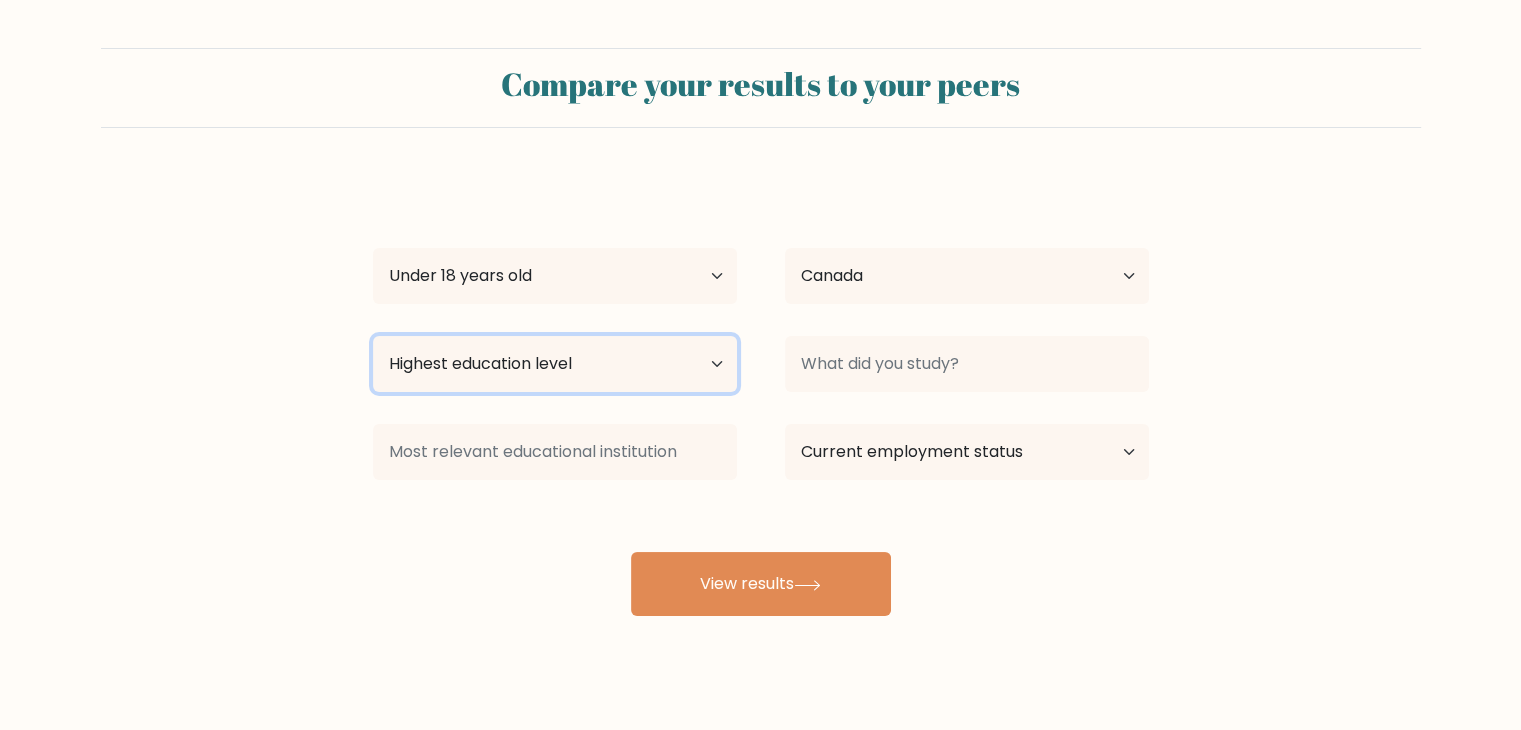 click on "Highest education level
No schooling
Primary
Lower Secondary
Upper Secondary
Occupation Specific
Bachelor's degree
Master's degree
Doctoral degree" at bounding box center (555, 364) 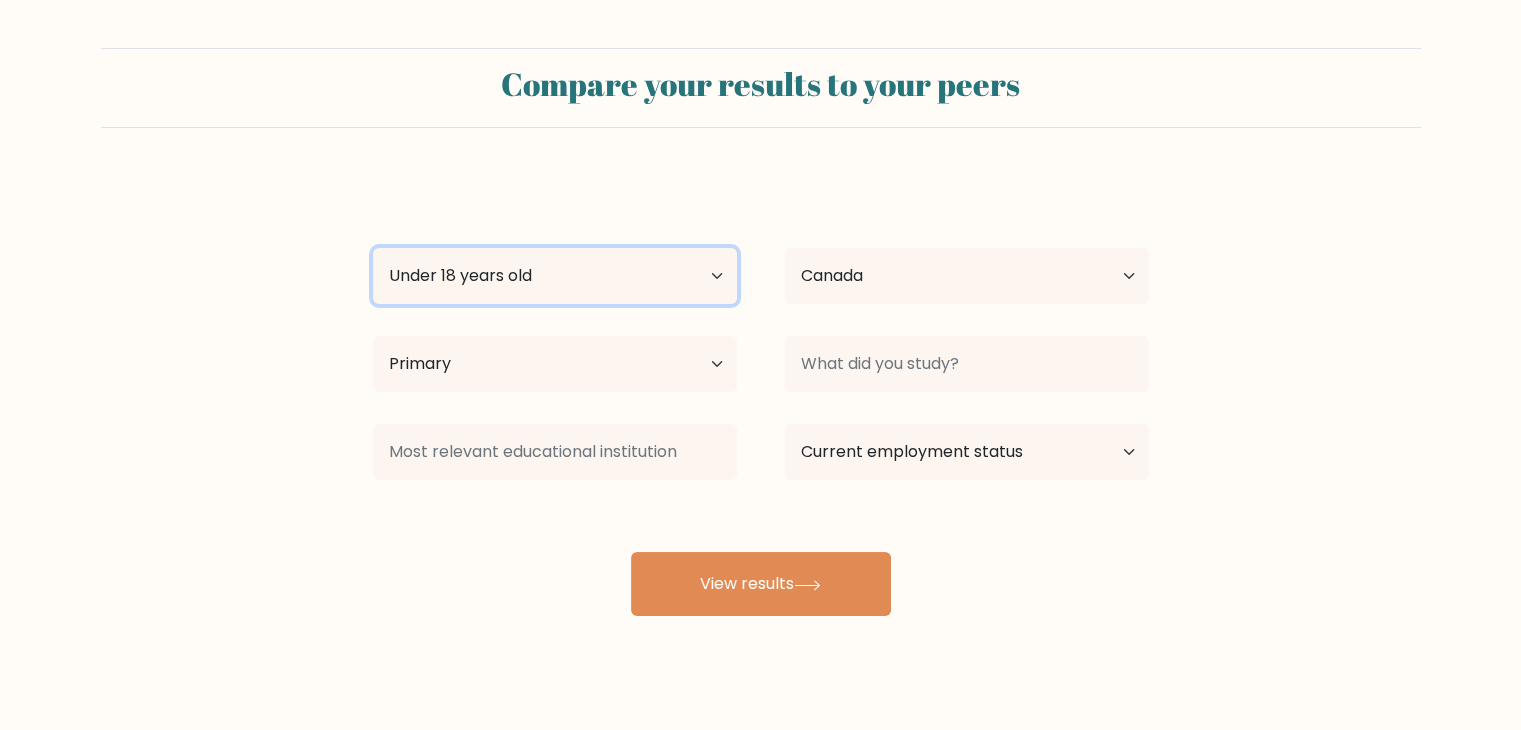 click on "Age
Under 18 years old
18-24 years old
25-34 years old
35-44 years old
45-54 years old
55-64 years old
65 years old and above" at bounding box center (555, 276) 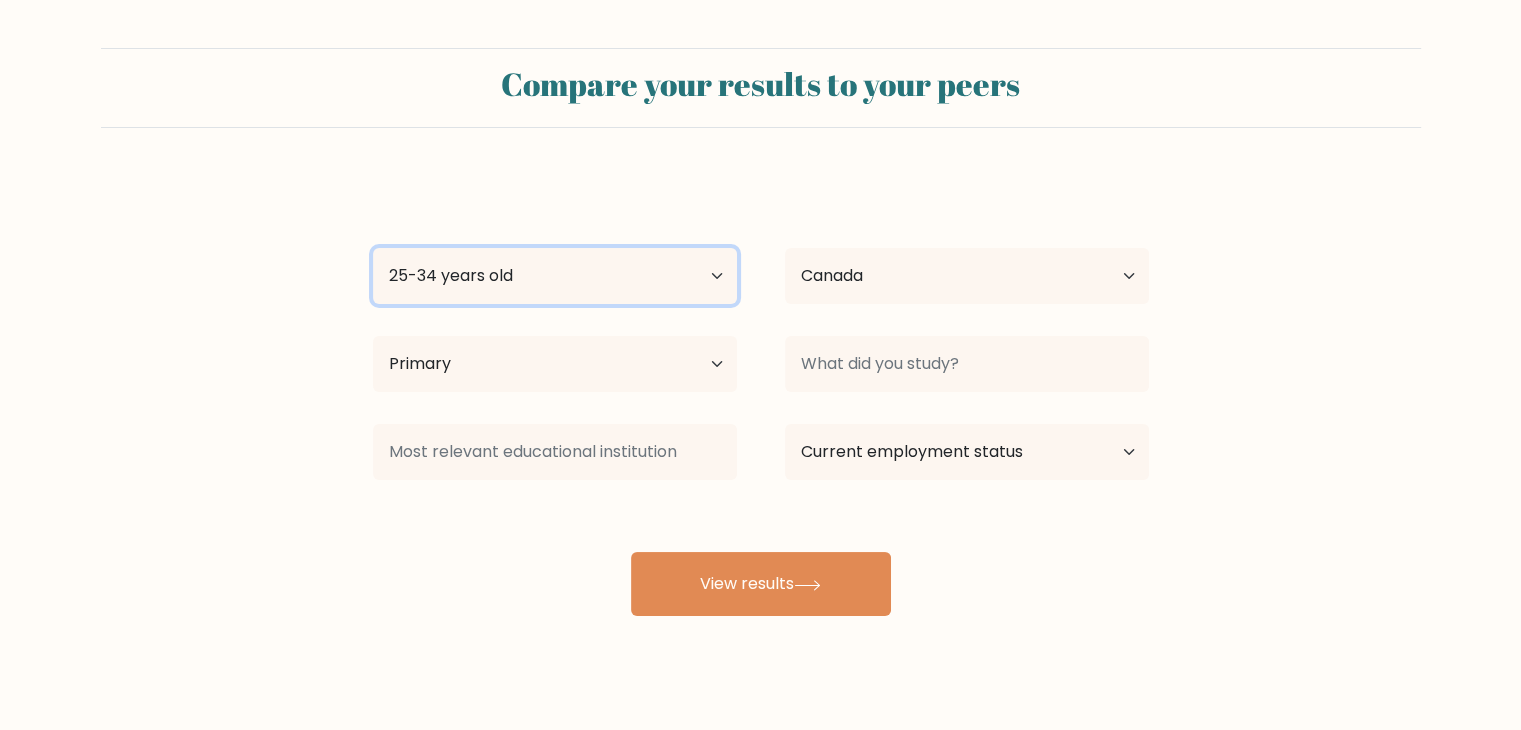 click on "Age
Under 18 years old
18-24 years old
25-34 years old
35-44 years old
45-54 years old
55-64 years old
65 years old and above" at bounding box center [555, 276] 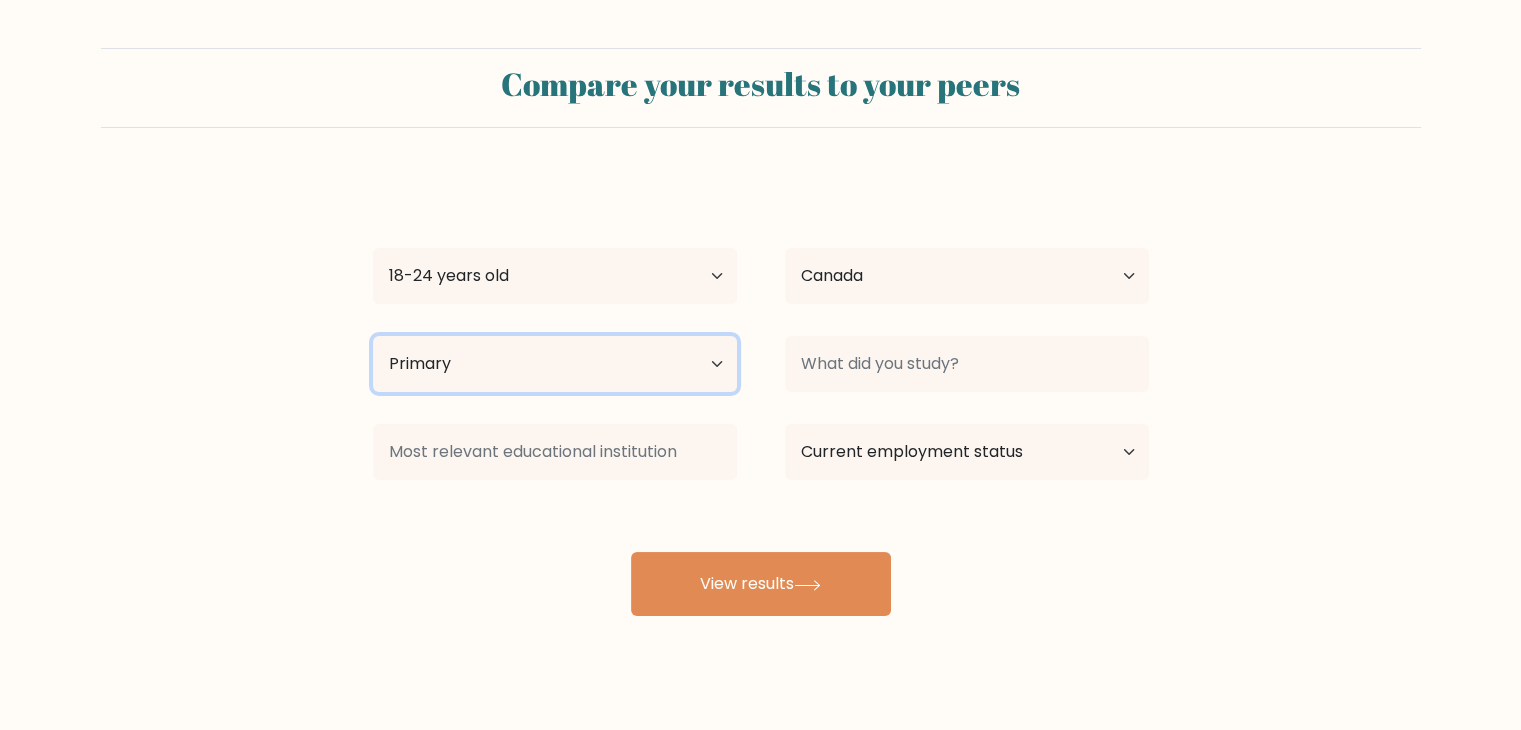 click on "Highest education level
No schooling
Primary
Lower Secondary
Upper Secondary
Occupation Specific
Bachelor's degree
Master's degree
Doctoral degree" at bounding box center [555, 364] 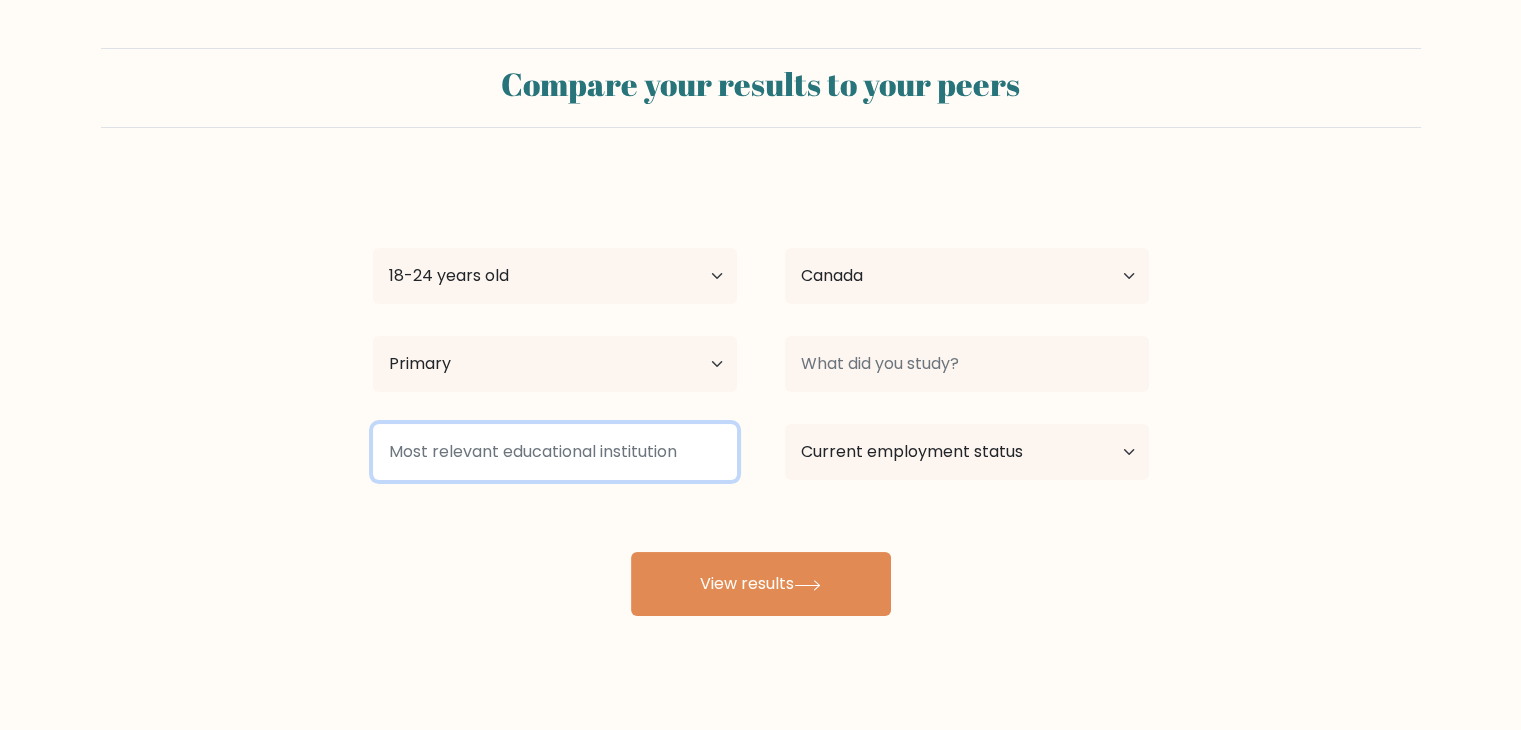 click at bounding box center [555, 452] 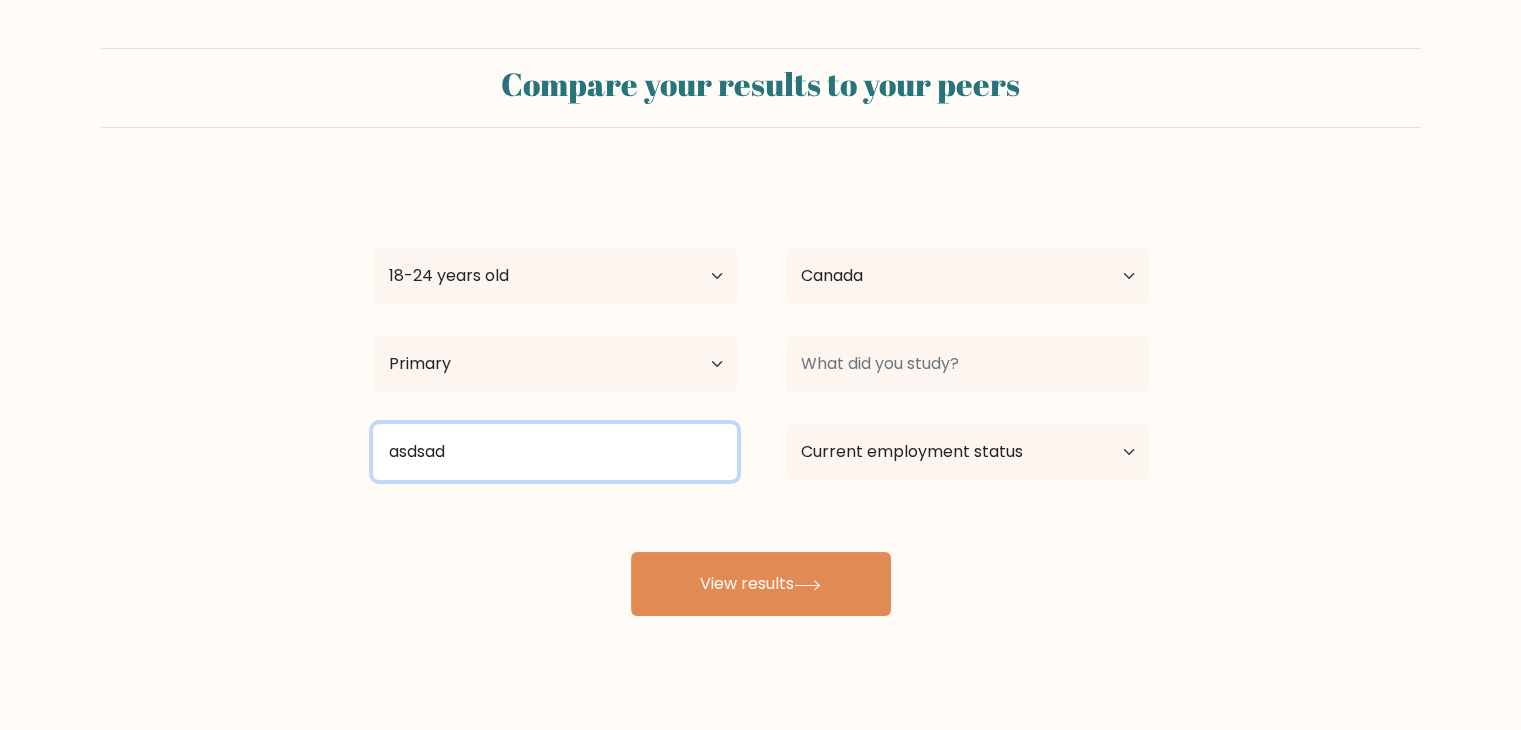 type on "asdsad" 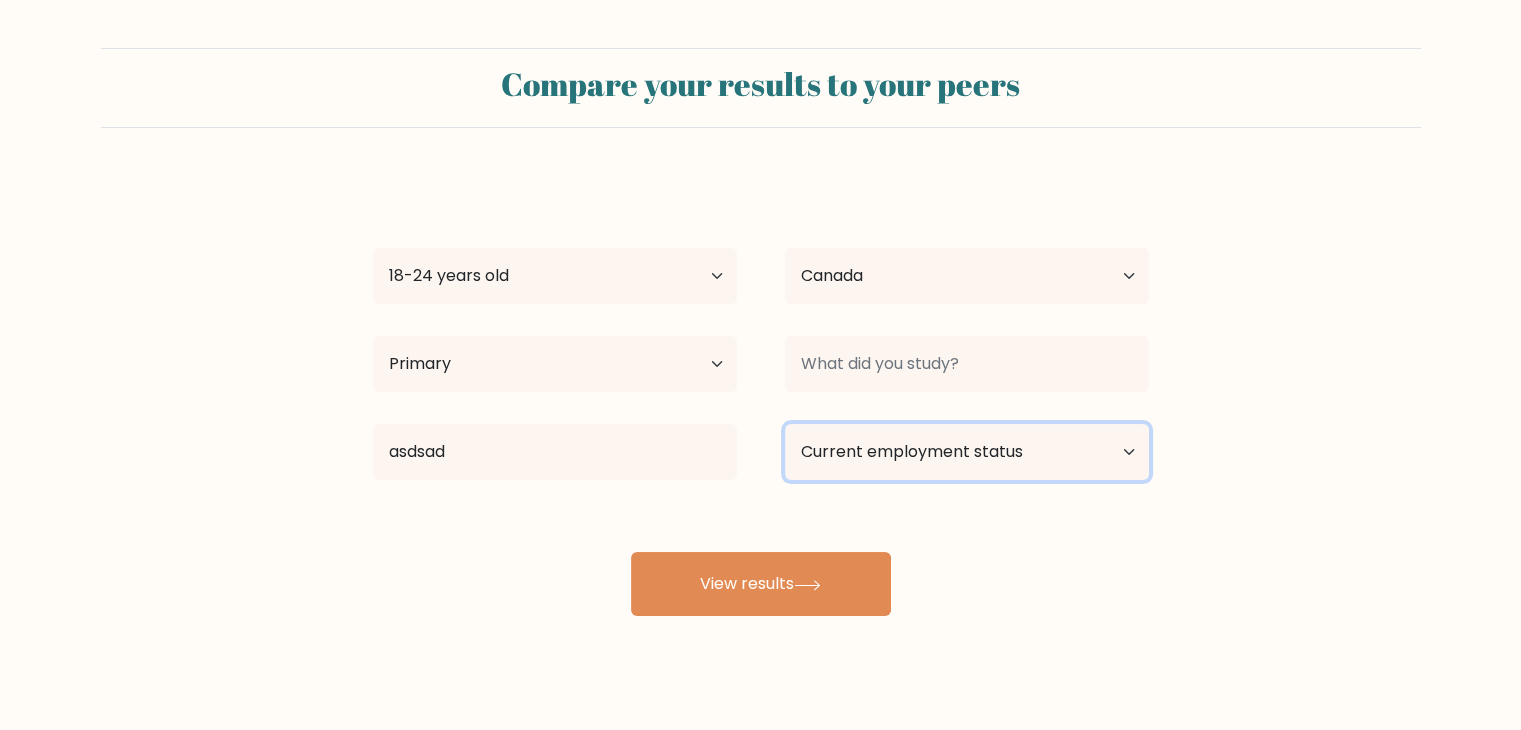 click on "Current employment status
Employed
Student
Retired
Other / prefer not to answer" at bounding box center [967, 452] 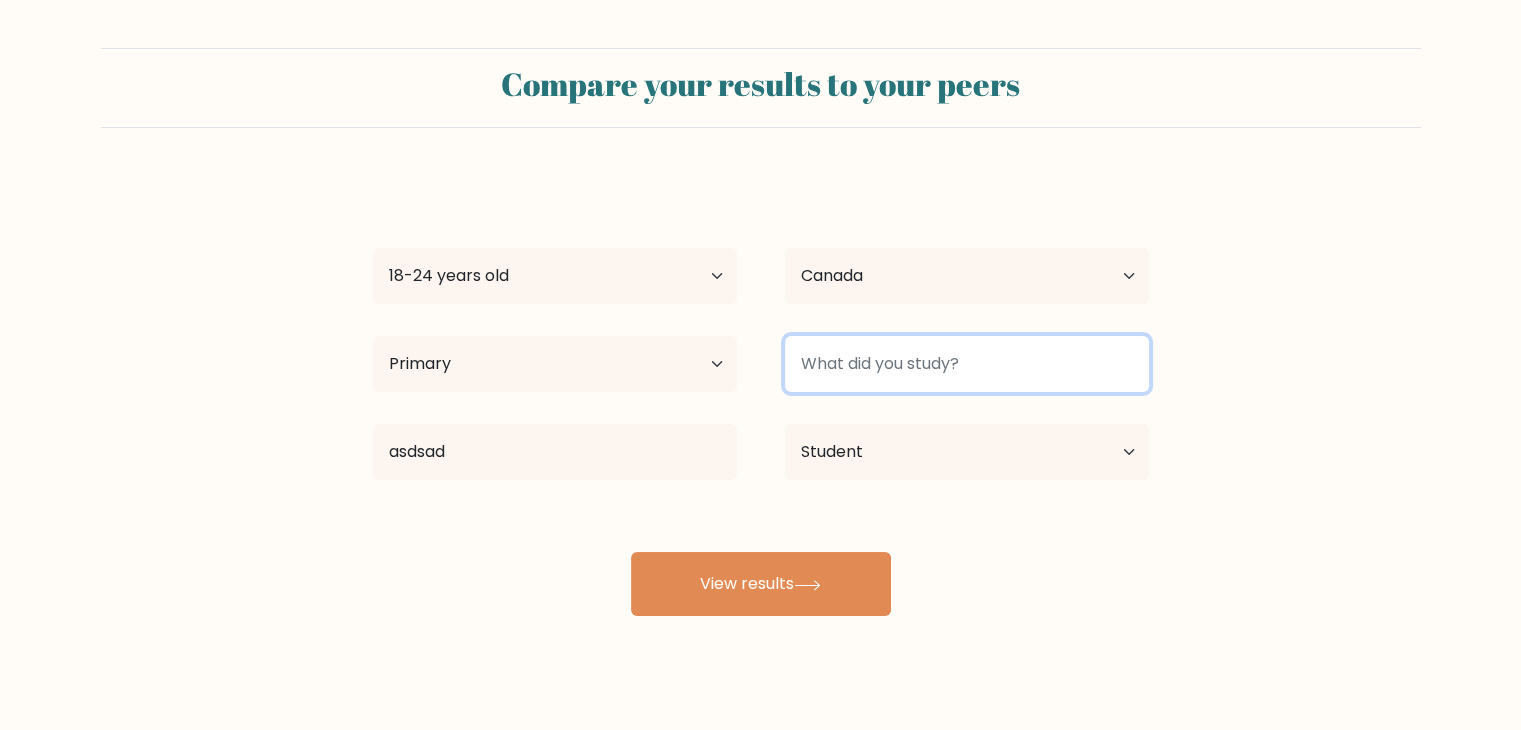 click at bounding box center (967, 364) 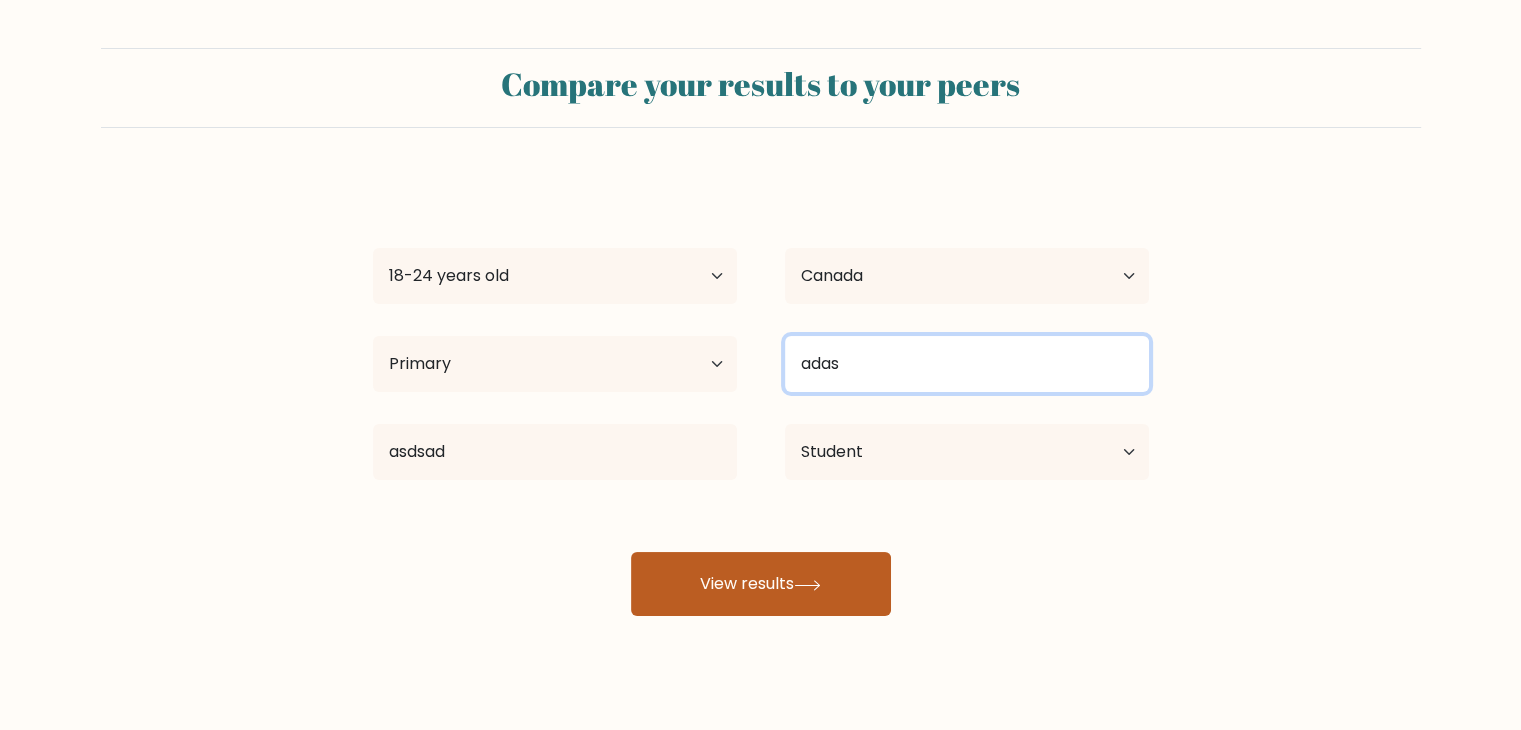 type on "adas" 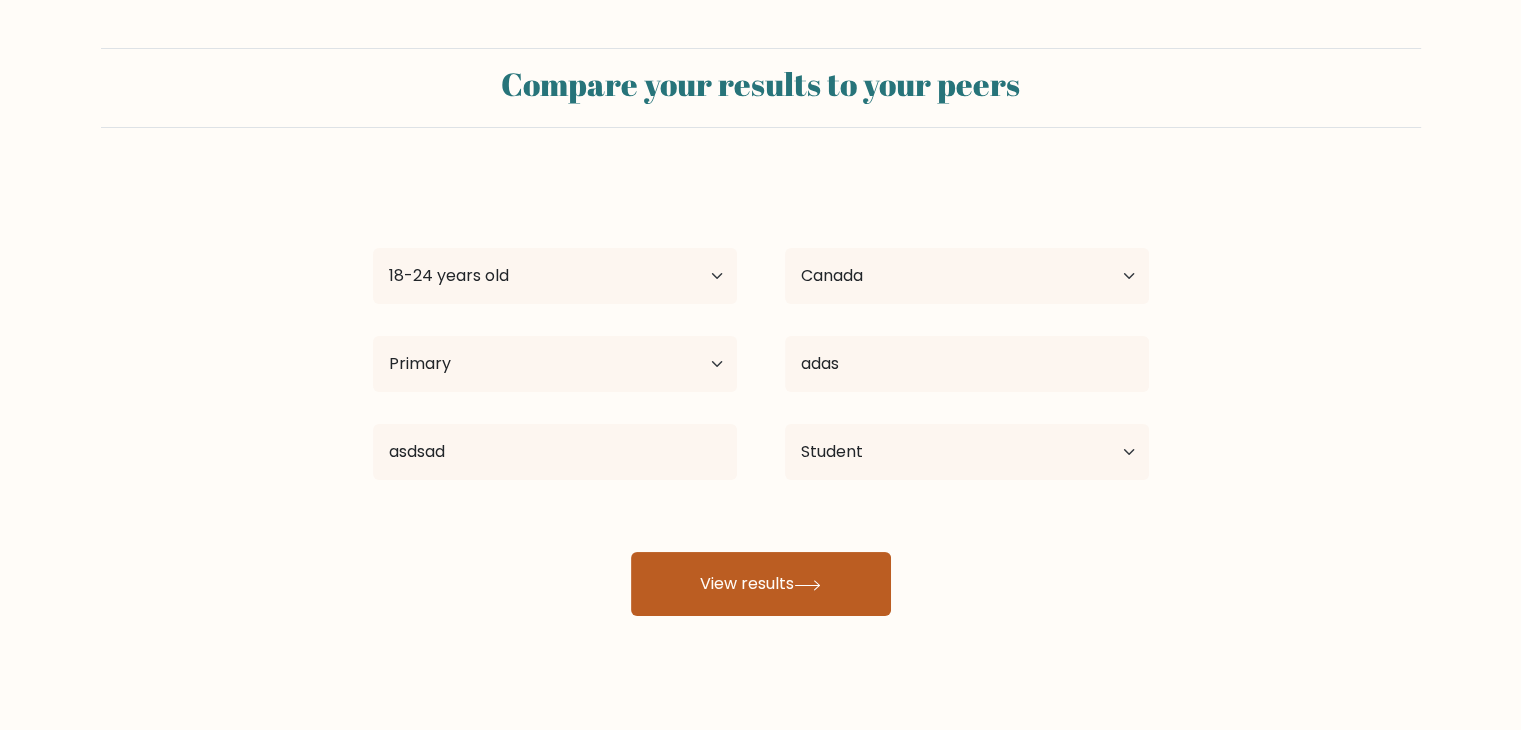 click on "View results" at bounding box center [761, 584] 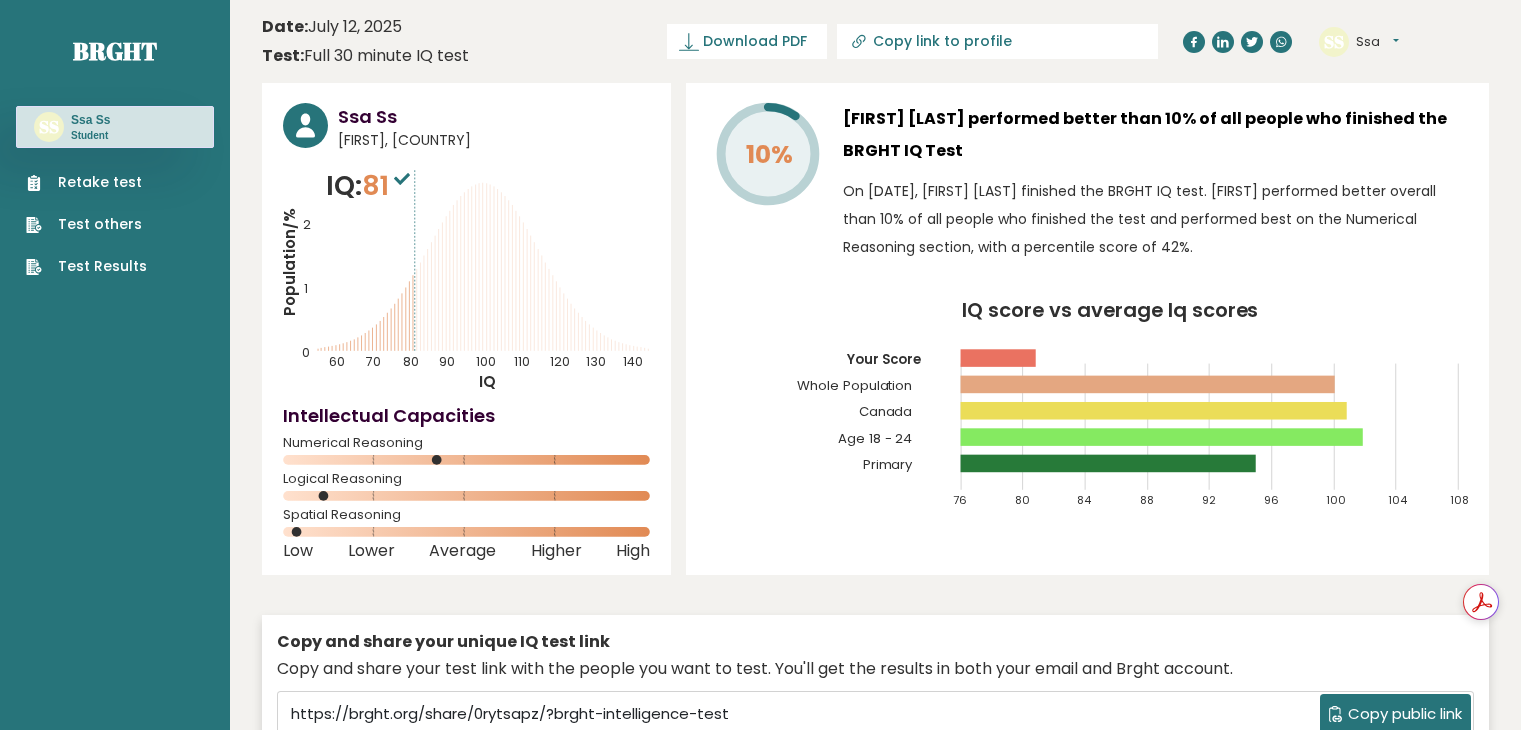 scroll, scrollTop: 0, scrollLeft: 0, axis: both 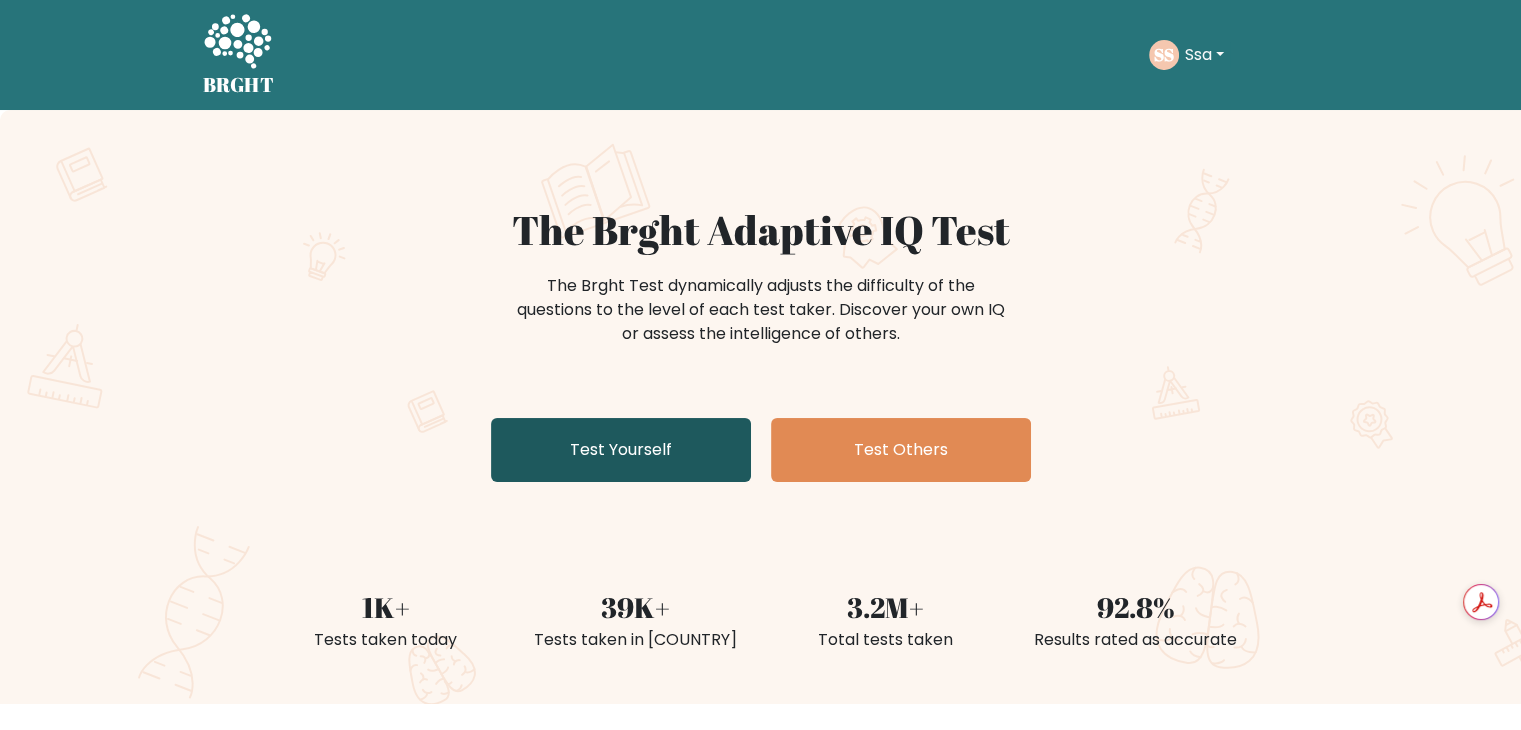 click on "Test Yourself" at bounding box center [621, 450] 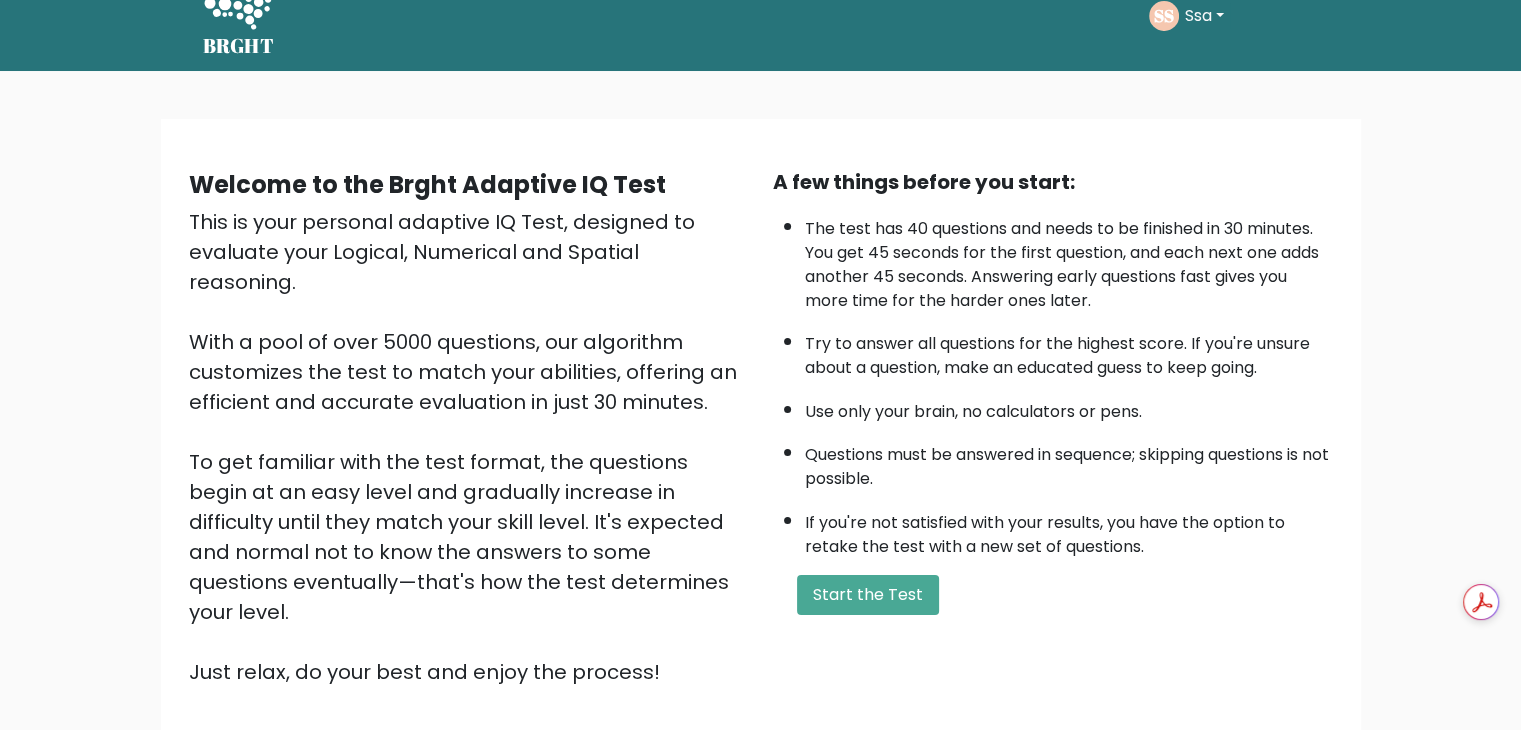 scroll, scrollTop: 38, scrollLeft: 0, axis: vertical 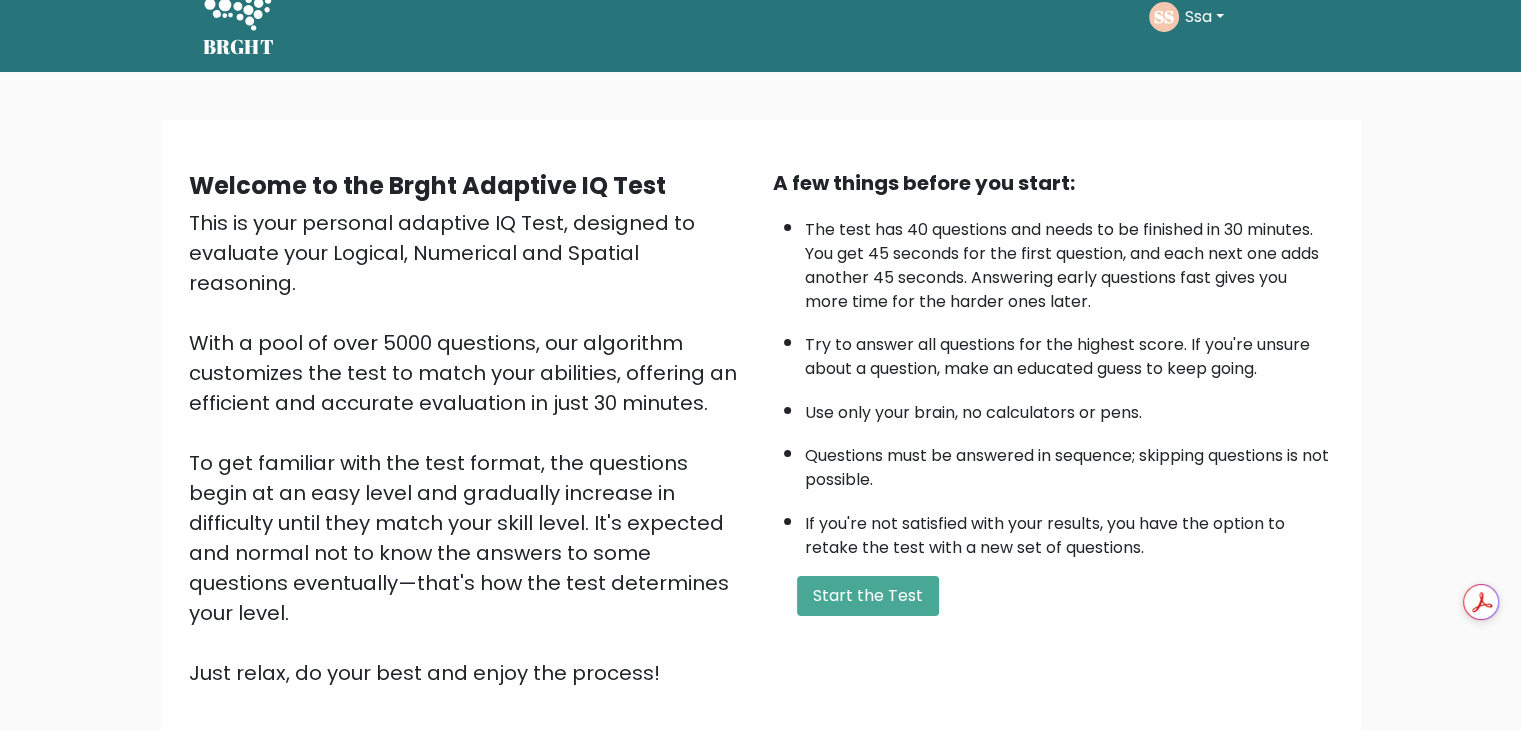 click on "A few things before you start:
The test has 40 questions and needs to be finished in 30 minutes. You get 45 seconds for the first question, and each next one adds another 45 seconds. Answering early questions fast gives you more time for the harder ones later.
Try to answer all questions for the highest score. If you're unsure about a question, make an educated guess to keep going.
Use only your brain, no calculators or pens.
Questions must be answered in sequence; skipping questions is not possible.
If you're not satisfied with your results, you have the option to retake the test with a new set of questions.
Start the Test" at bounding box center (1053, 428) 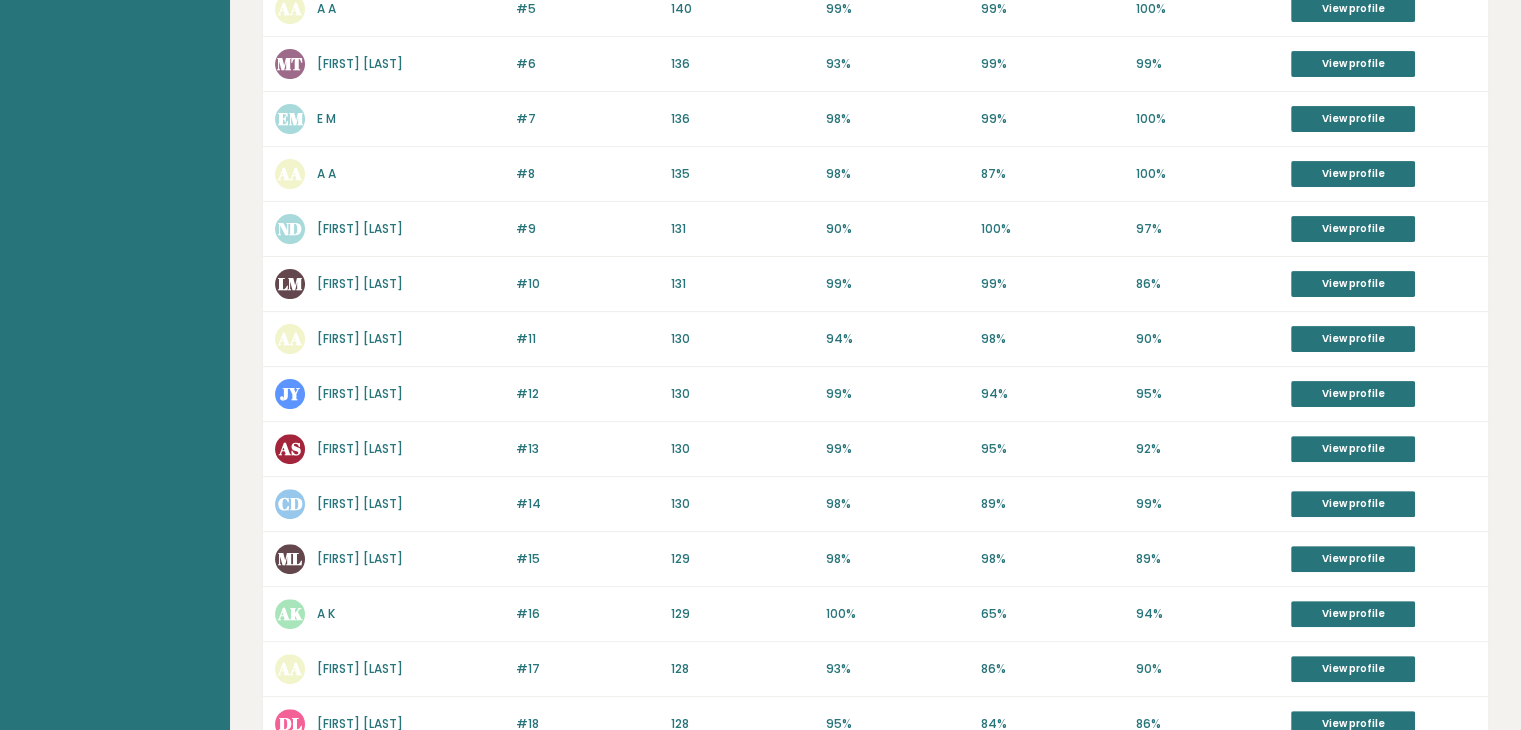 scroll, scrollTop: 556, scrollLeft: 0, axis: vertical 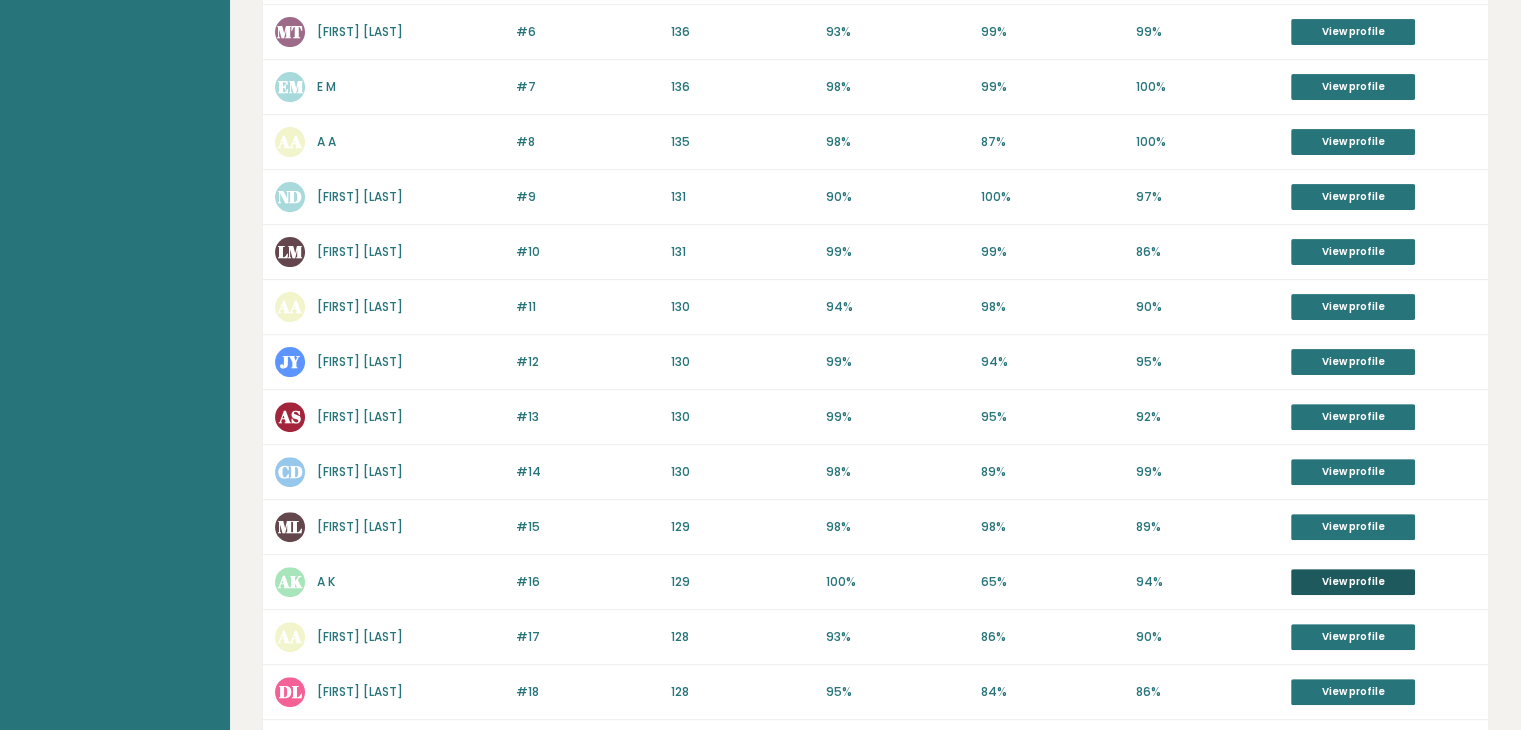 click on "View profile" at bounding box center [1353, 582] 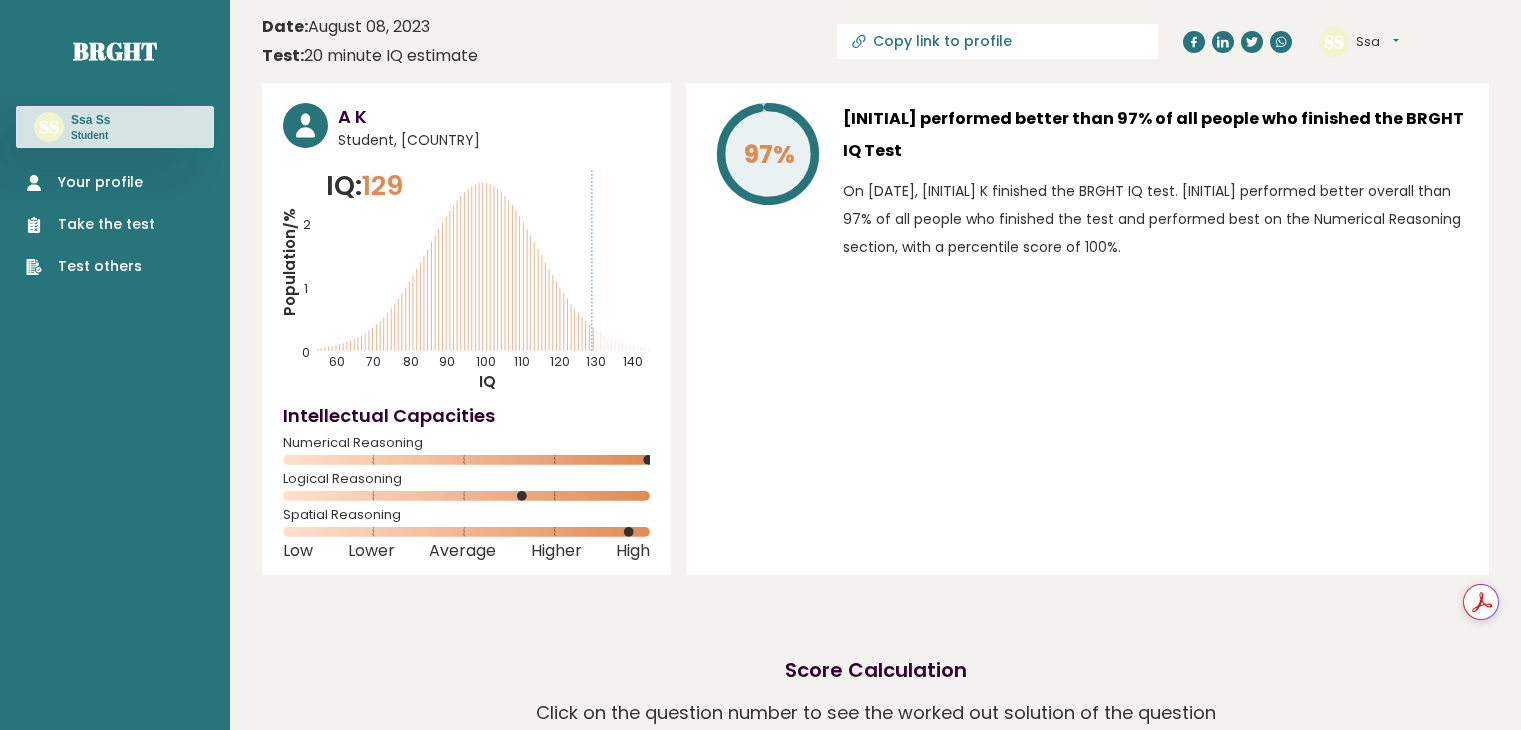 scroll, scrollTop: 0, scrollLeft: 0, axis: both 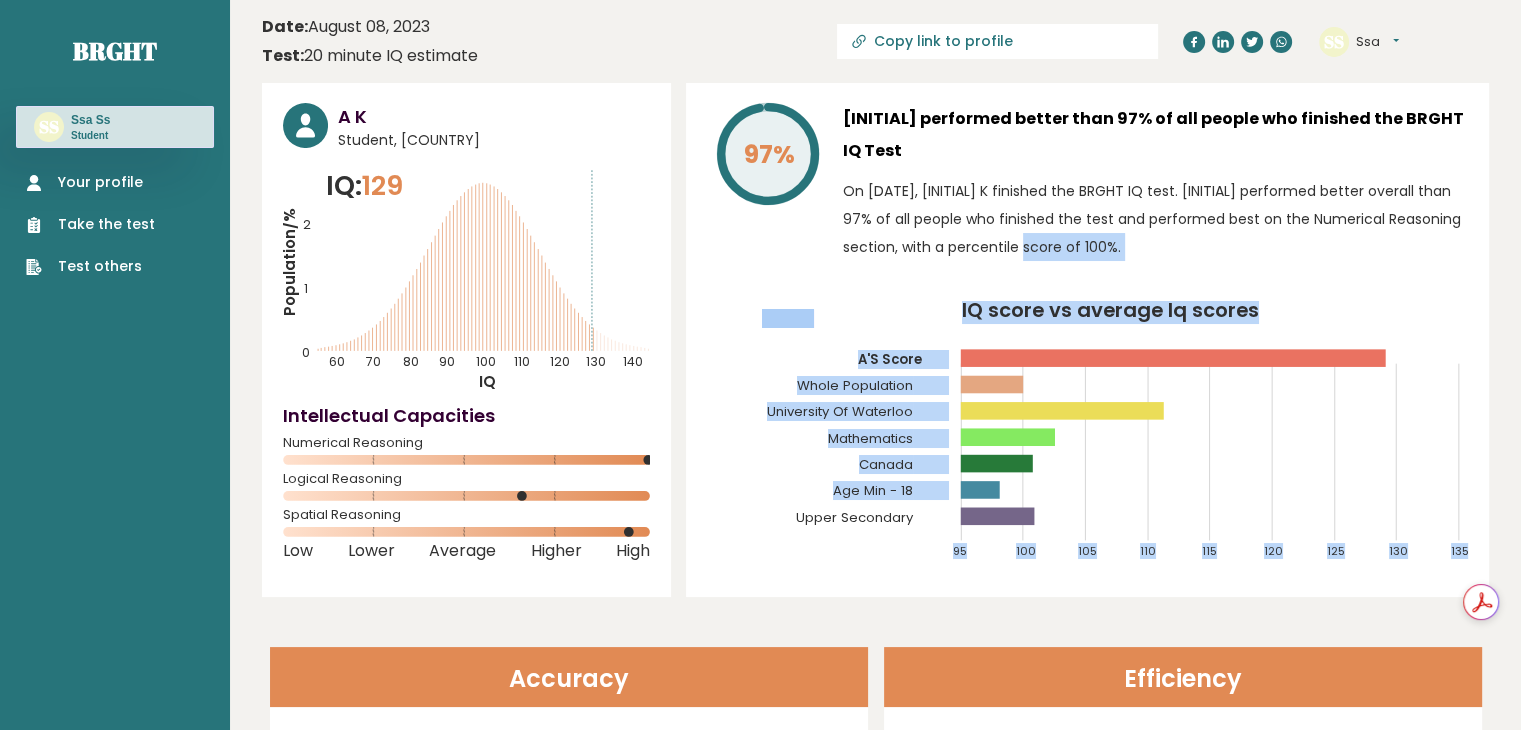 click on "Whole Population" 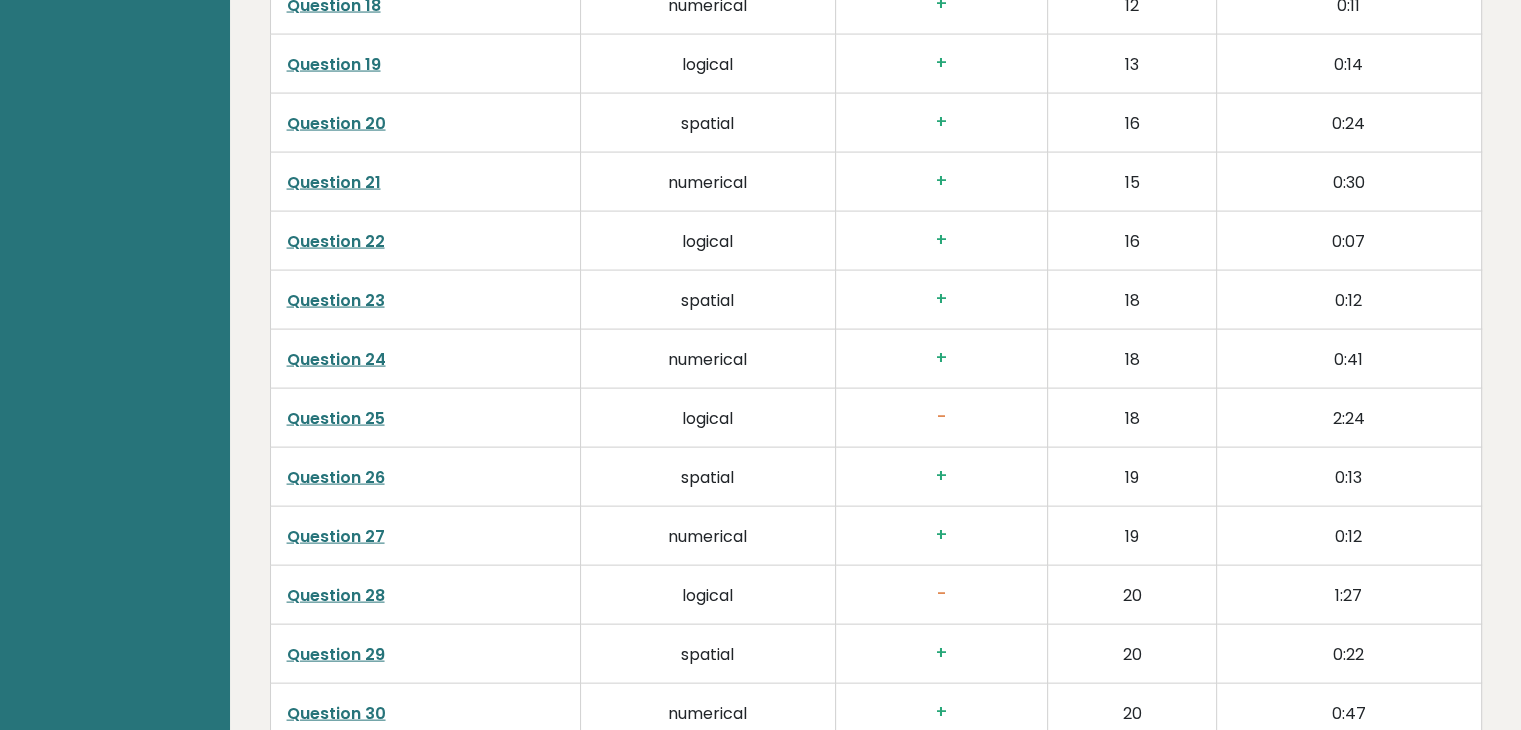 scroll, scrollTop: 4322, scrollLeft: 0, axis: vertical 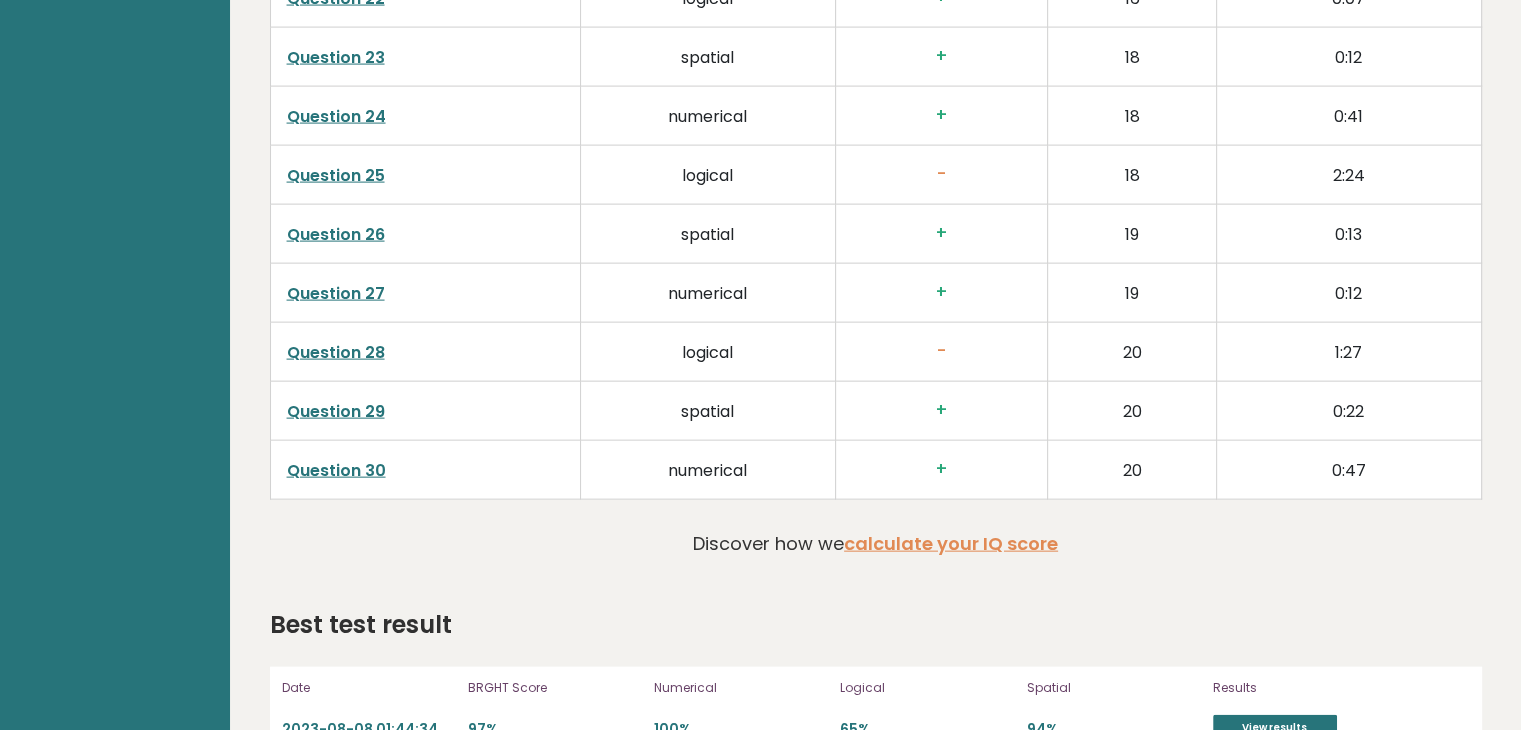 click on "Question
25" at bounding box center (336, 175) 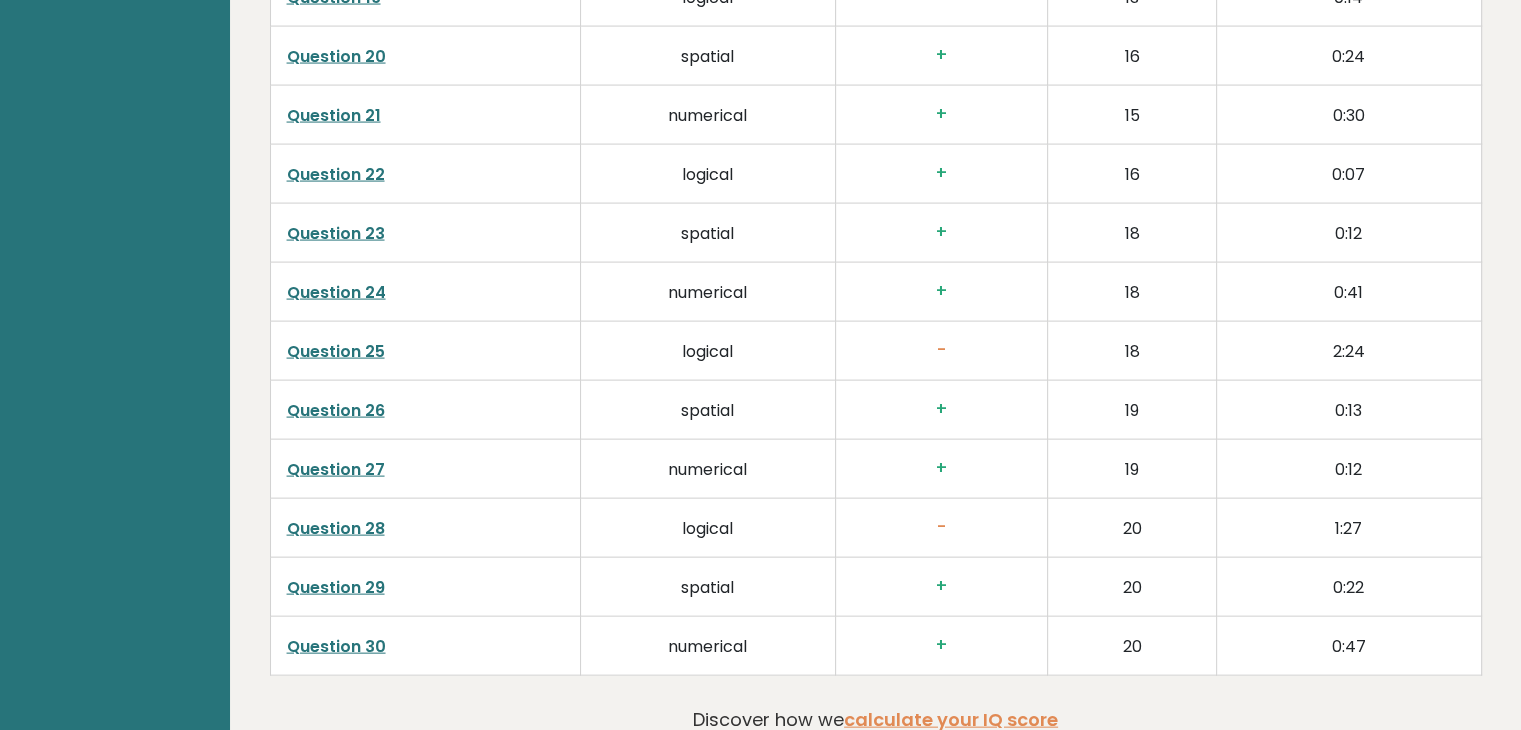 scroll, scrollTop: 4322, scrollLeft: 0, axis: vertical 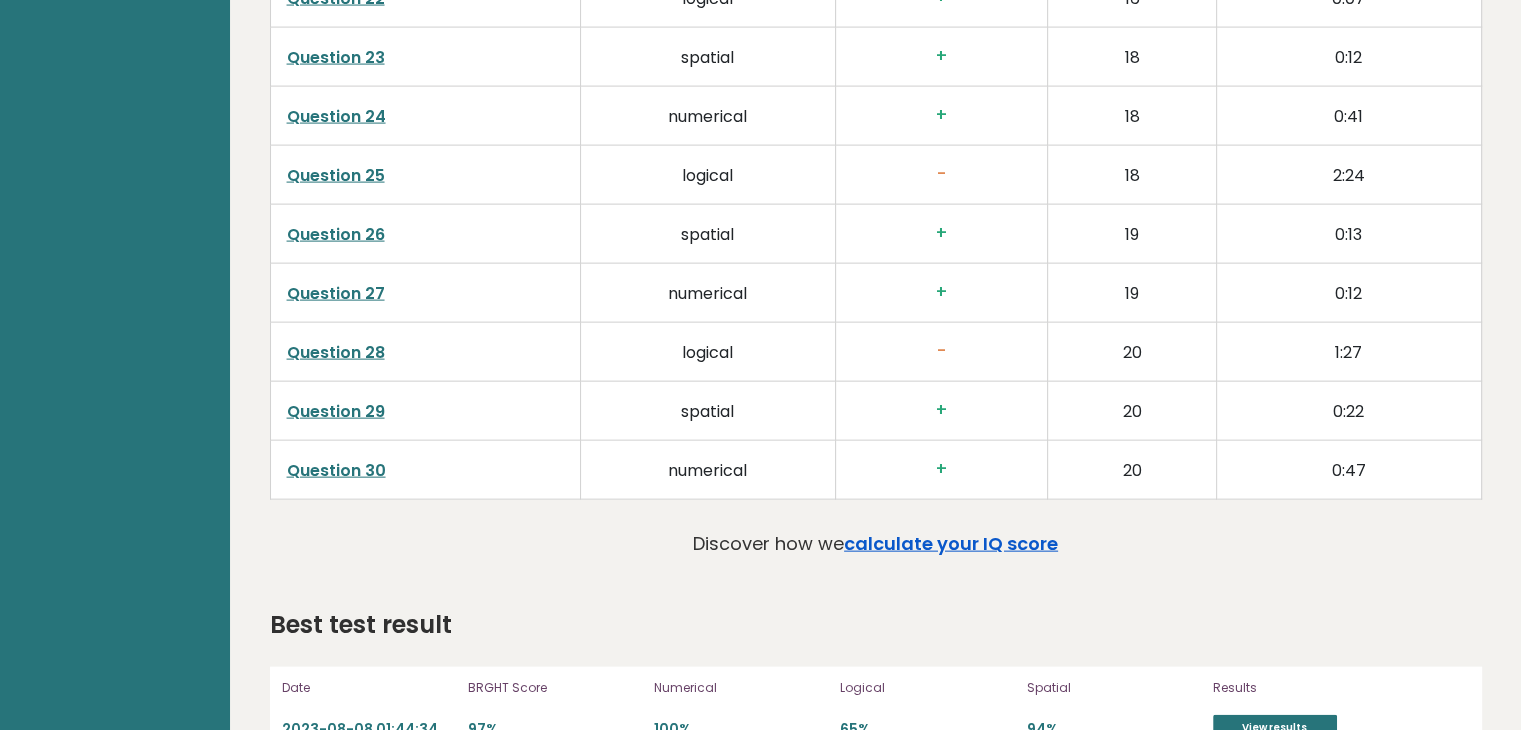 click on "calculate your IQ score" at bounding box center (951, 543) 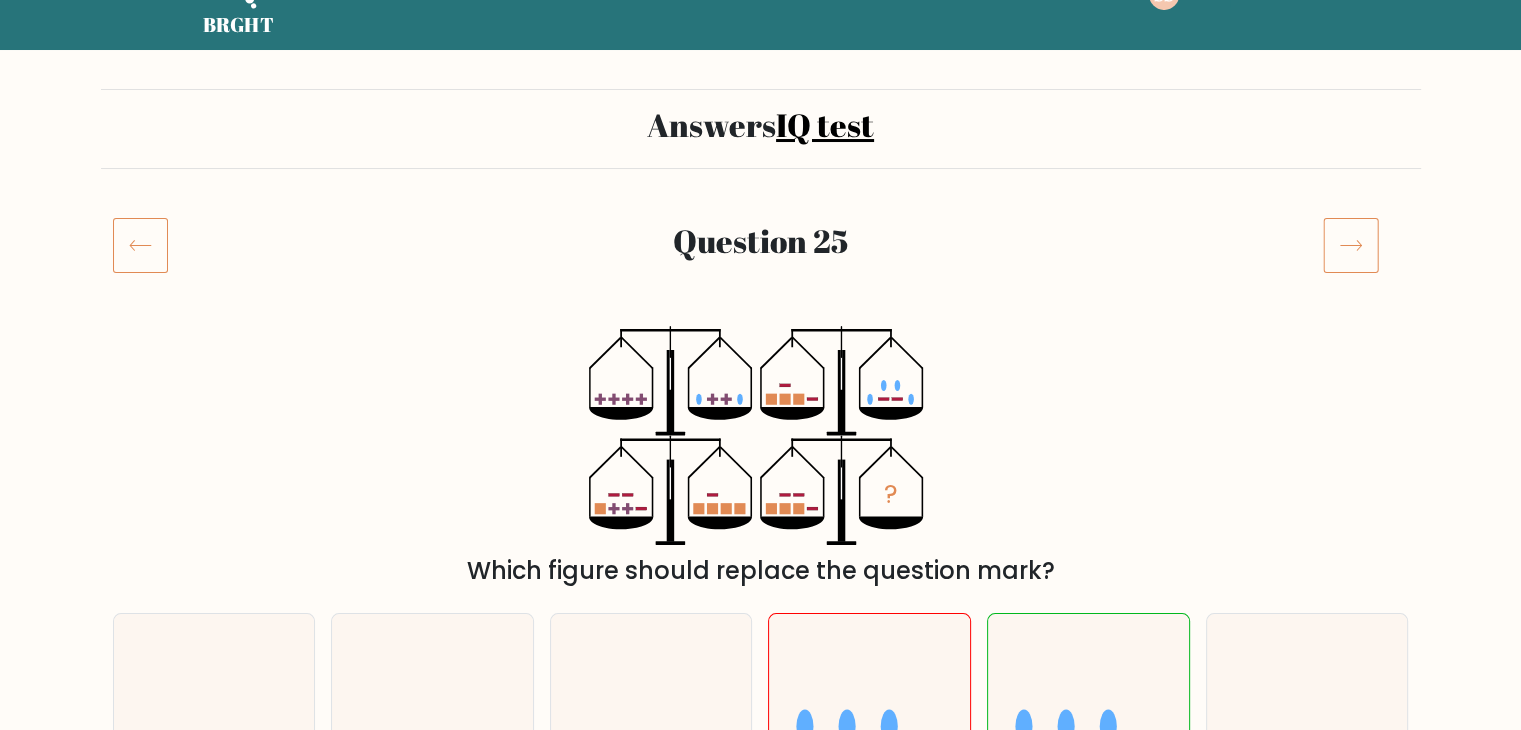 scroll, scrollTop: 64, scrollLeft: 0, axis: vertical 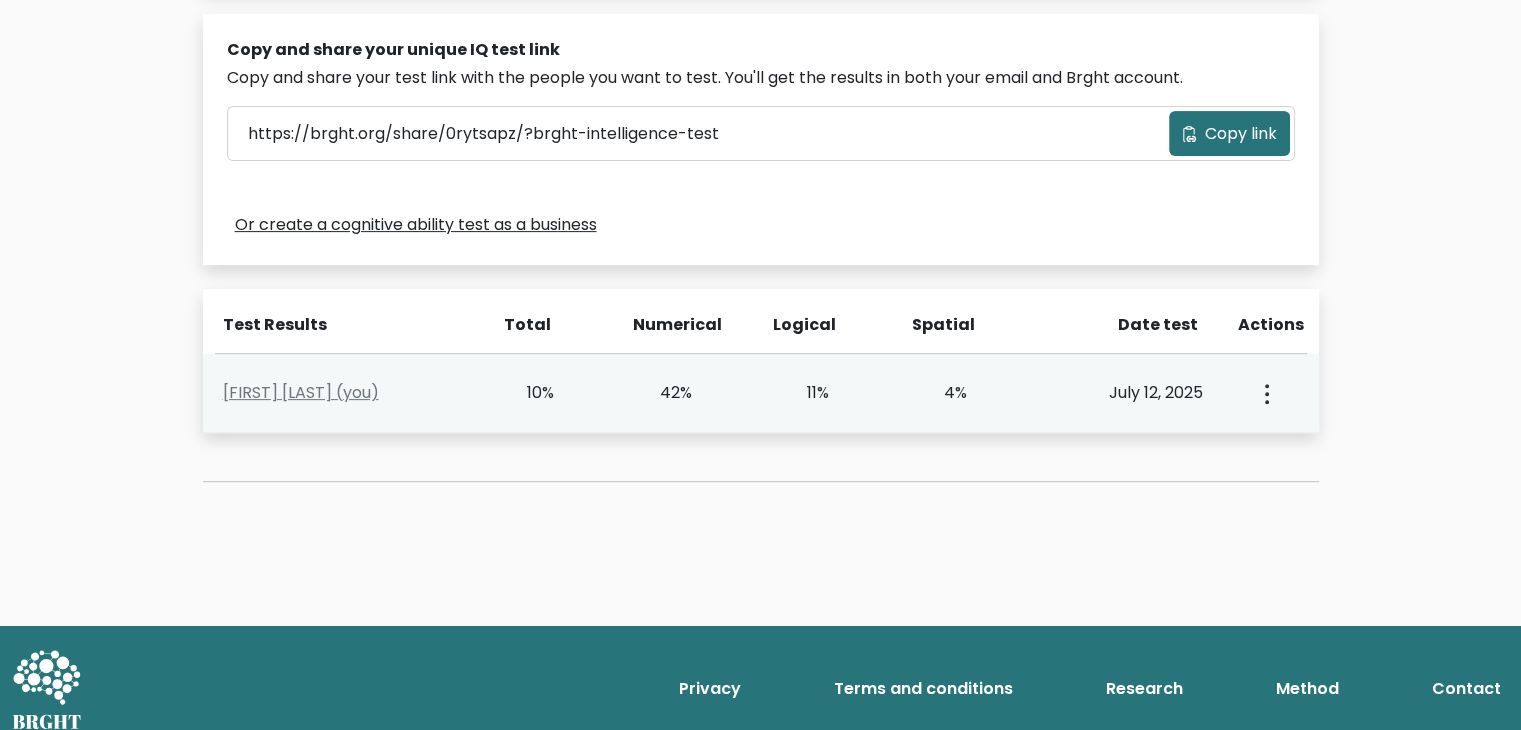 click on "Ssa Ss (you)" at bounding box center (348, 393) 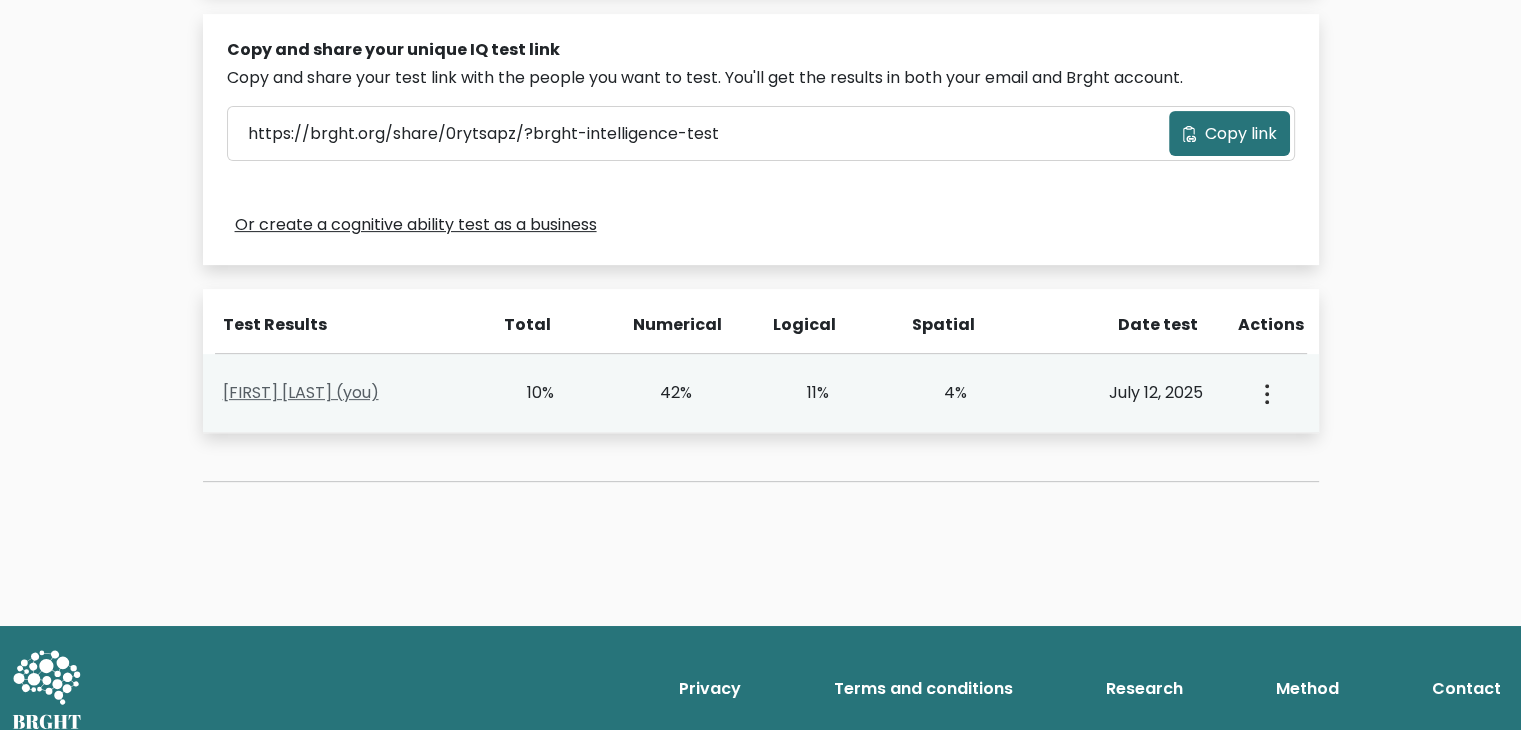 click on "Ssa Ss (you)" at bounding box center (301, 392) 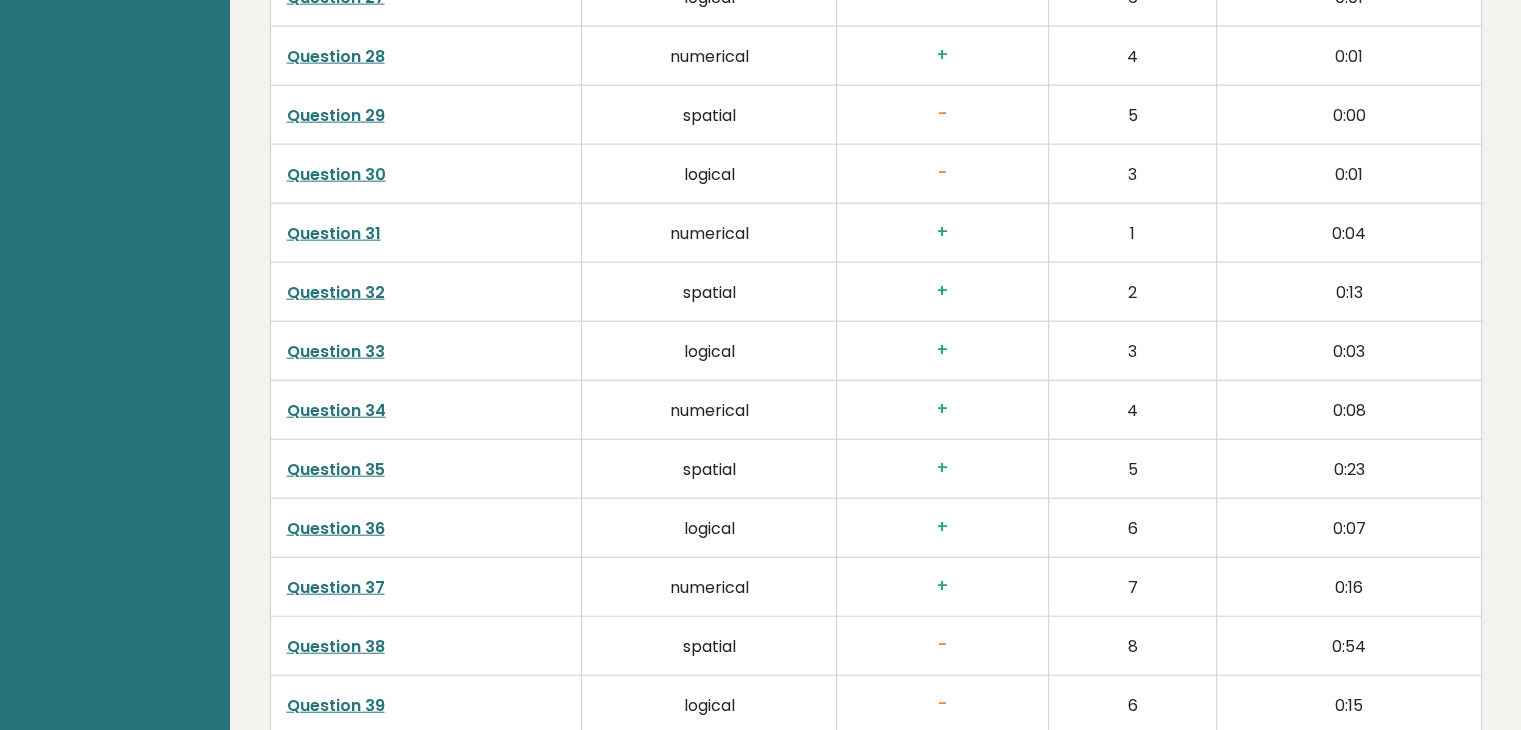 scroll, scrollTop: 5108, scrollLeft: 0, axis: vertical 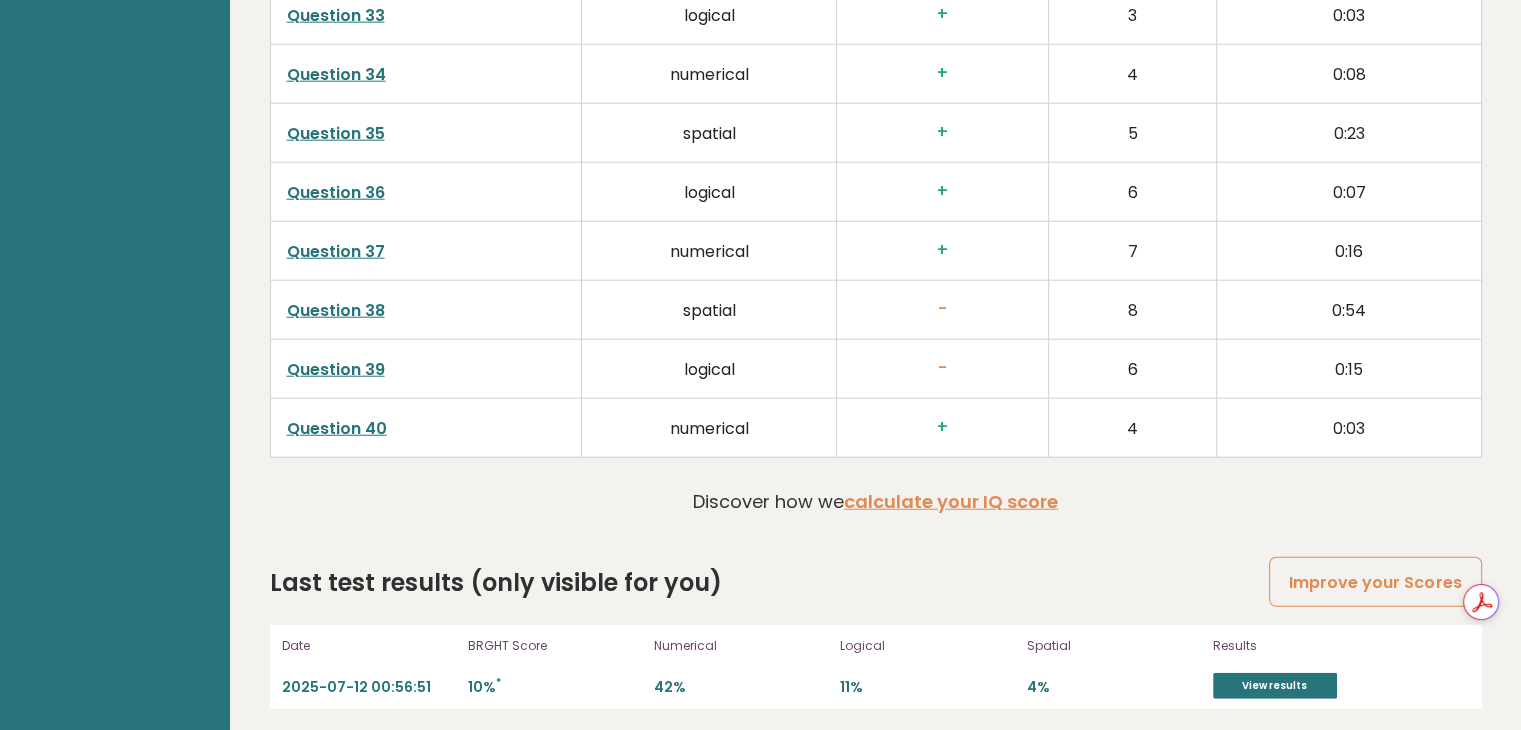 click on "[INITIAL] [LAST]
Student,
[COUNTRY]
IQ:  81
Population/%
IQ
0
1
2
60
70
80
90
100
110
120
130
140
Low" at bounding box center [875, -2158] 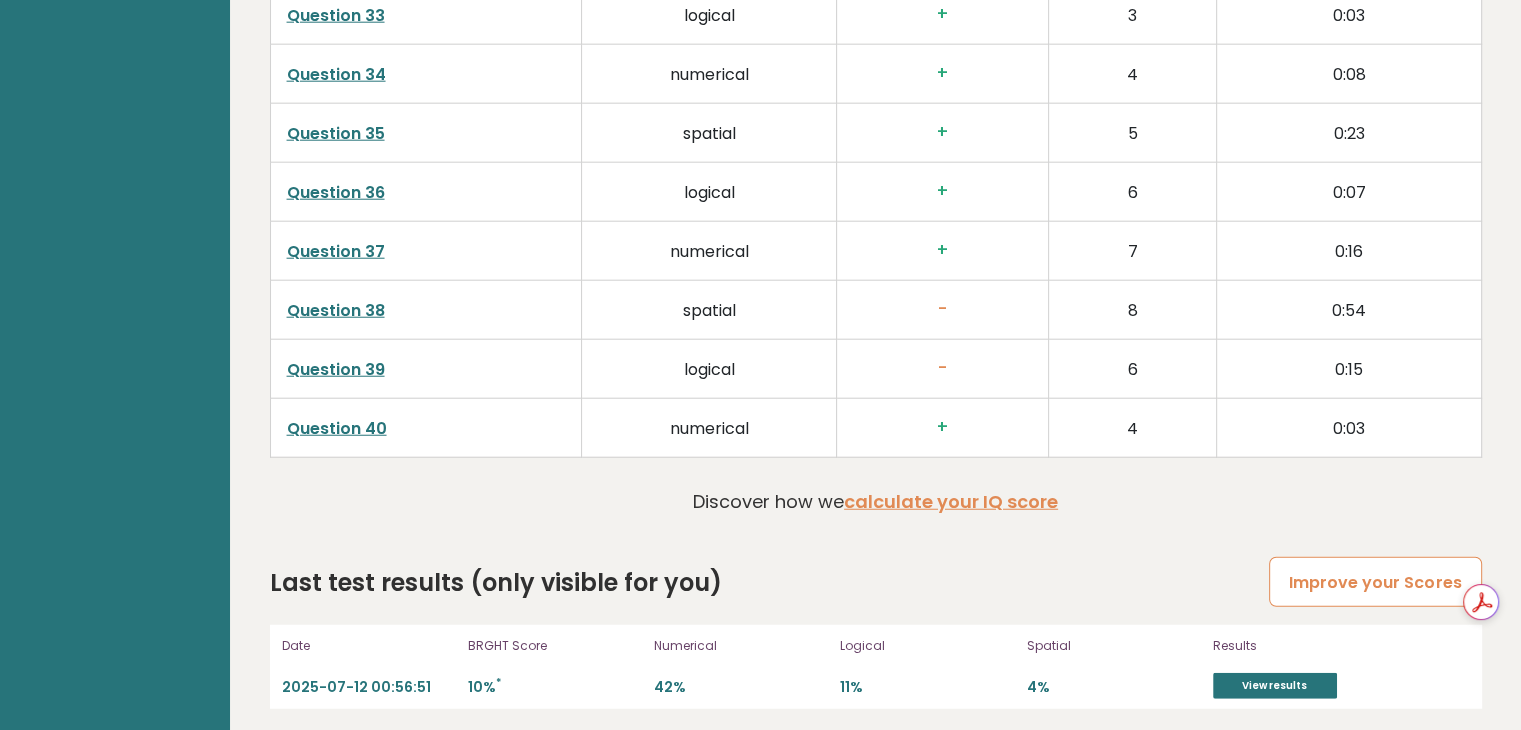 click on "Improve your Scores" at bounding box center [1375, 582] 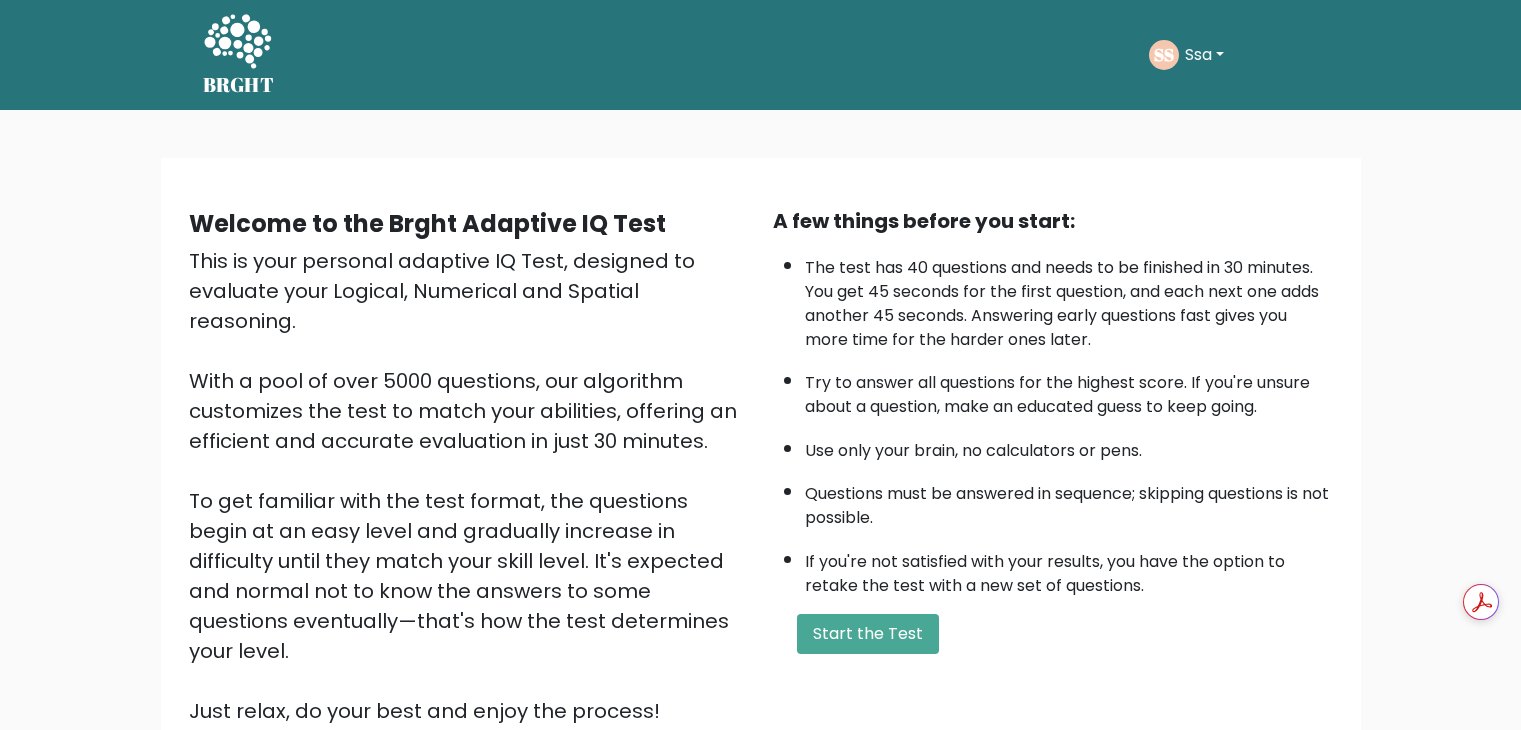 scroll, scrollTop: 0, scrollLeft: 0, axis: both 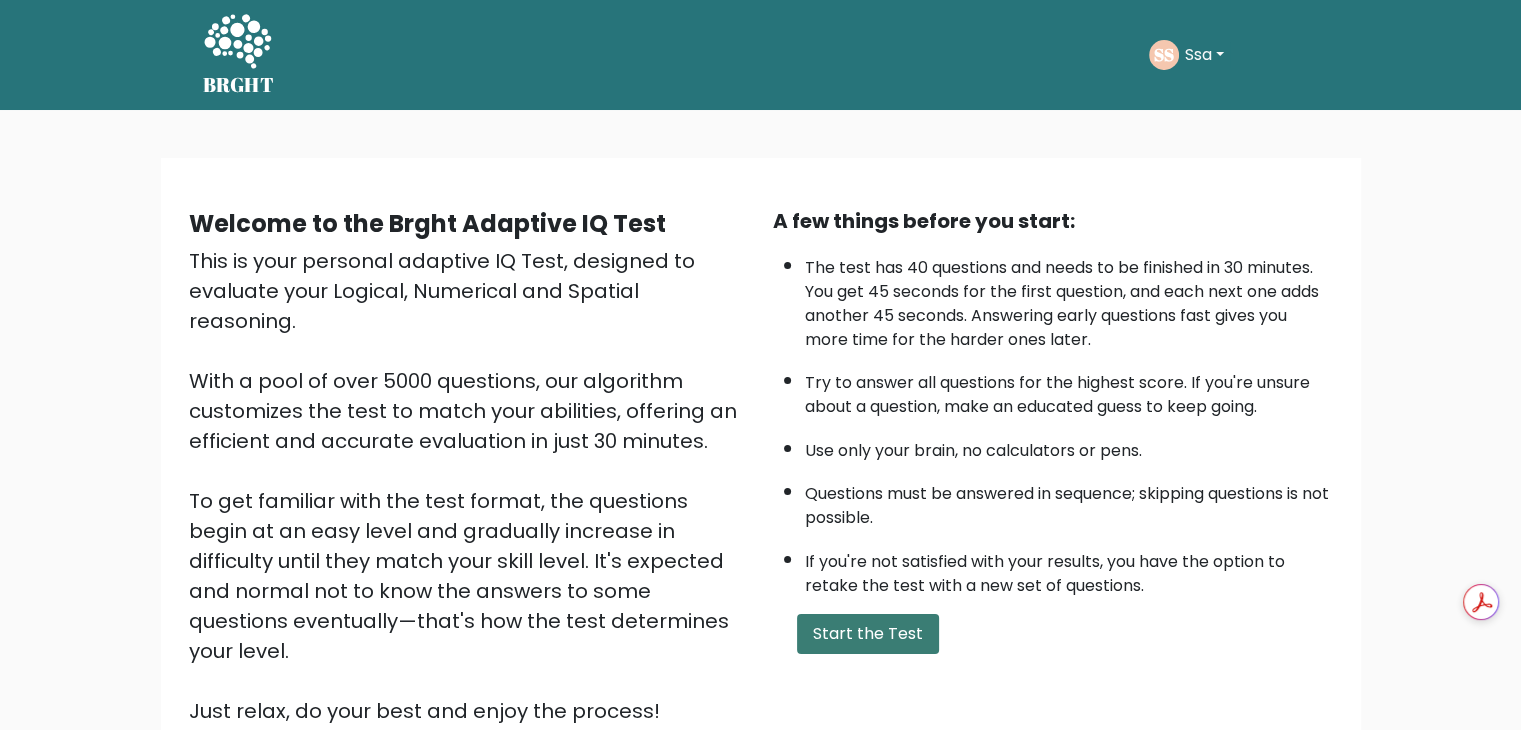 click on "Start the Test" at bounding box center (868, 634) 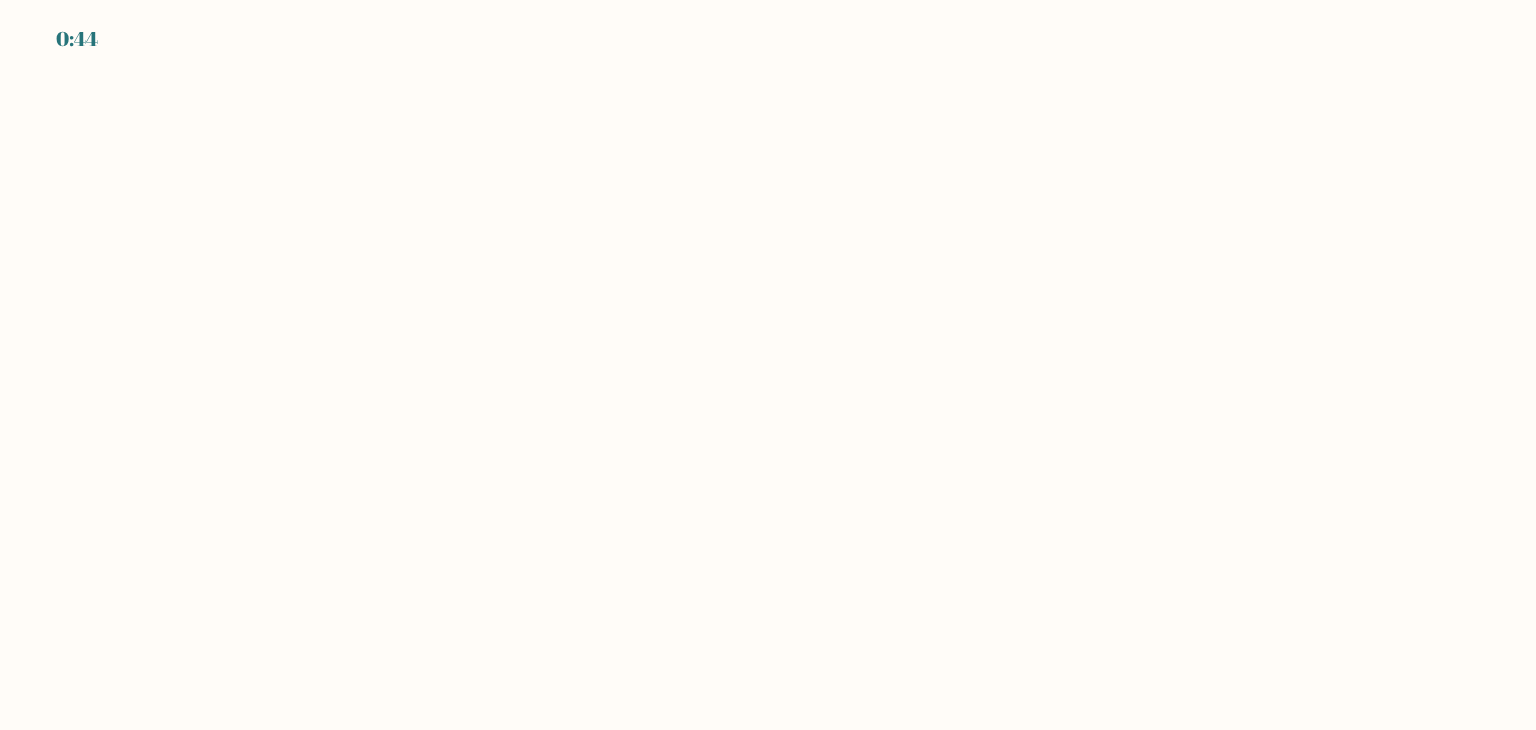 scroll, scrollTop: 0, scrollLeft: 0, axis: both 